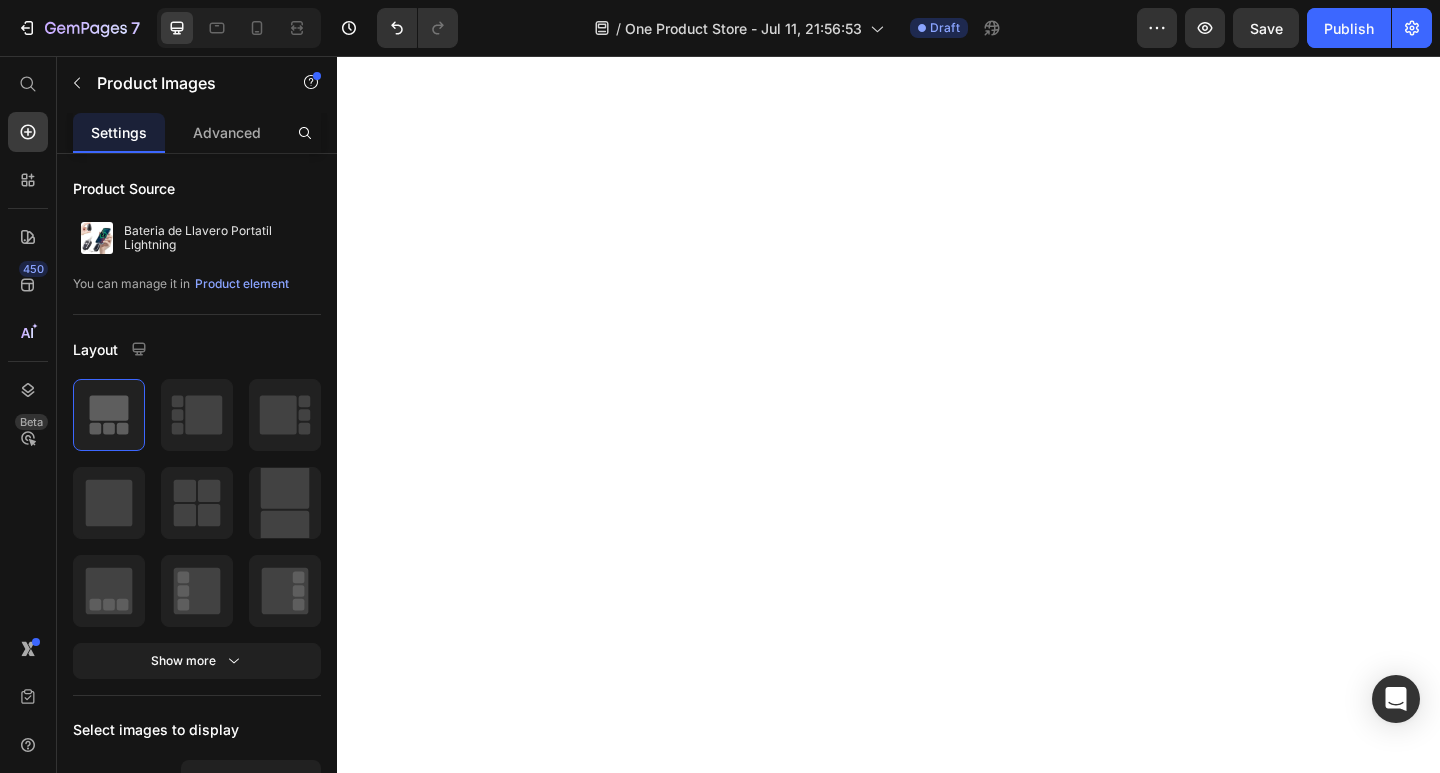 scroll, scrollTop: 0, scrollLeft: 0, axis: both 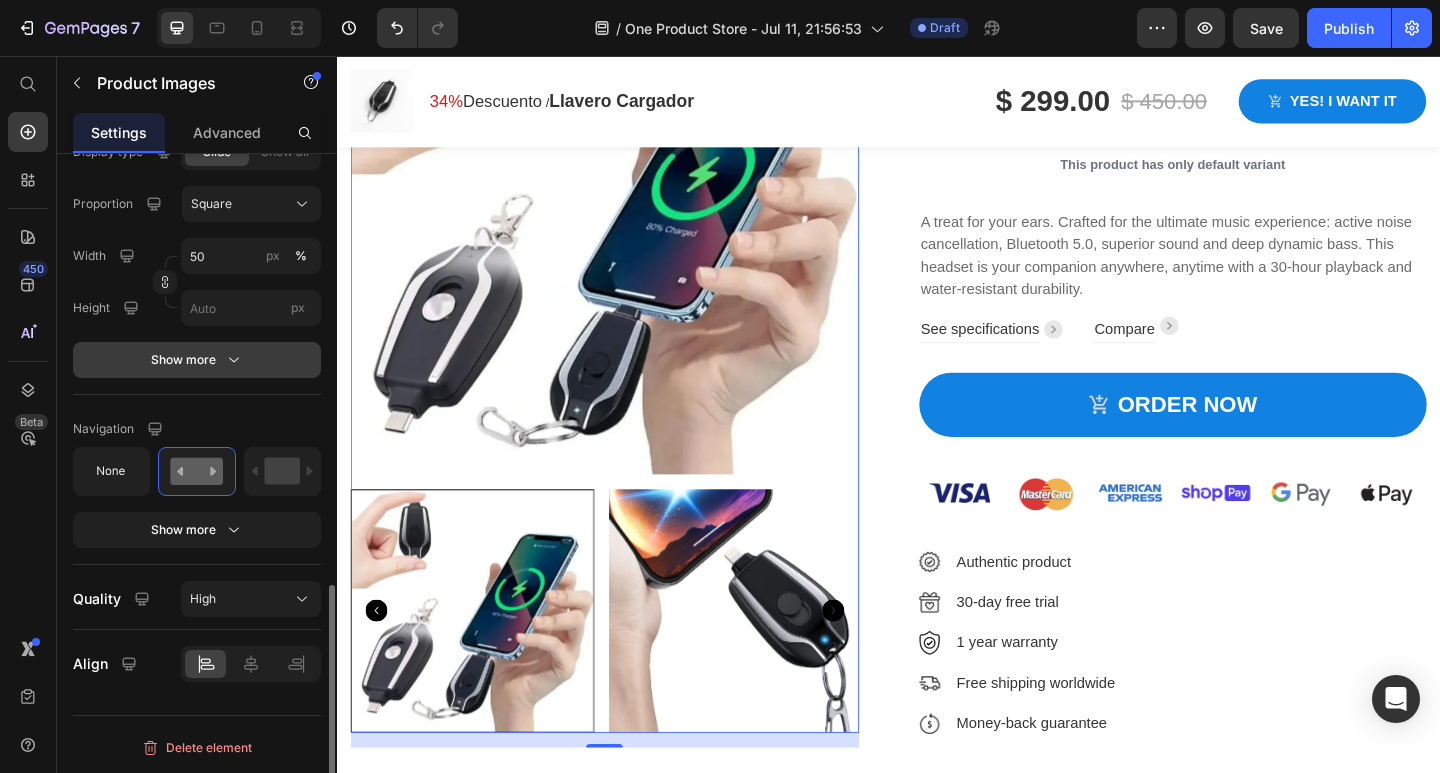 click on "Show more" at bounding box center (197, 360) 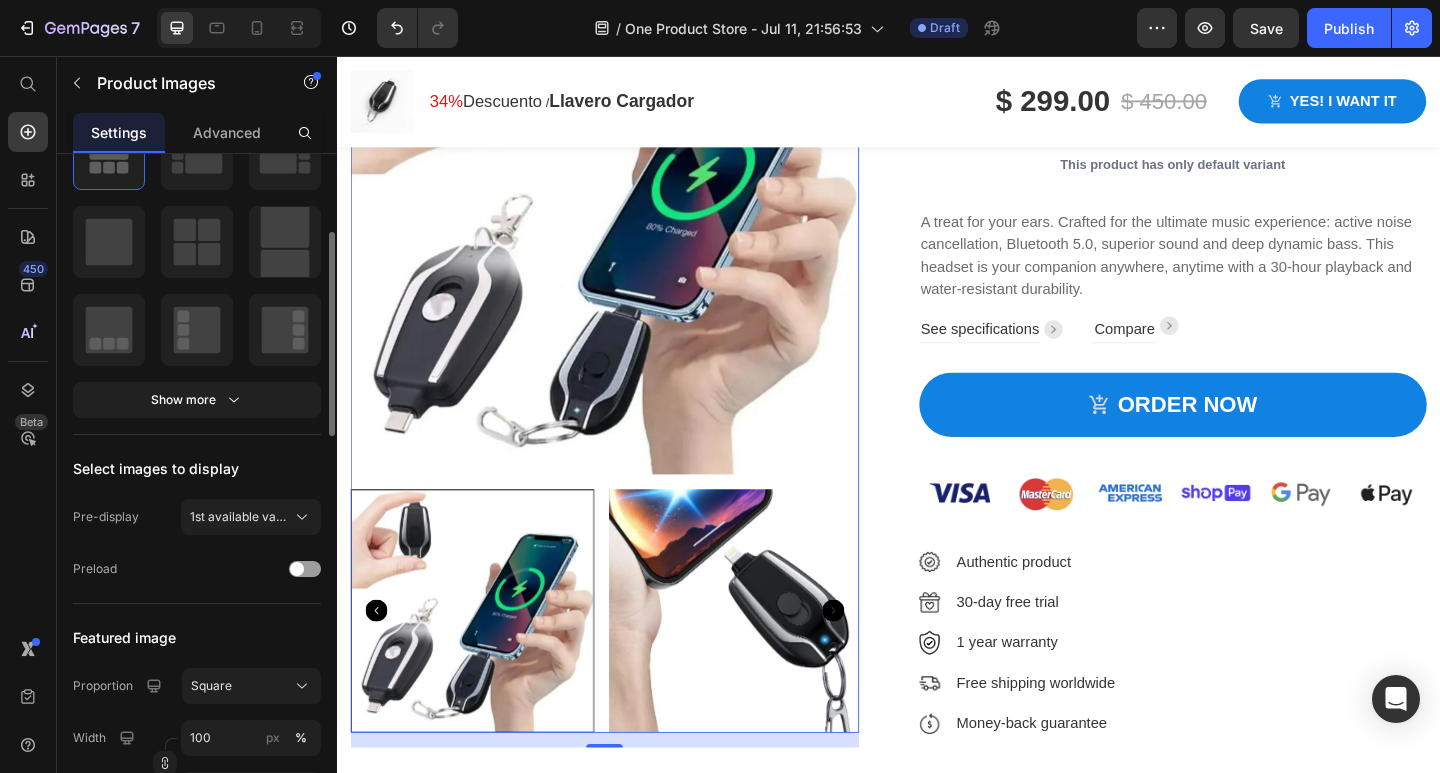 scroll, scrollTop: 0, scrollLeft: 0, axis: both 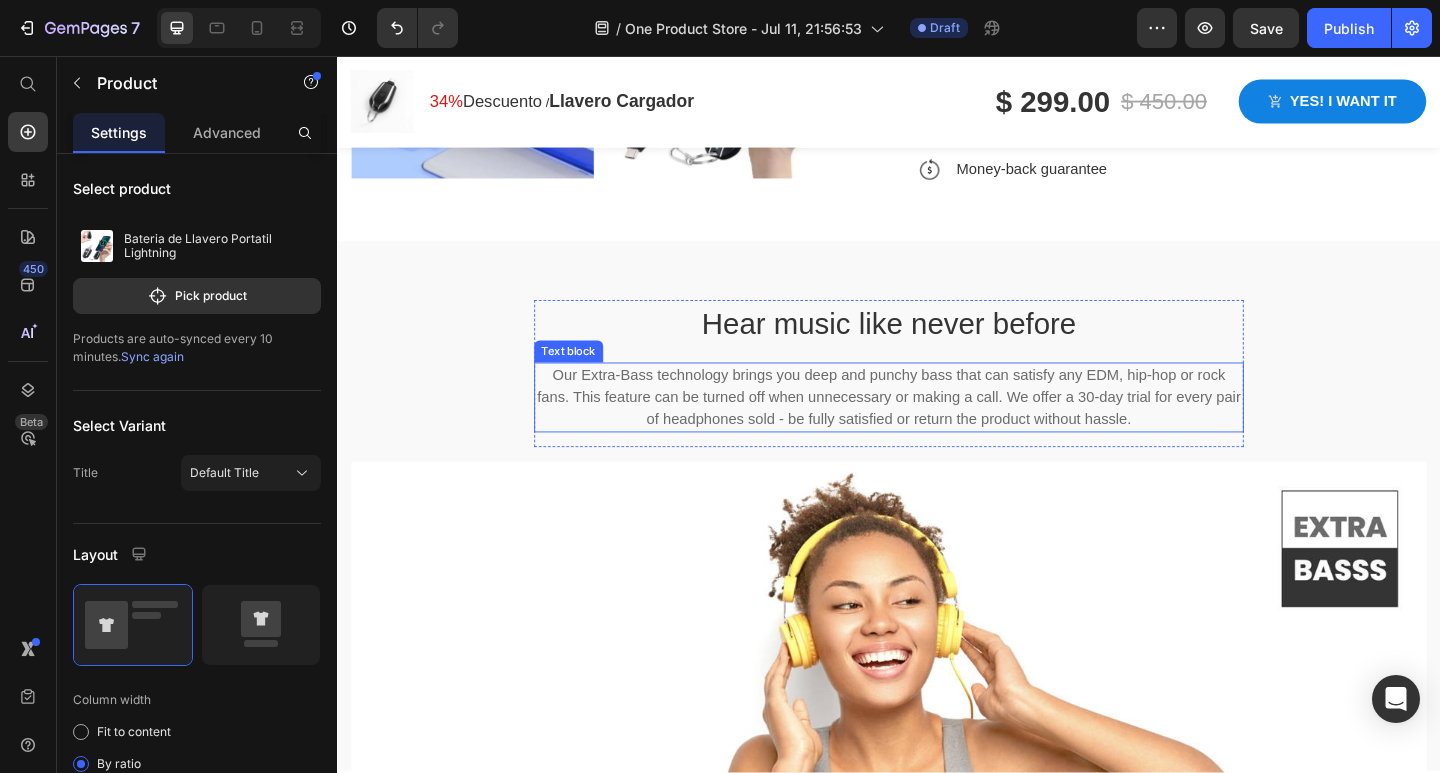 click on "Our Extra-Bass technology brings you deep and punchy bass that can satisfy any EDM, hip-hop or rock fans. This feature can be turned off when unnecessary or making a call. We offer a 30-day trial for every pair of headphones sold - be fully satisfied or return the product without hassle." at bounding box center [937, 428] 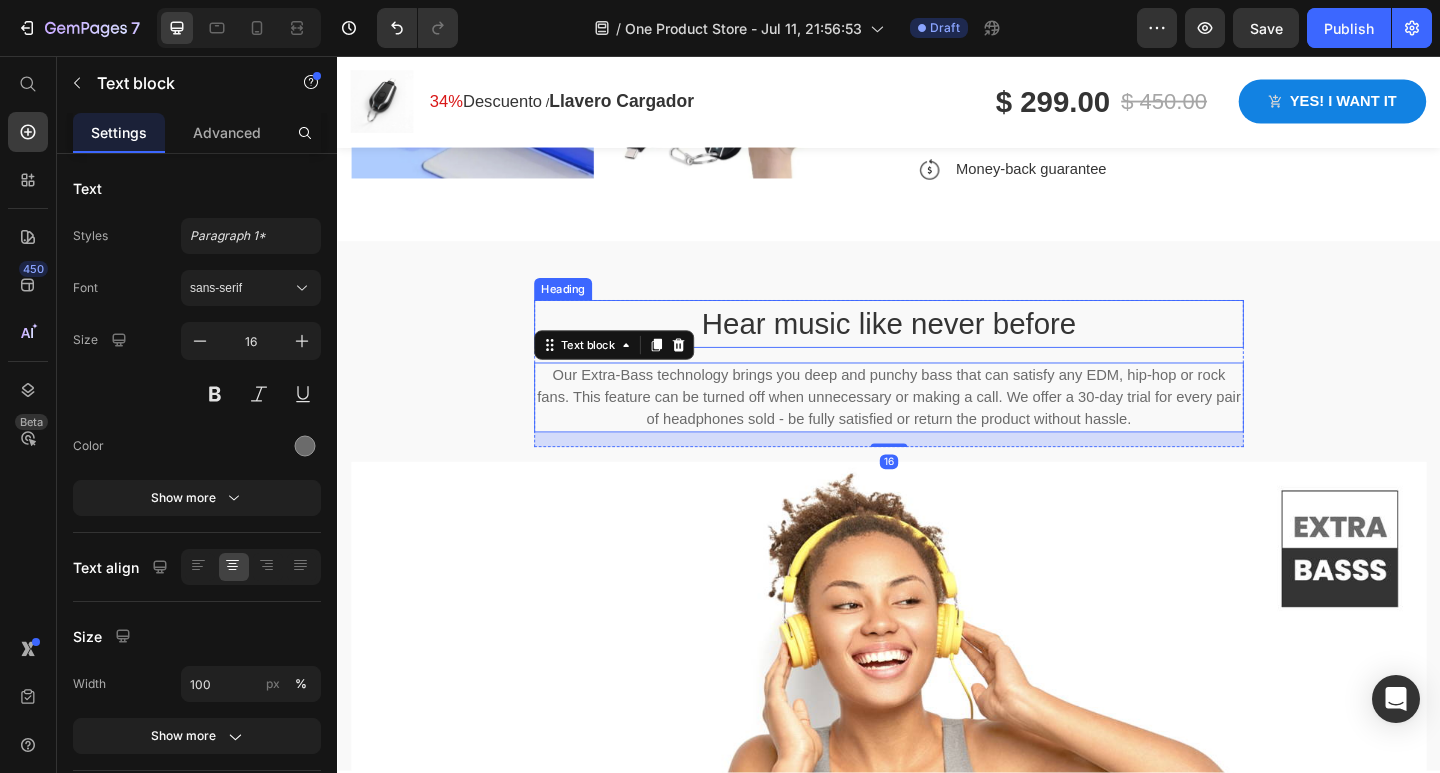 click on "Hear music like never before" at bounding box center (937, 348) 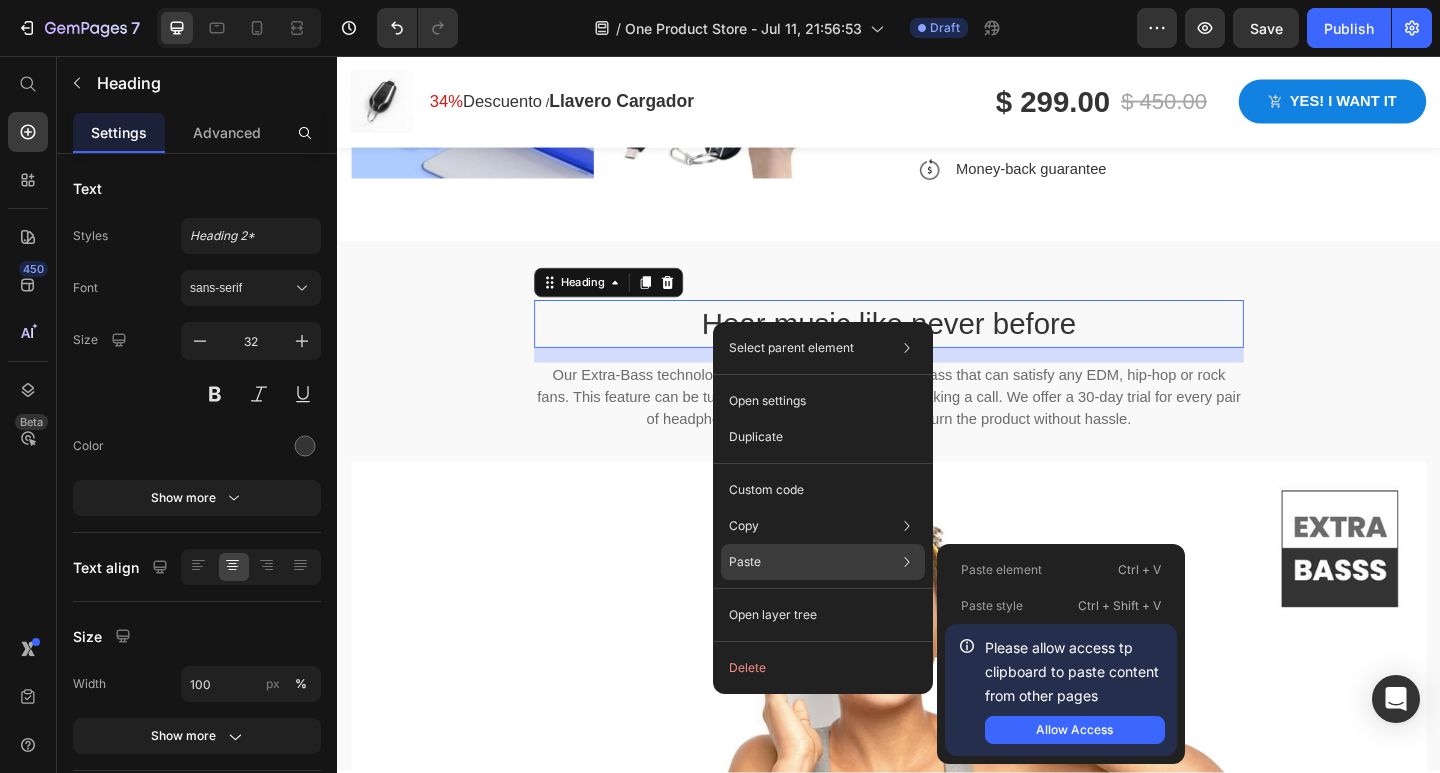 click on "Paste" at bounding box center (745, 562) 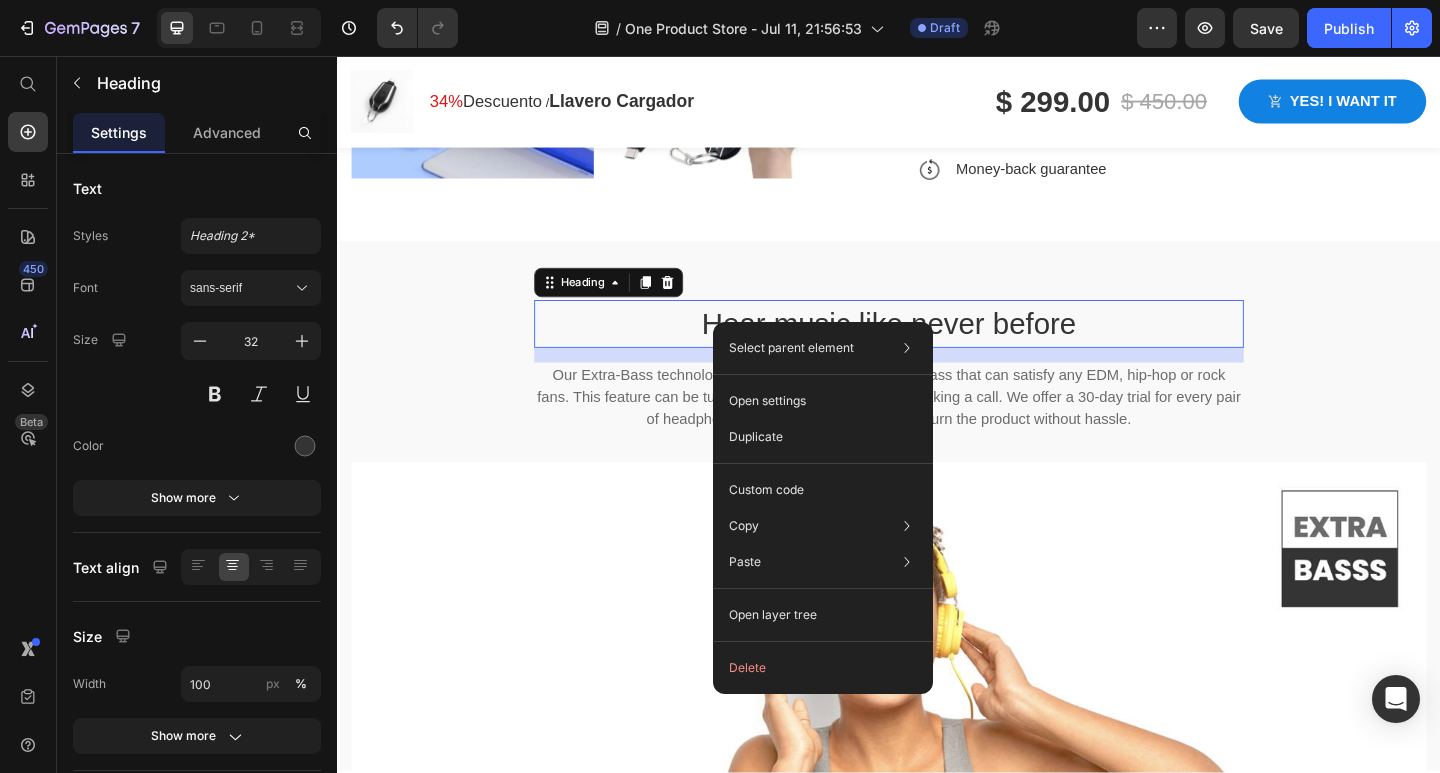 click on "Hear music like never before" at bounding box center [937, 348] 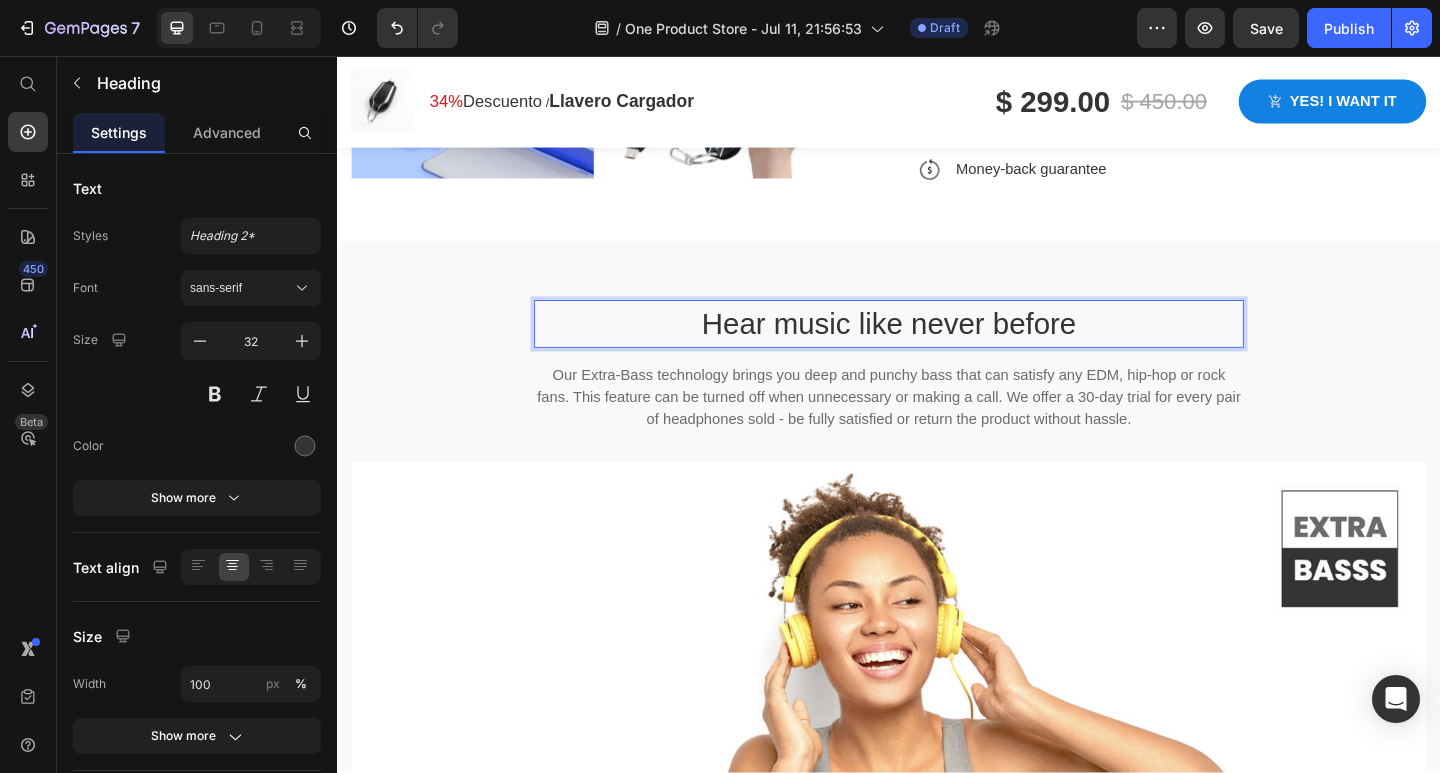 click on "Hear music like never before" at bounding box center [937, 348] 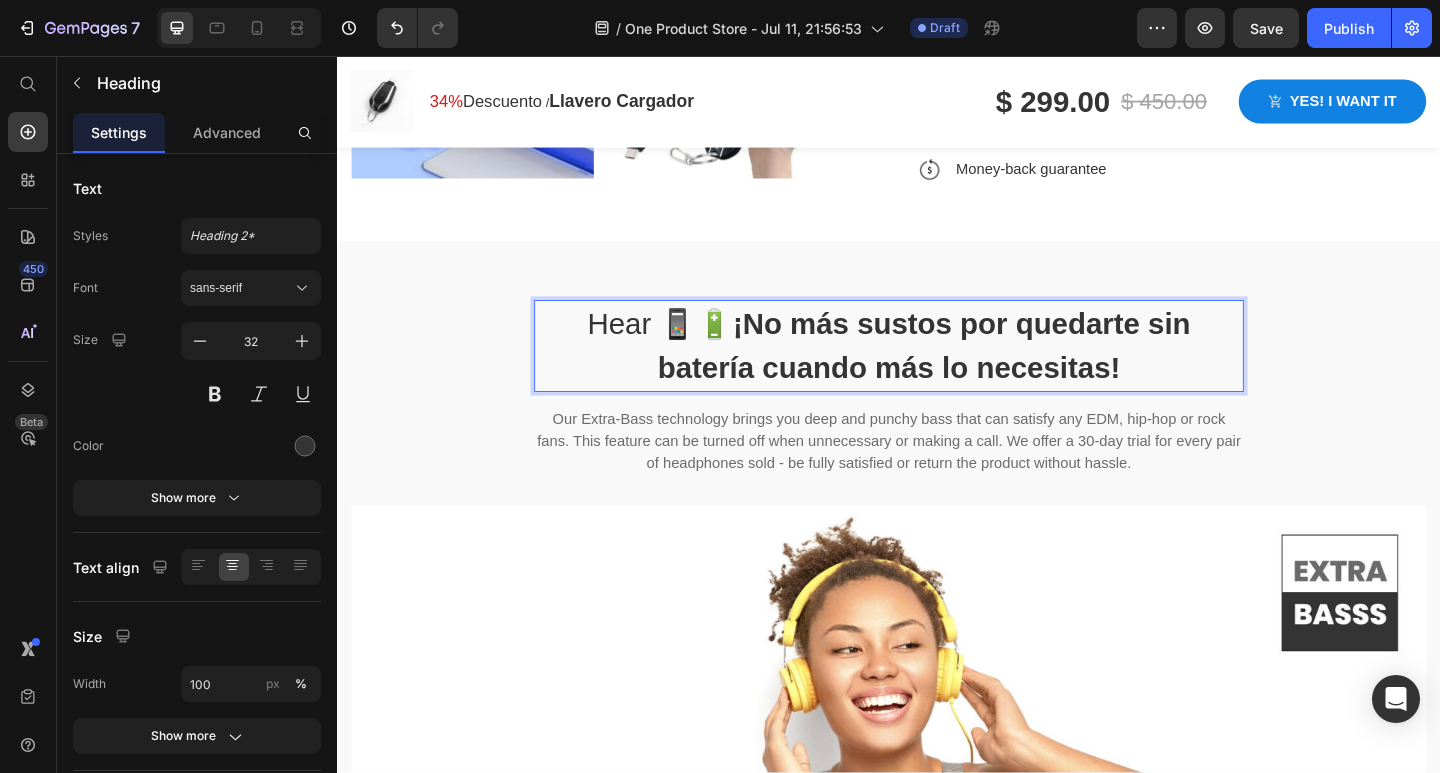 click on "Hear 📱🔋  ¡No más sustos por quedarte sin batería cuando más lo necesitas!" at bounding box center [937, 372] 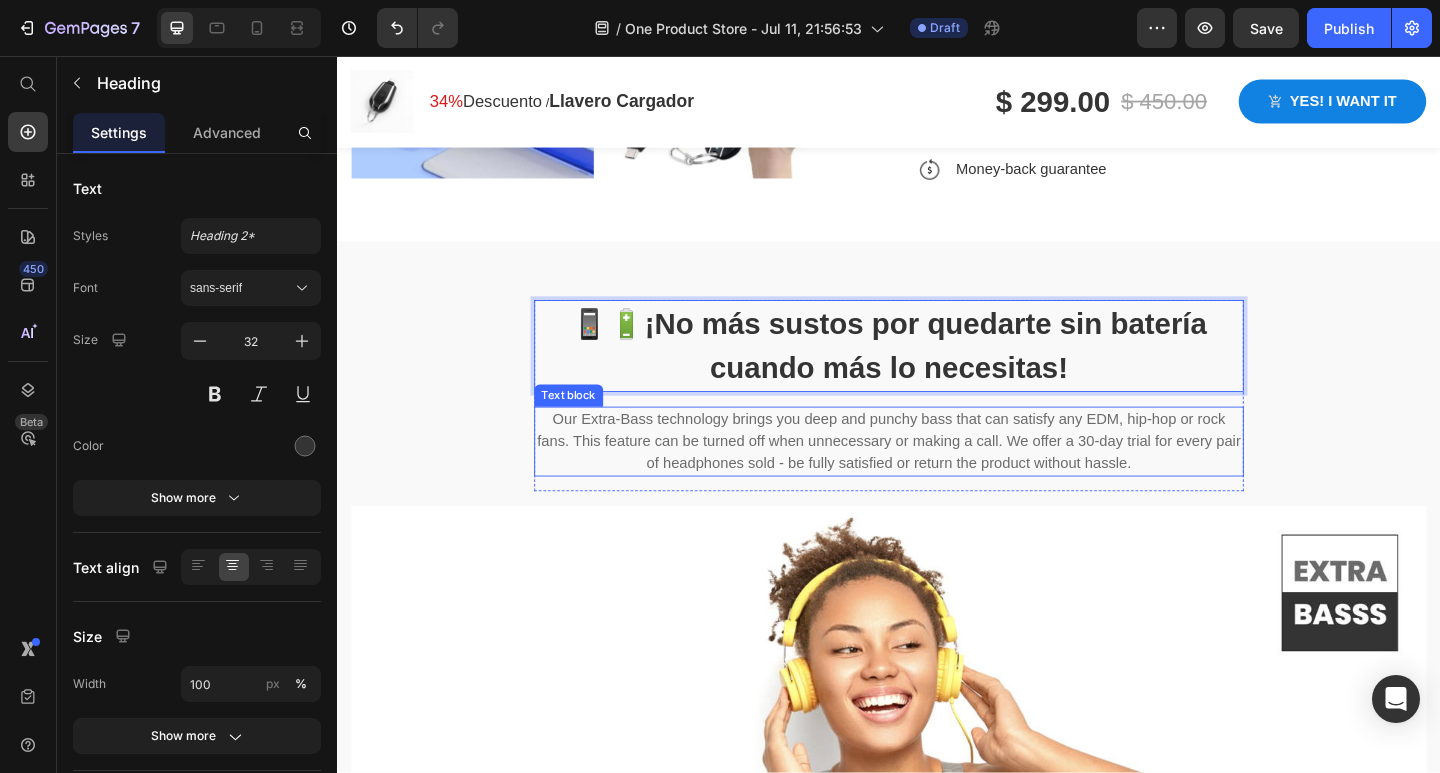 click on "Our Extra-Bass technology brings you deep and punchy bass that can satisfy any EDM, hip-hop or rock fans. This feature can be turned off when unnecessary or making a call. We offer a 30-day trial for every pair of headphones sold - be fully satisfied or return the product without hassle." at bounding box center (937, 476) 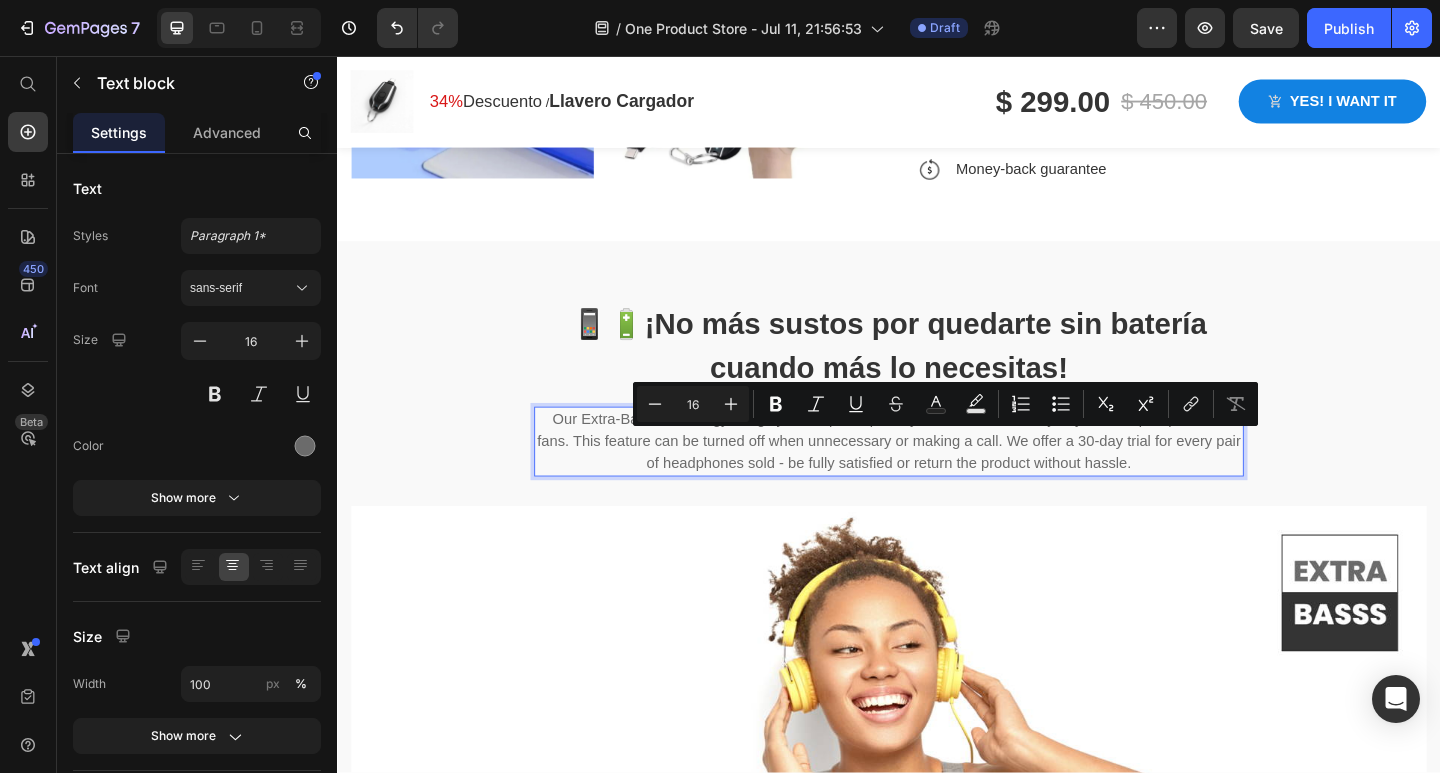 drag, startPoint x: 1234, startPoint y: 493, endPoint x: 654, endPoint y: 467, distance: 580.58246 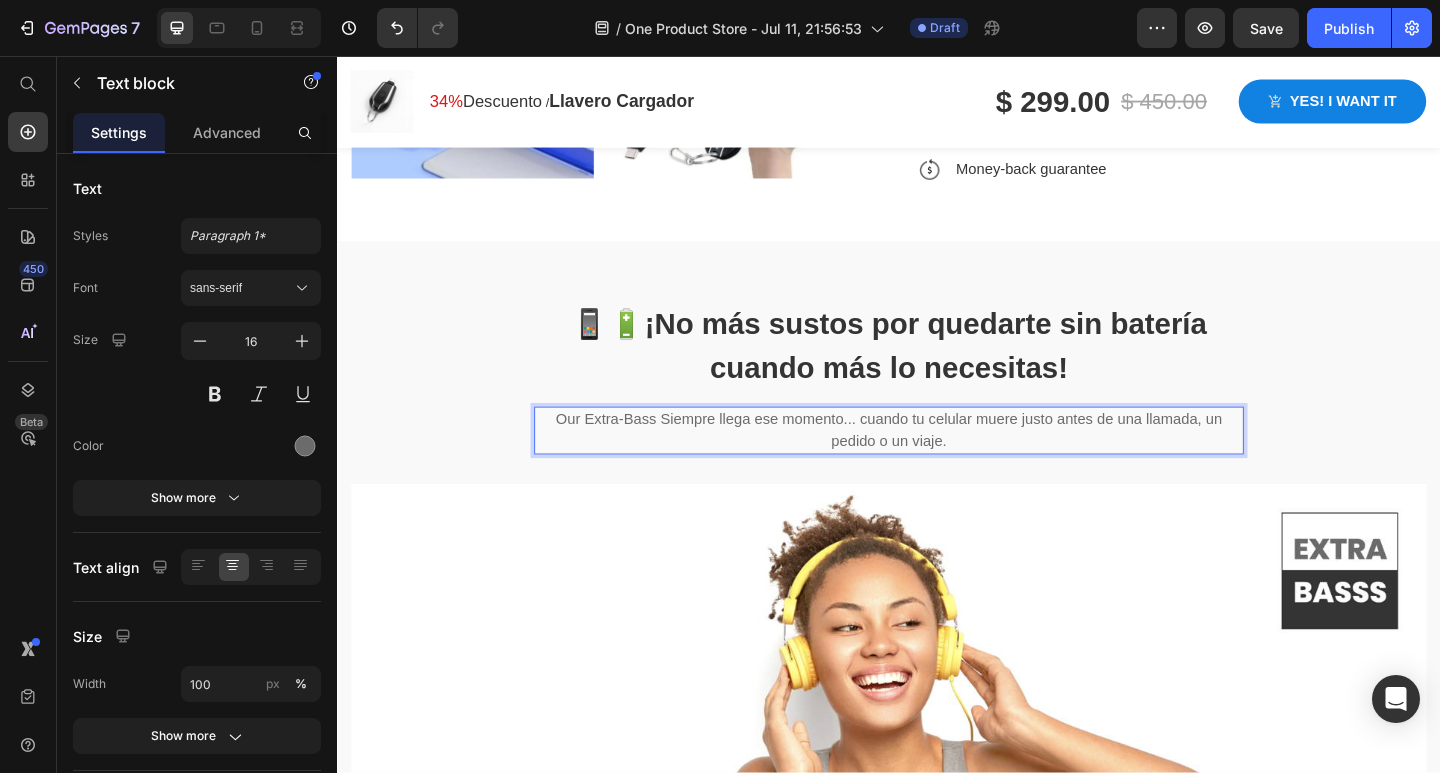 click on "Our Extra-Bass Siempre llega ese momento... cuando tu celular muere justo antes de una llamada, un pedido o un viaje." at bounding box center [937, 464] 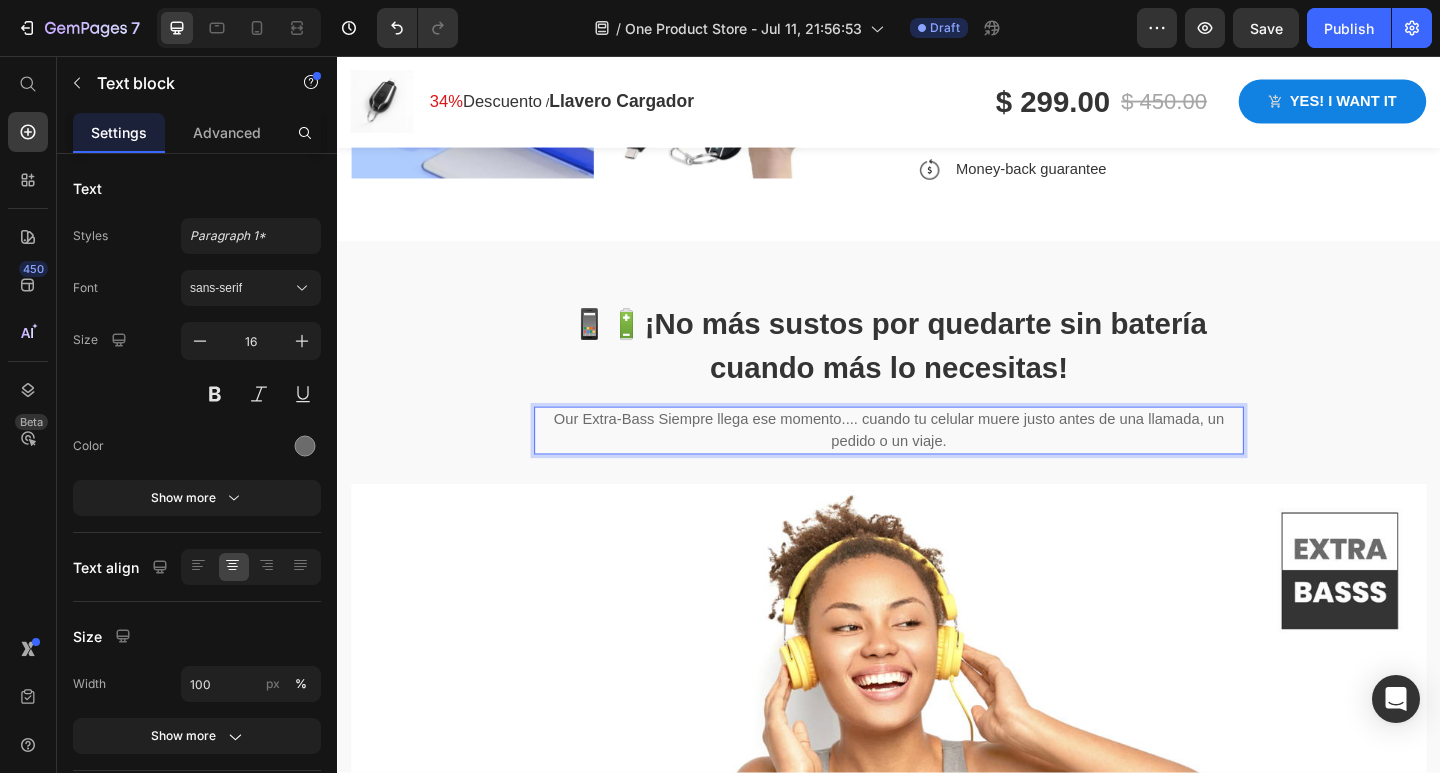 click on "Our Extra-Bass Siempre llega ese momento.... cuando tu celular muere justo antes de una llamada, un pedido o un viaje." at bounding box center [937, 464] 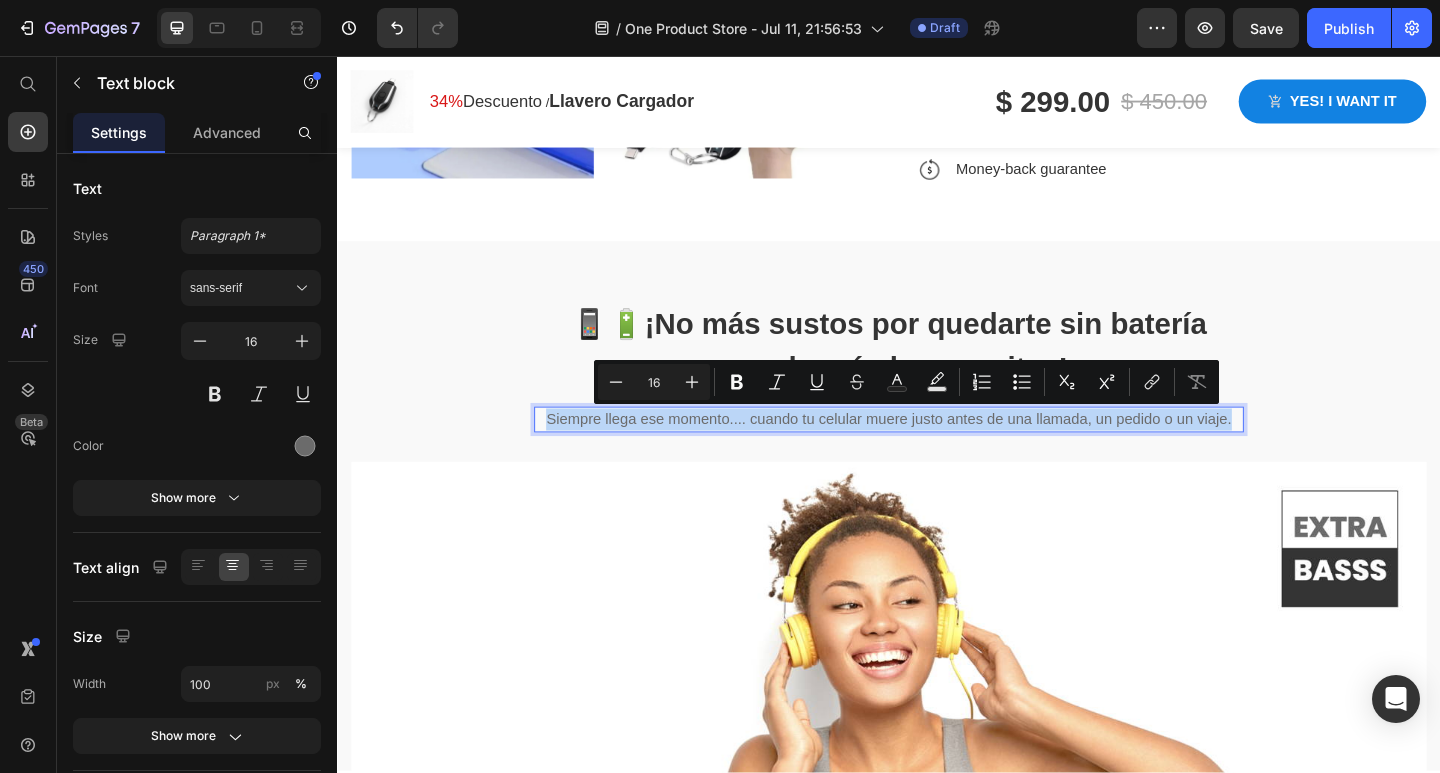 drag, startPoint x: 551, startPoint y: 448, endPoint x: 1303, endPoint y: 447, distance: 752.0007 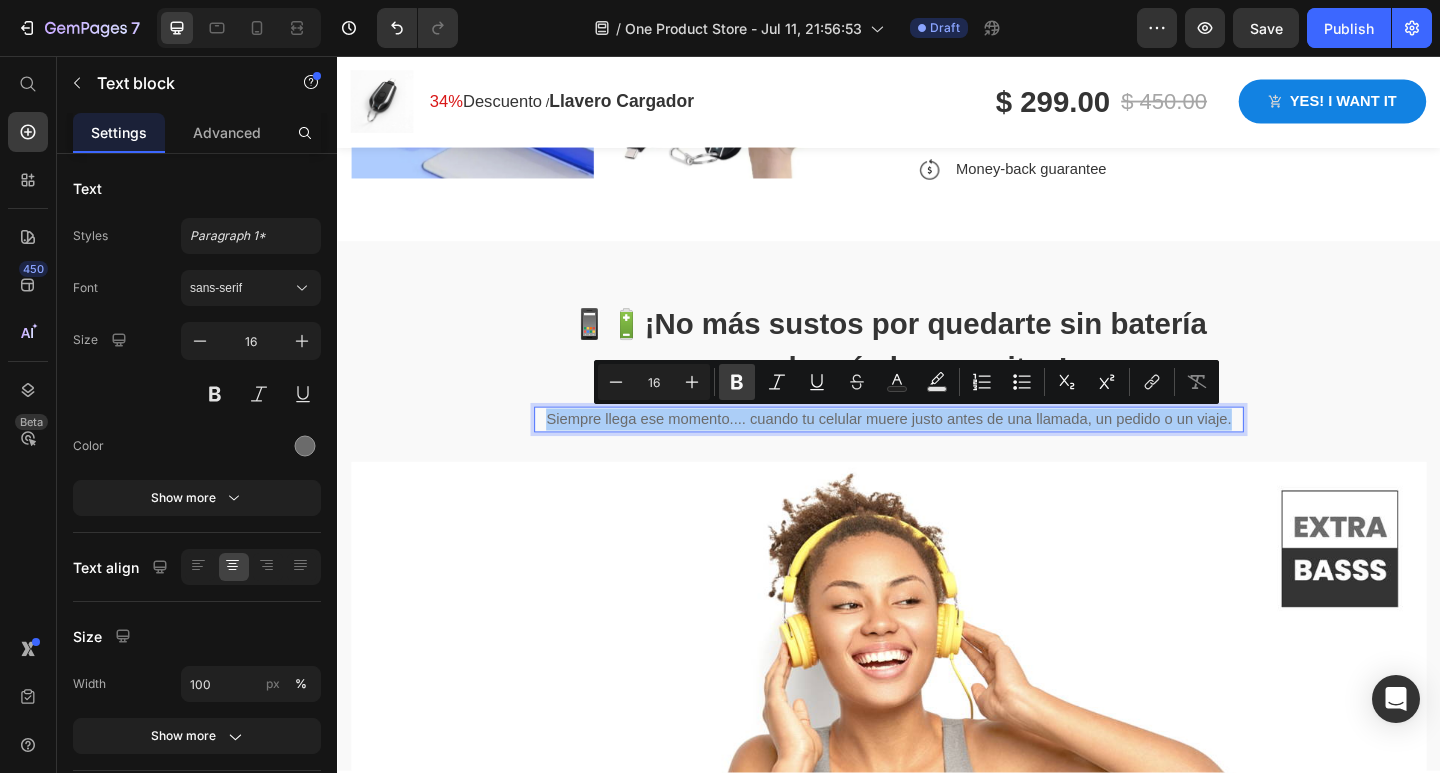 click 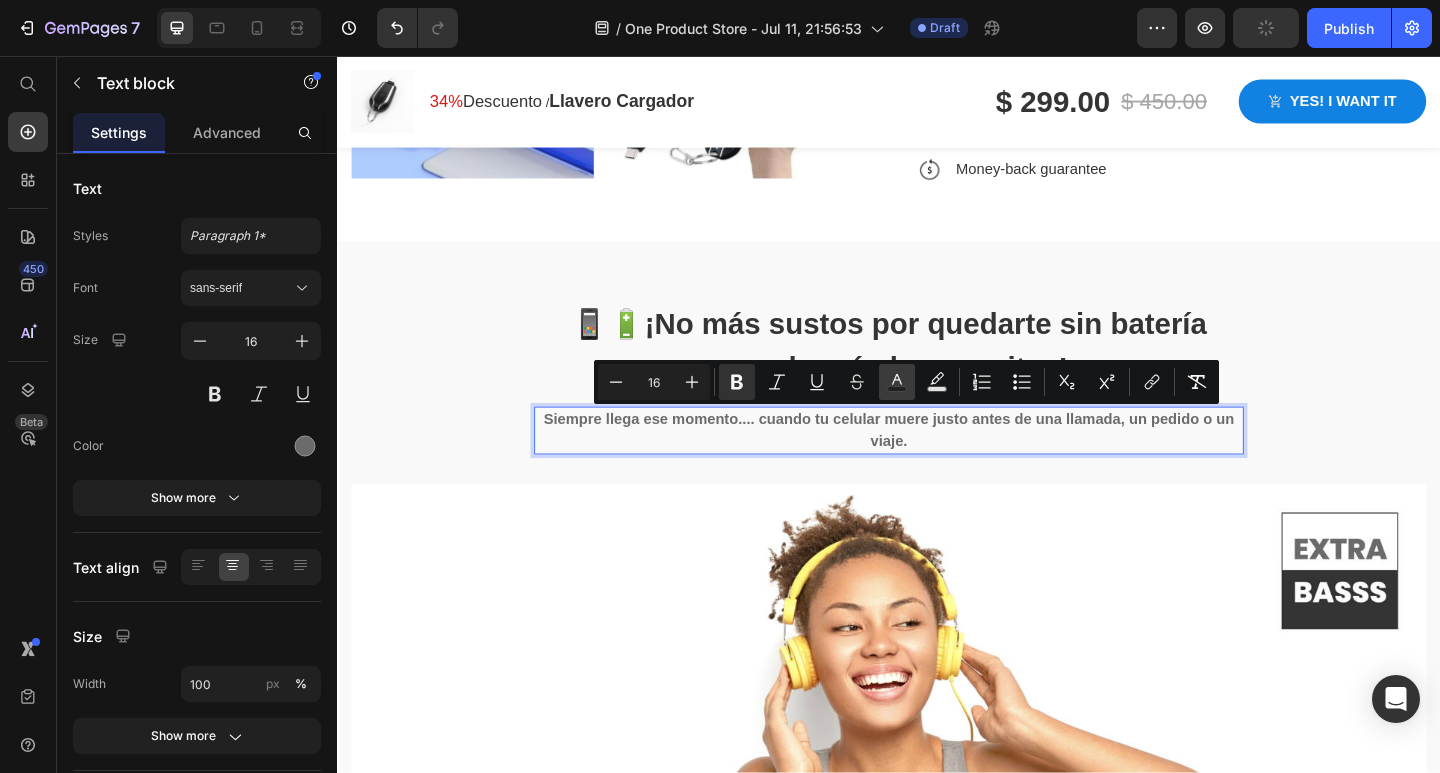 click 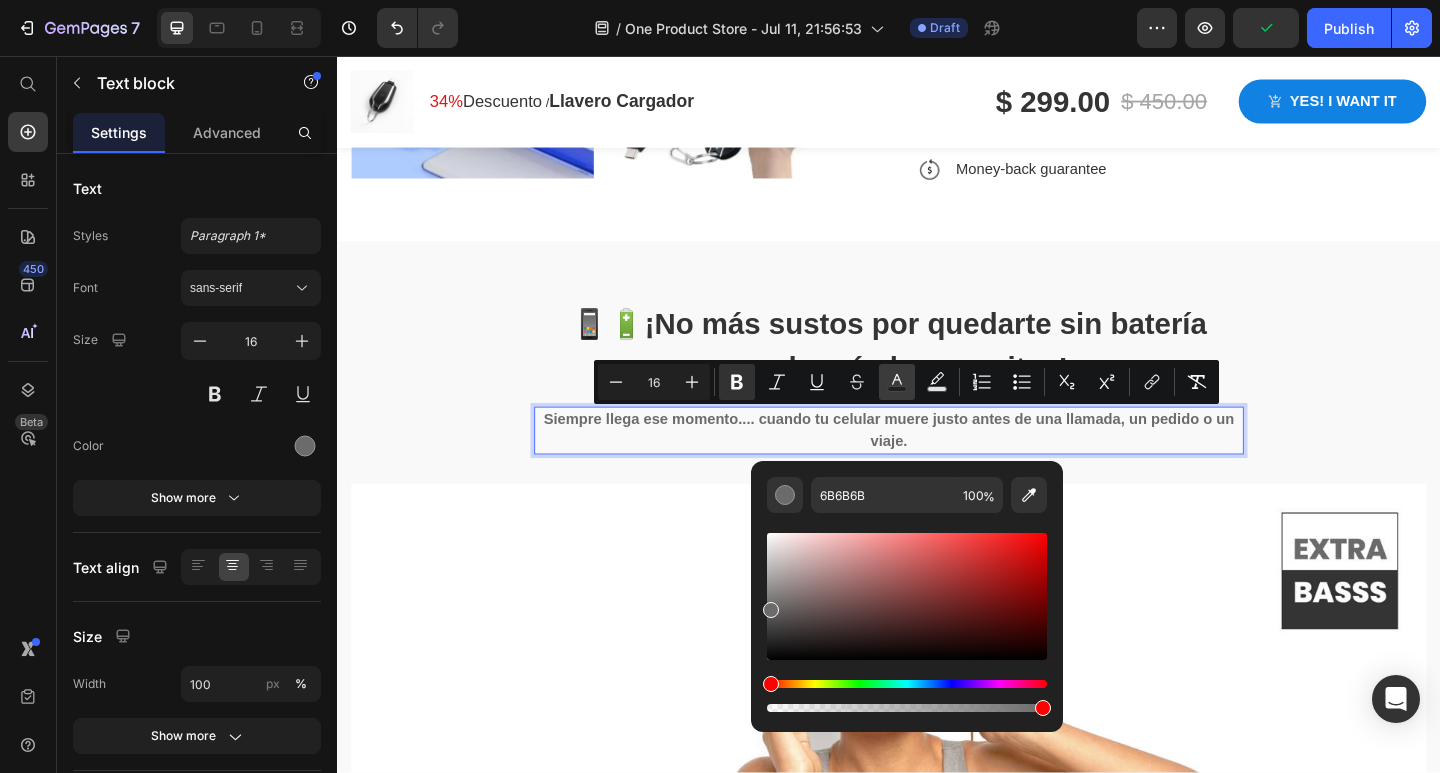 click 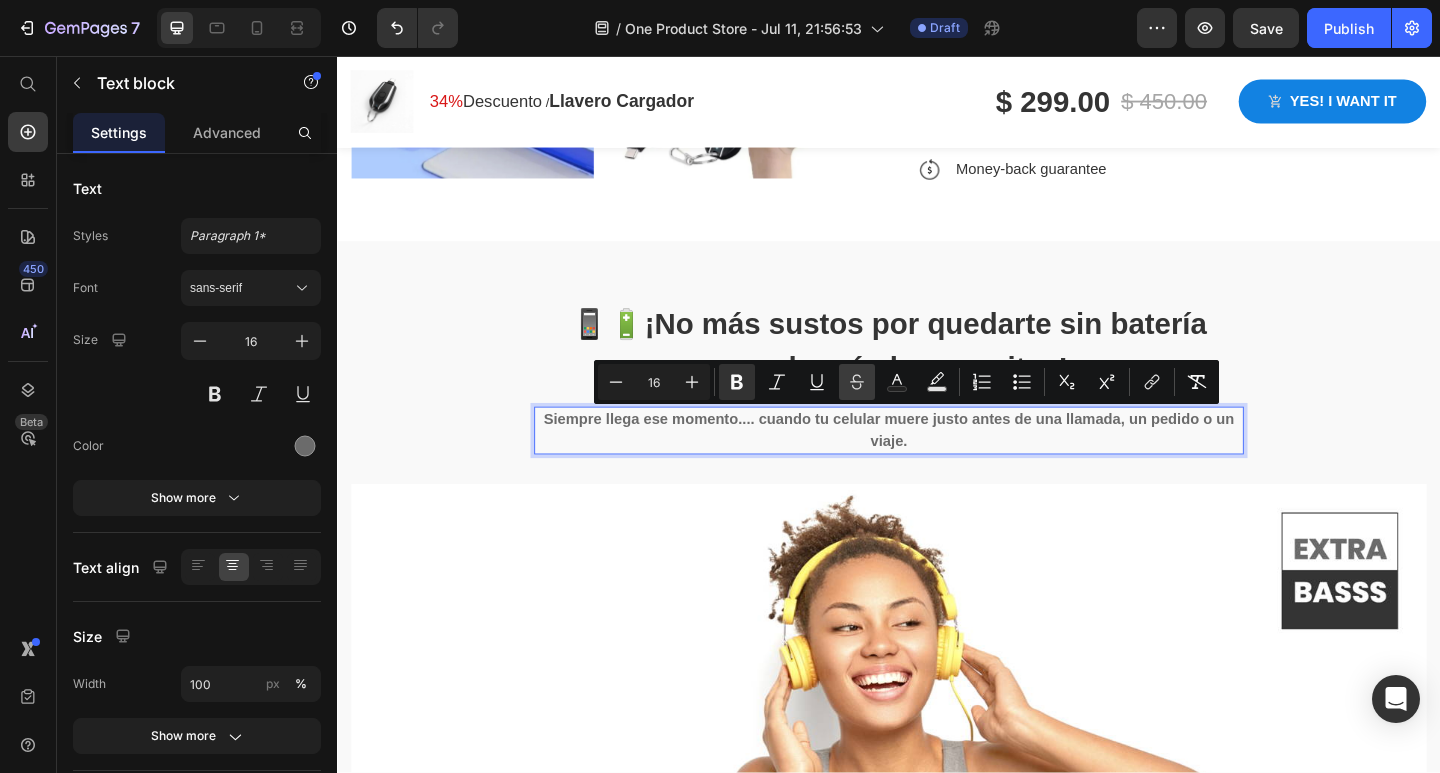 click 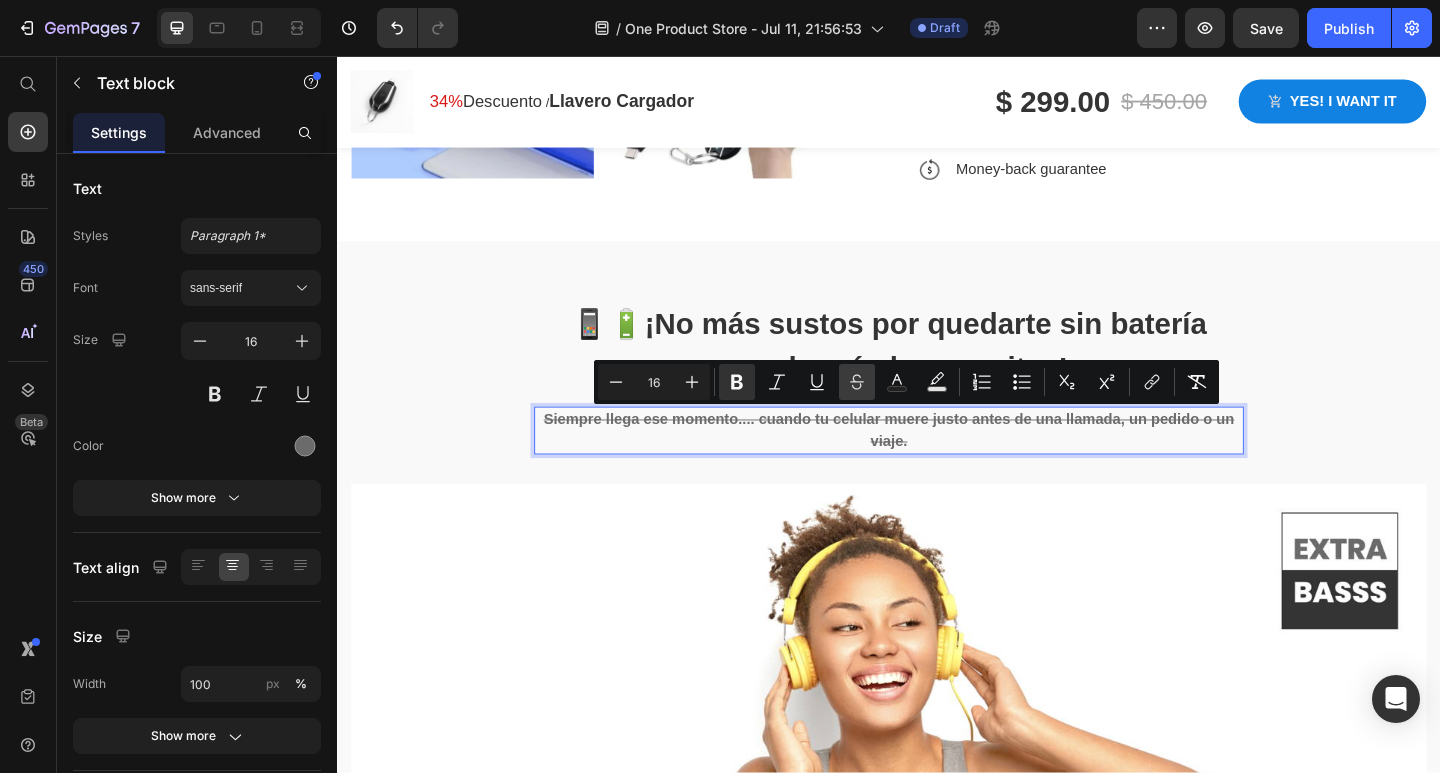 click 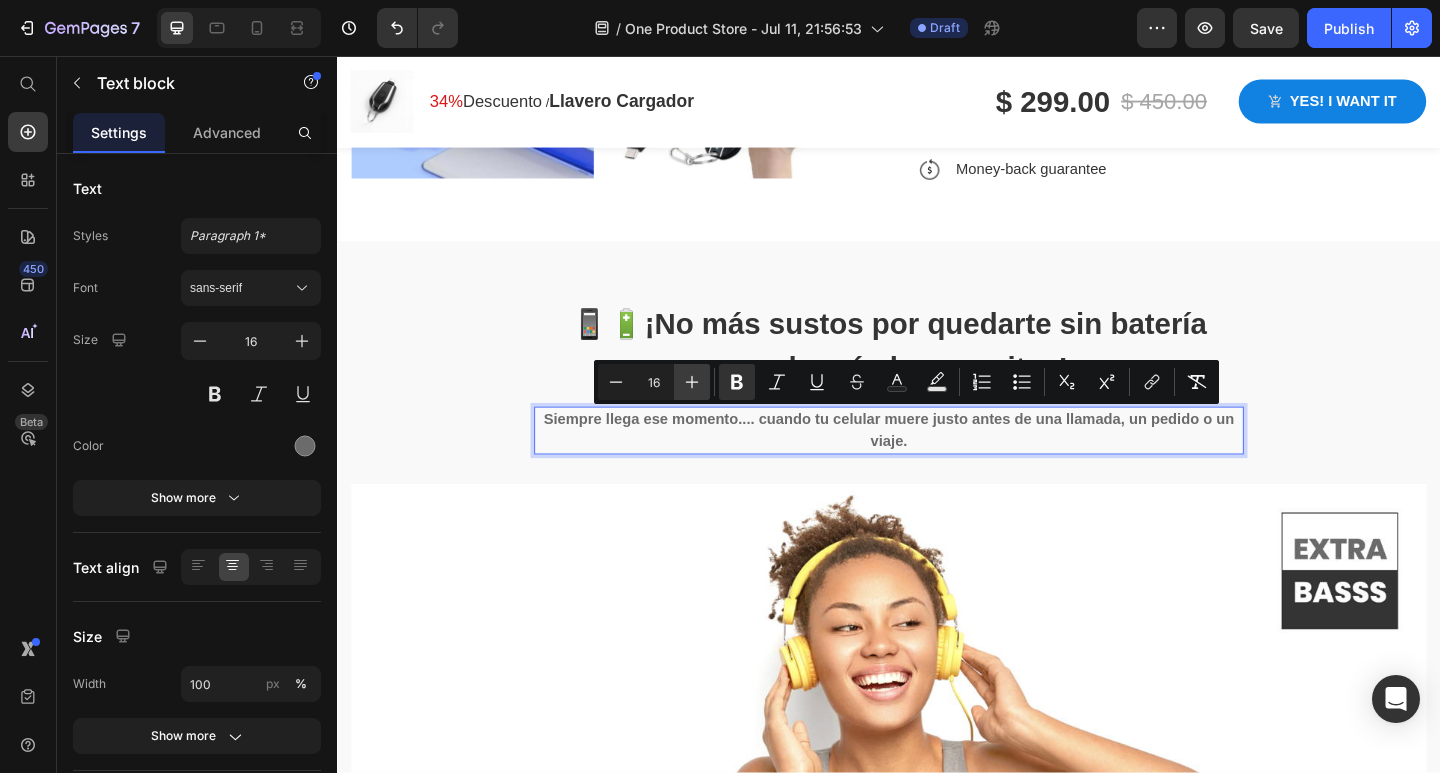 click 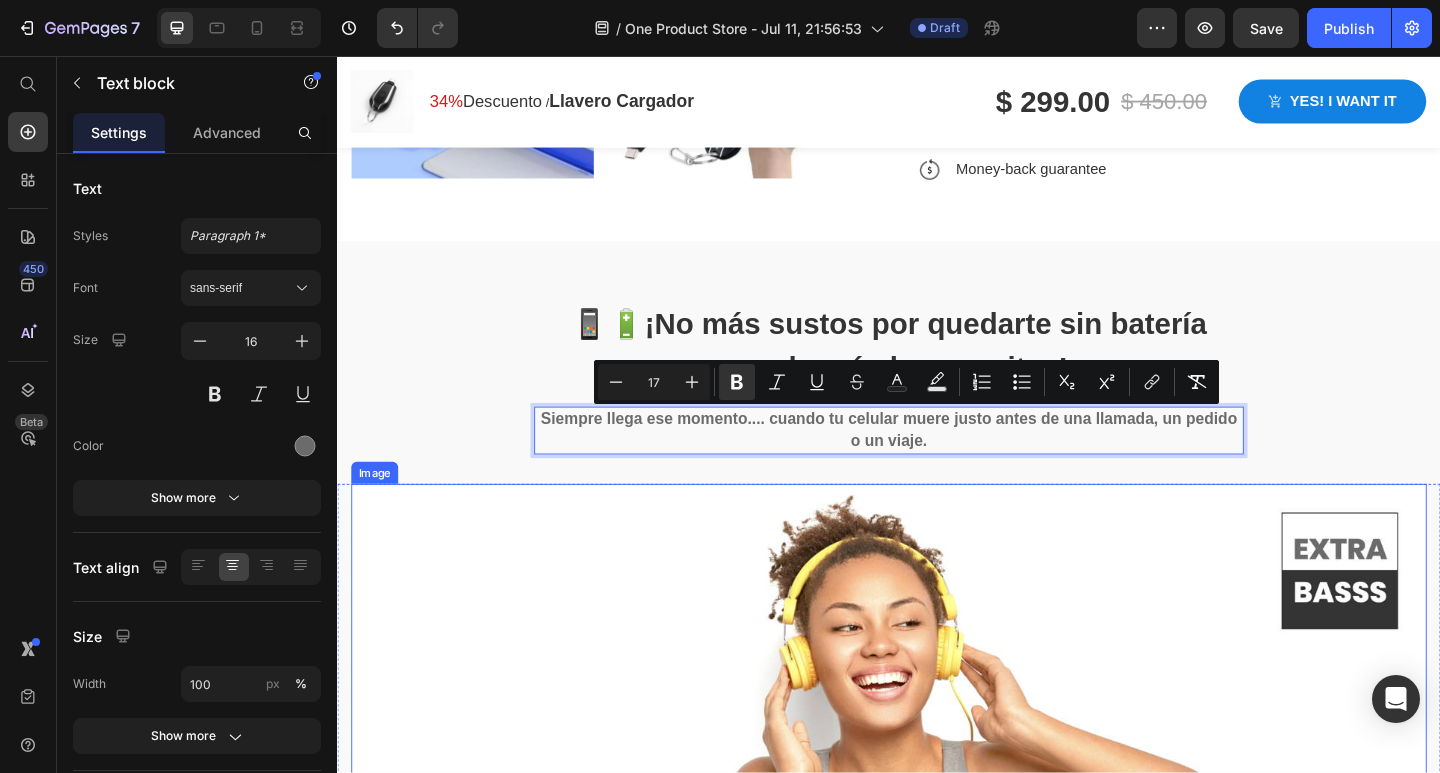 click at bounding box center [937, 800] 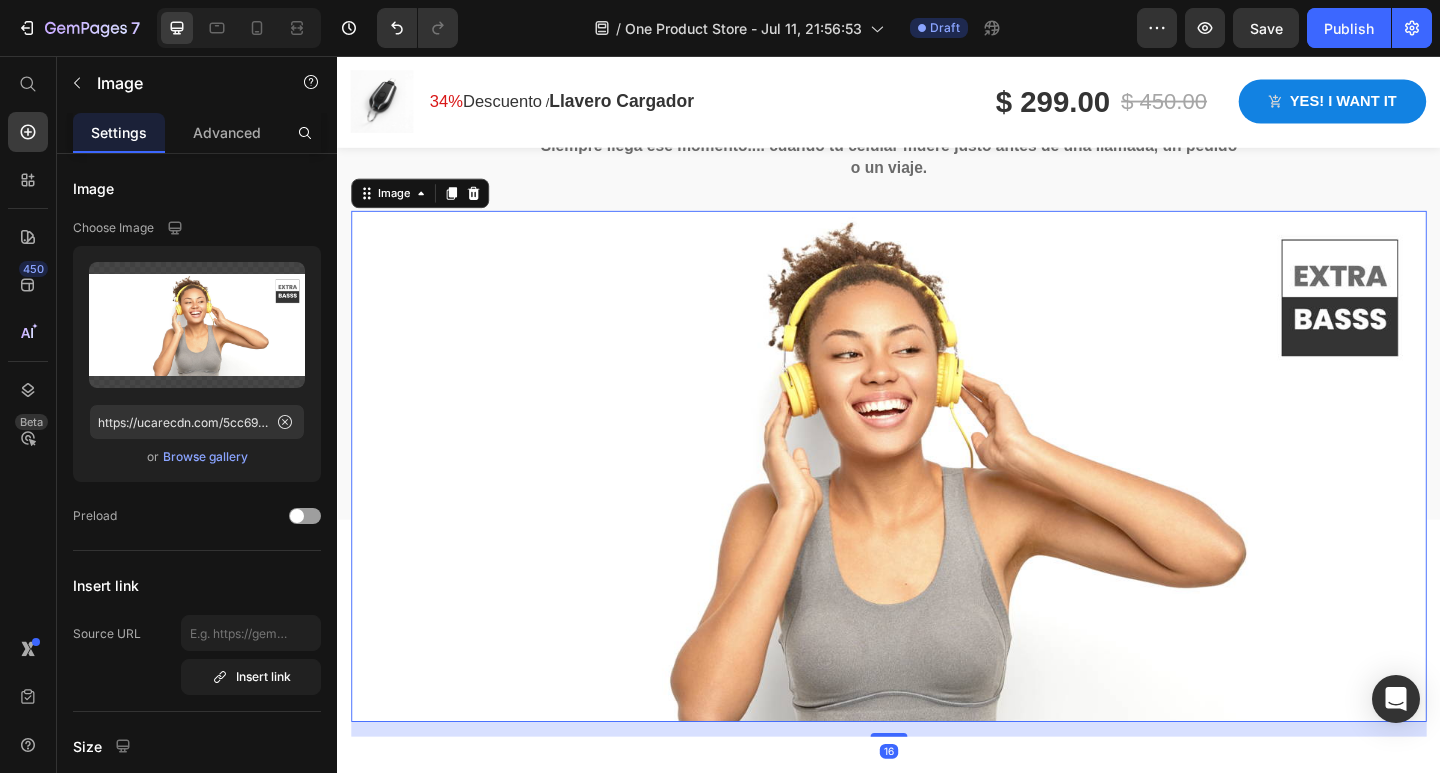 scroll, scrollTop: 2309, scrollLeft: 0, axis: vertical 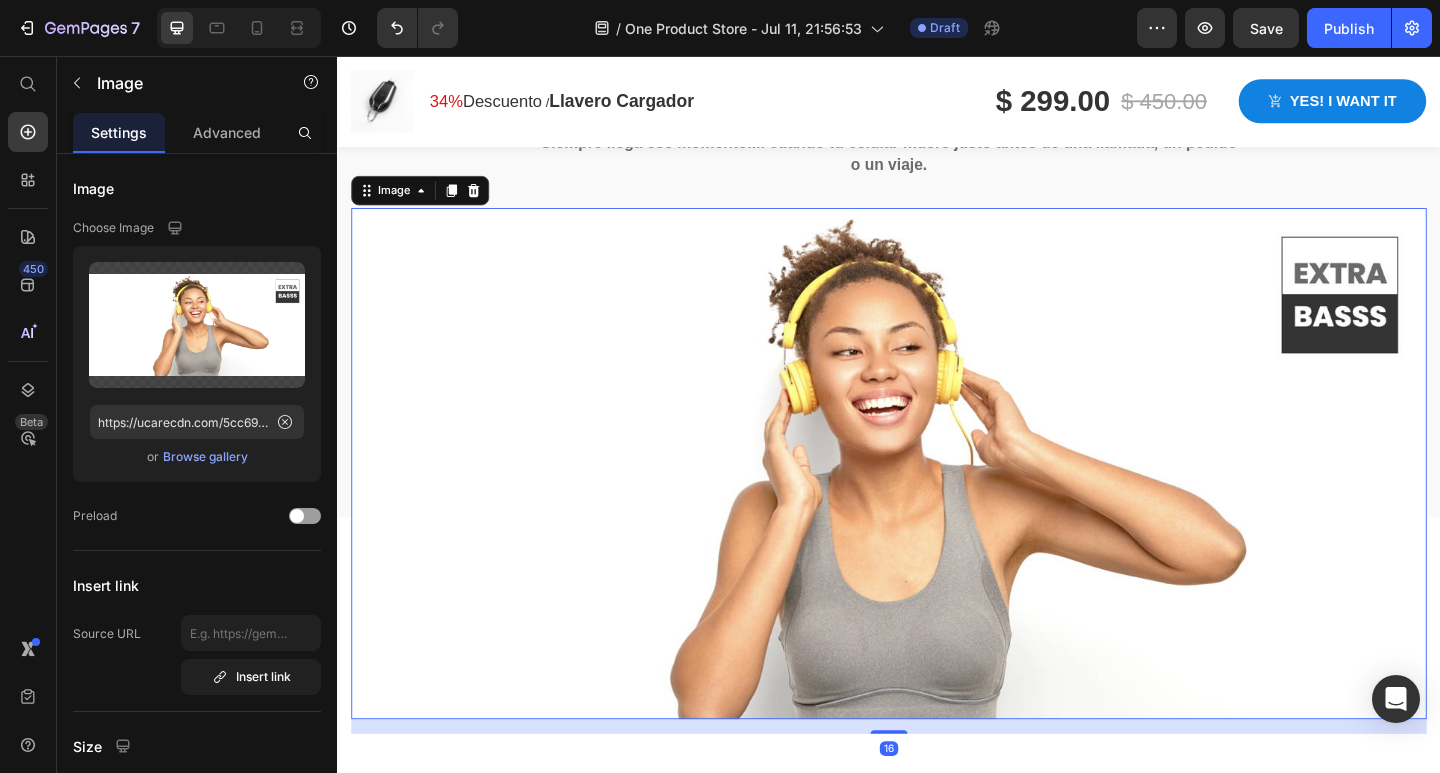 click at bounding box center (937, 500) 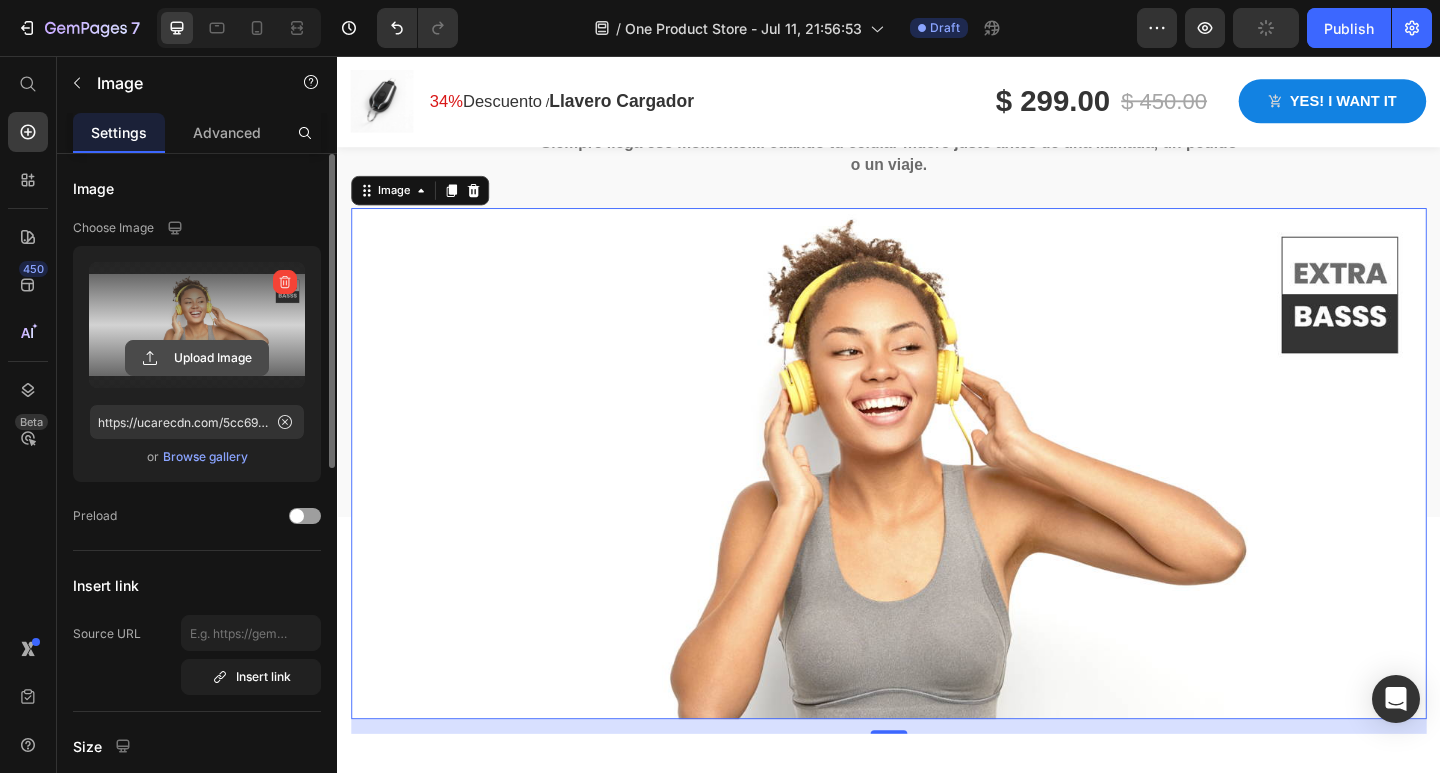 click 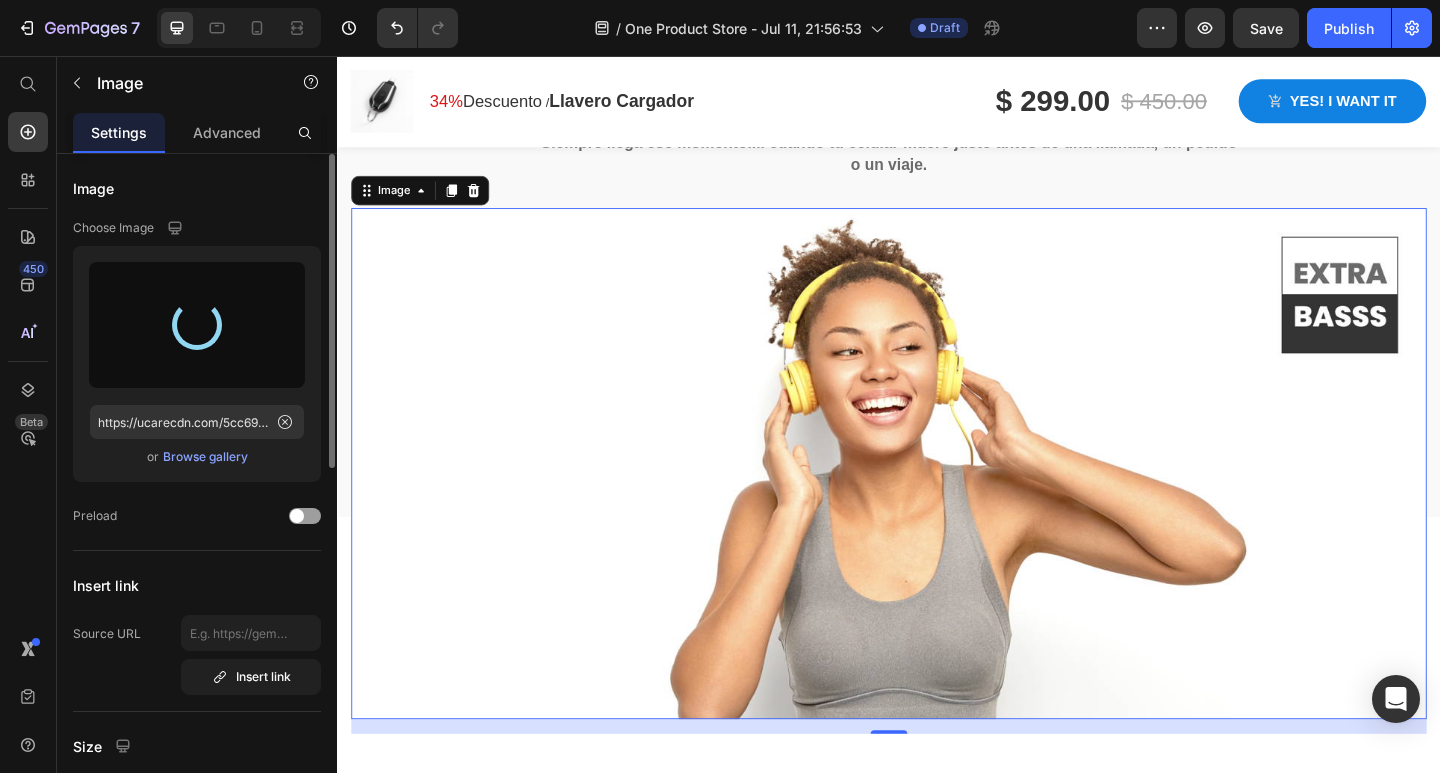 type on "https://cdn.shopify.com/s/files/1/0633/8645/2064/files/gempages_575039798226453348-956b1762-967f-4474-9080-c0eceb7769d9.jpg" 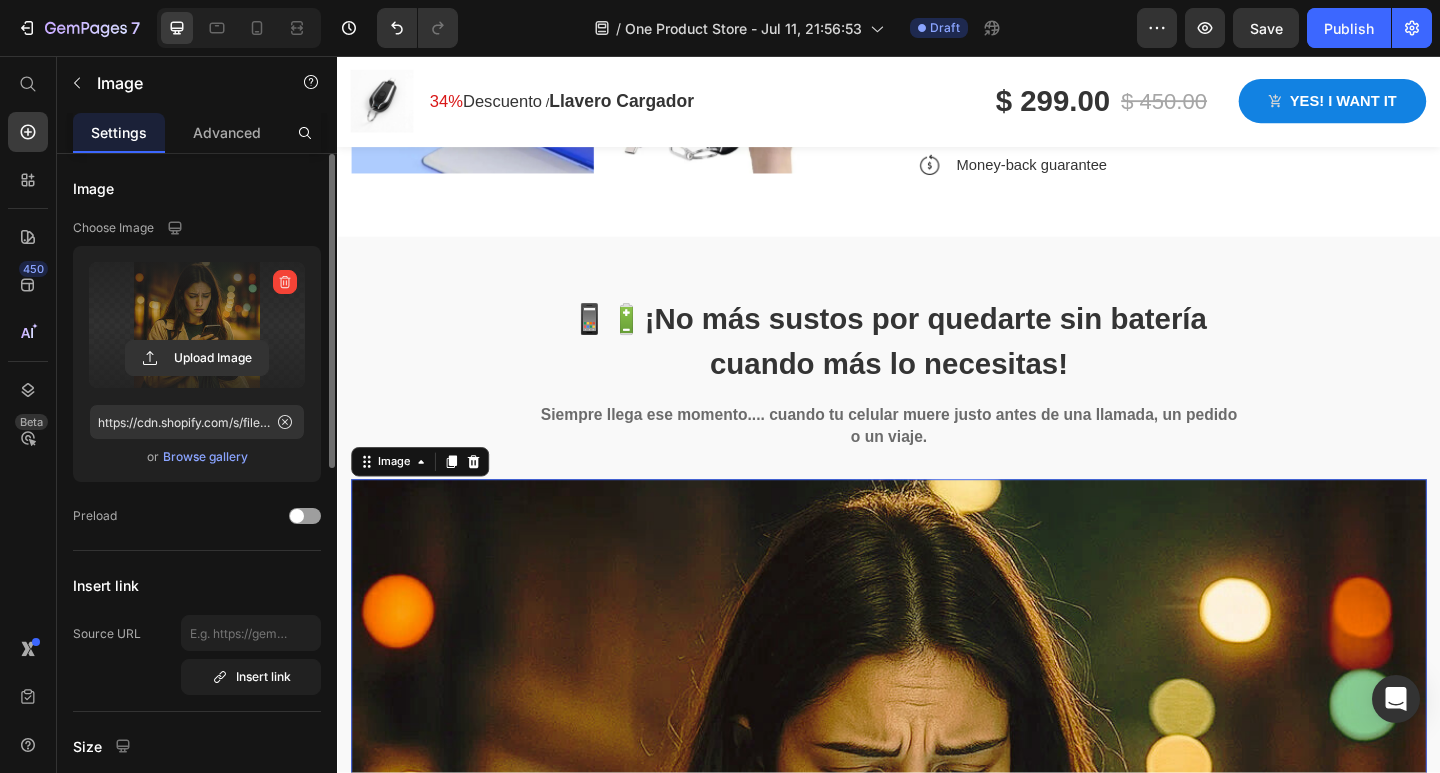 scroll, scrollTop: 2109, scrollLeft: 0, axis: vertical 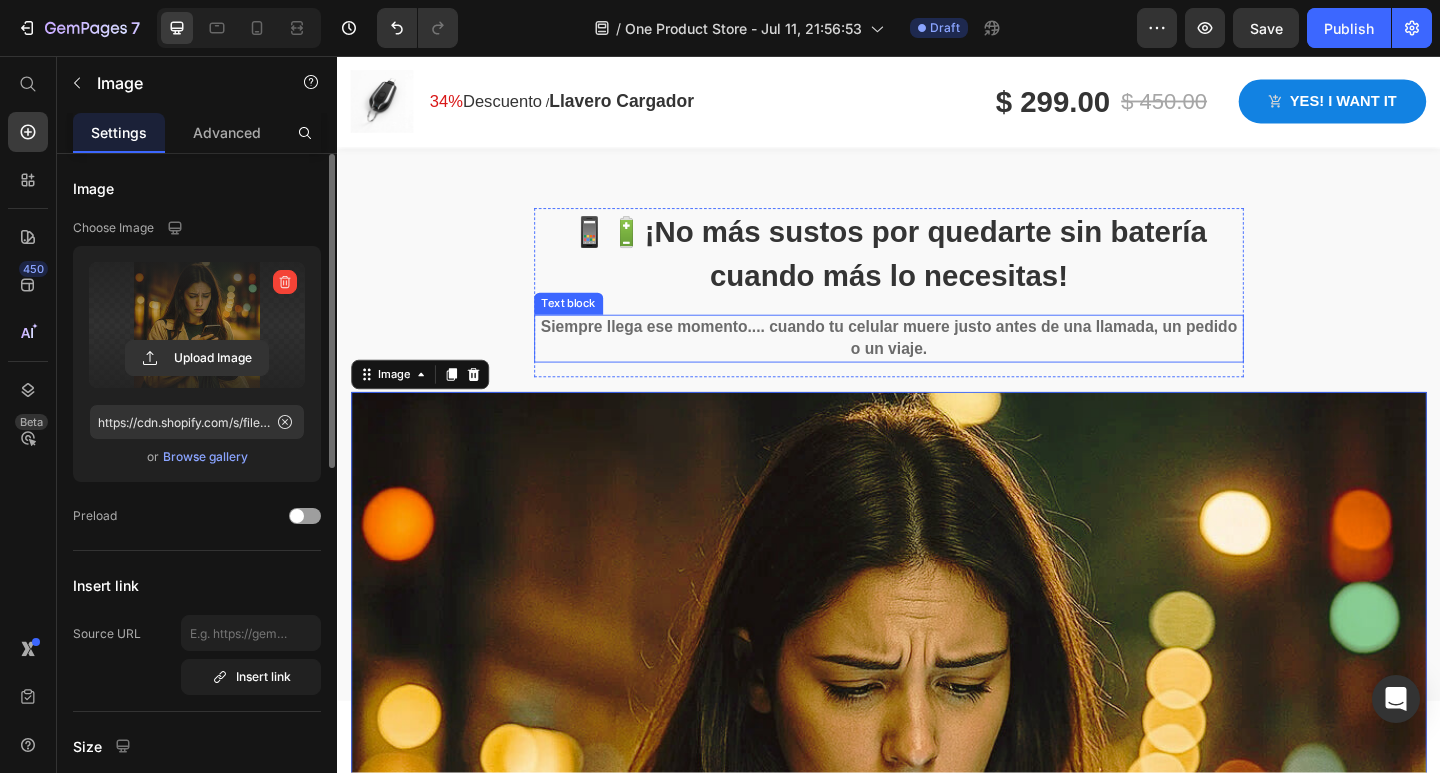 click on "Siempre llega ese momento.... cuando tu celular muere justo antes de una llamada, un pedido o un viaje." at bounding box center (937, 364) 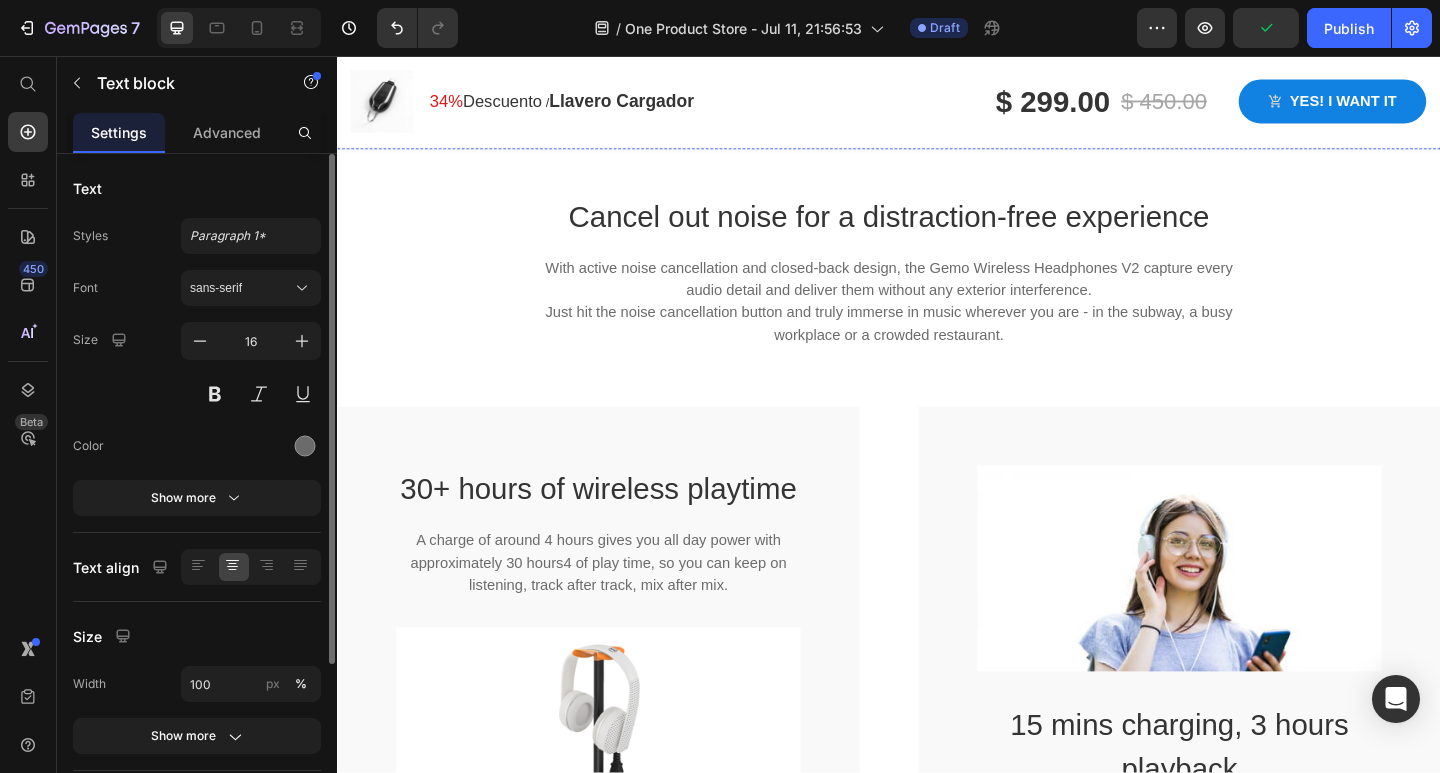 scroll, scrollTop: 3609, scrollLeft: 0, axis: vertical 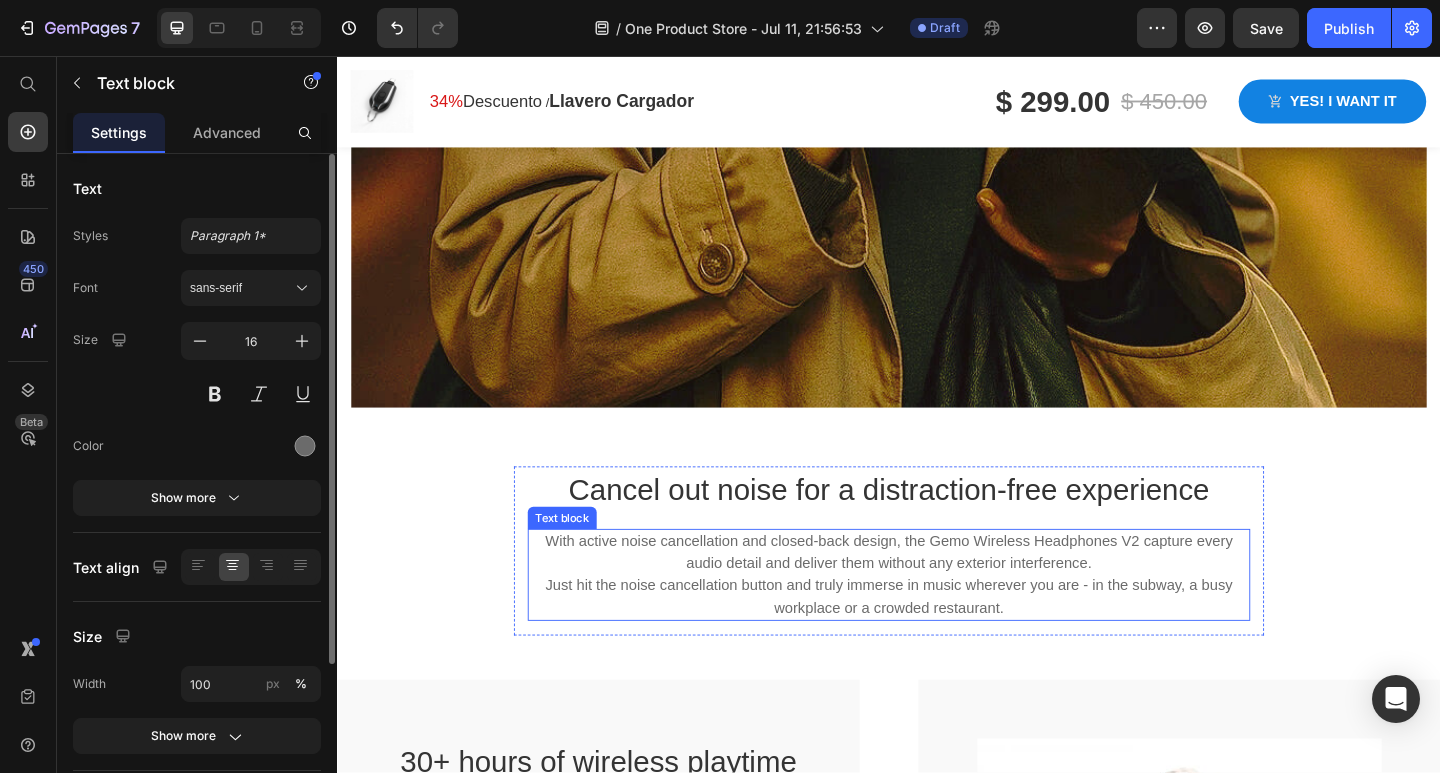 click on "With active noise cancellation and closed-back design, the Gemo Wireless Headphones V2 capture every audio detail and deliver them without any exterior interference.  Just hit the noise cancellation button and truly immerse in music wherever you are - in the subway, a busy workplace or a crowded restaurant." at bounding box center (937, 621) 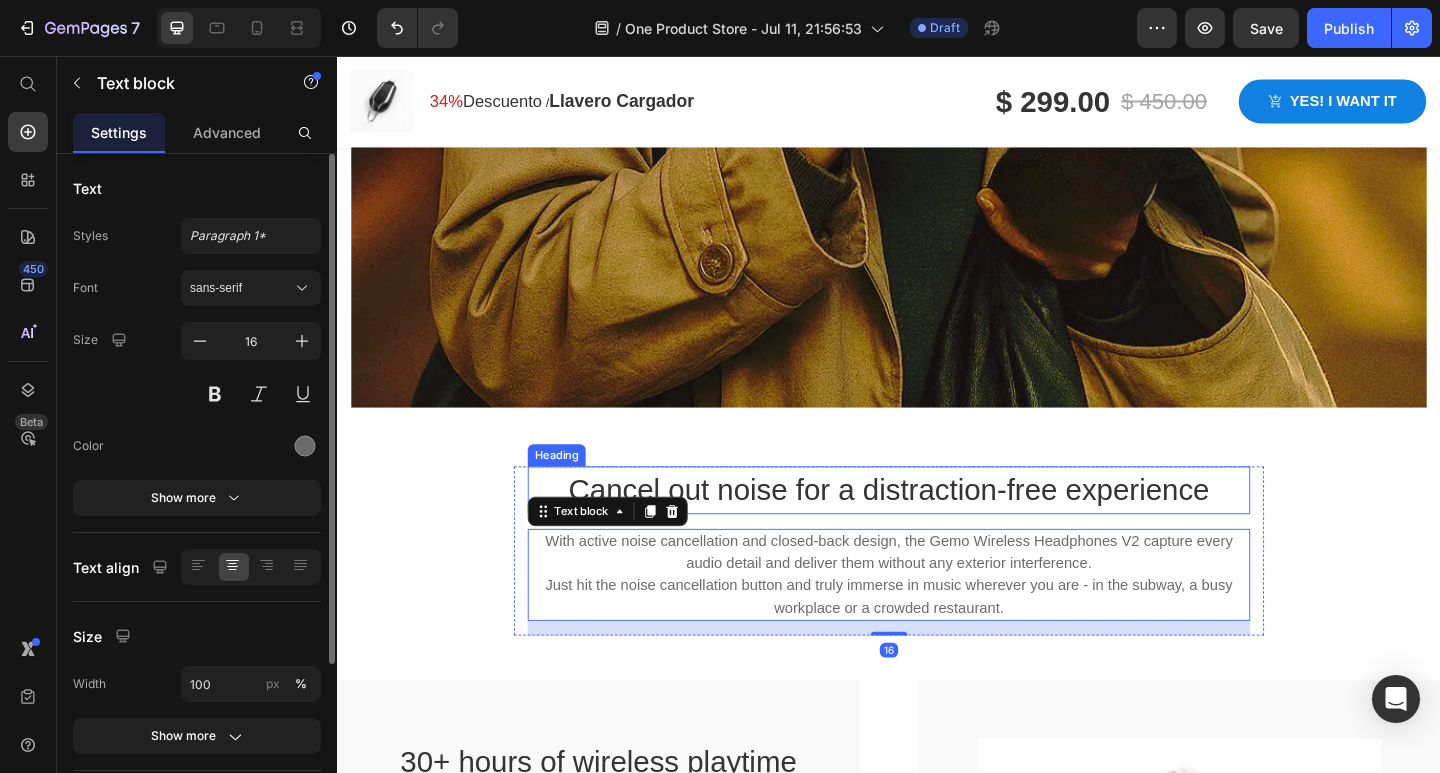click on "Cancel out noise for a distraction-free experience" at bounding box center [937, 529] 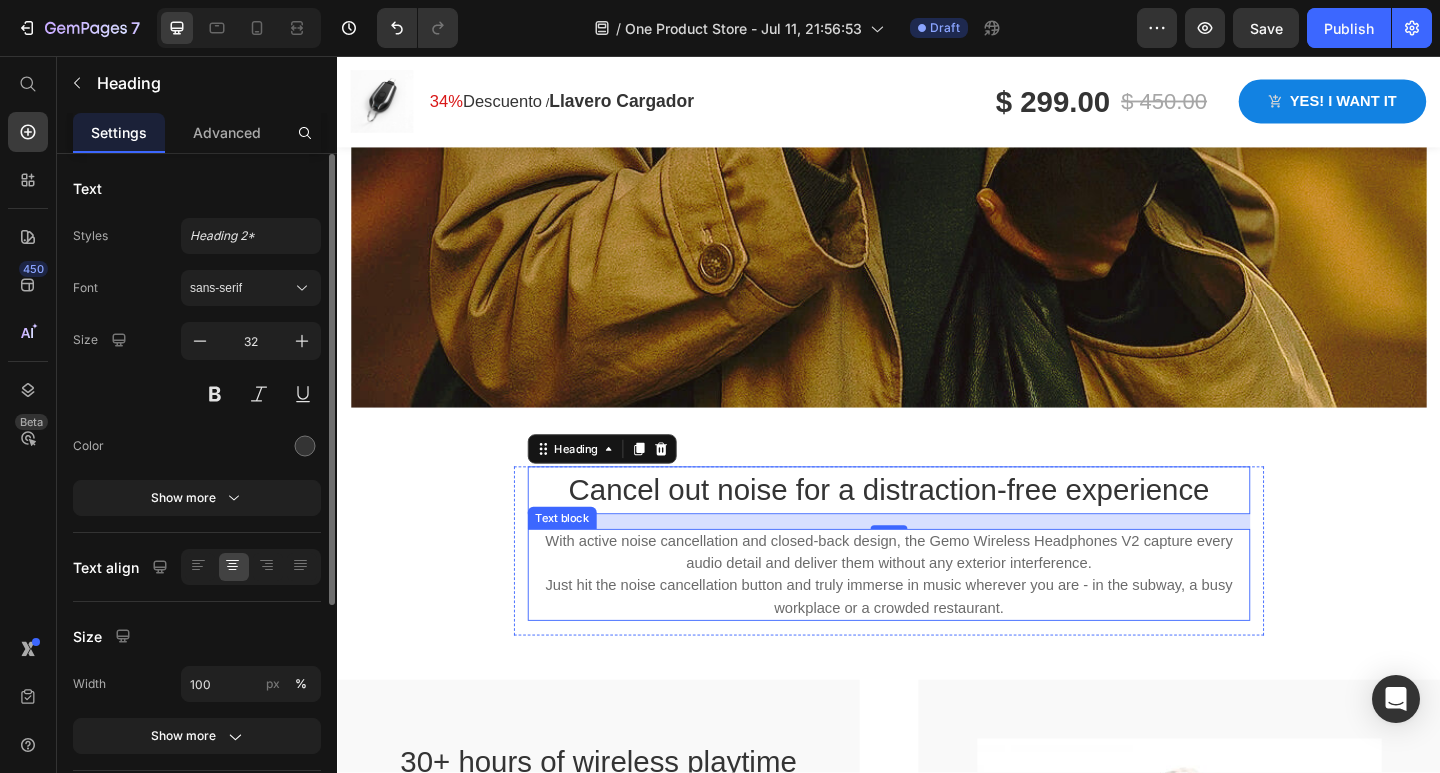 click on "With active noise cancellation and closed-back design, the Gemo Wireless Headphones V2 capture every audio detail and deliver them without any exterior interference.  Just hit the noise cancellation button and truly immerse in music wherever you are - in the subway, a busy workplace or a crowded restaurant." at bounding box center [937, 621] 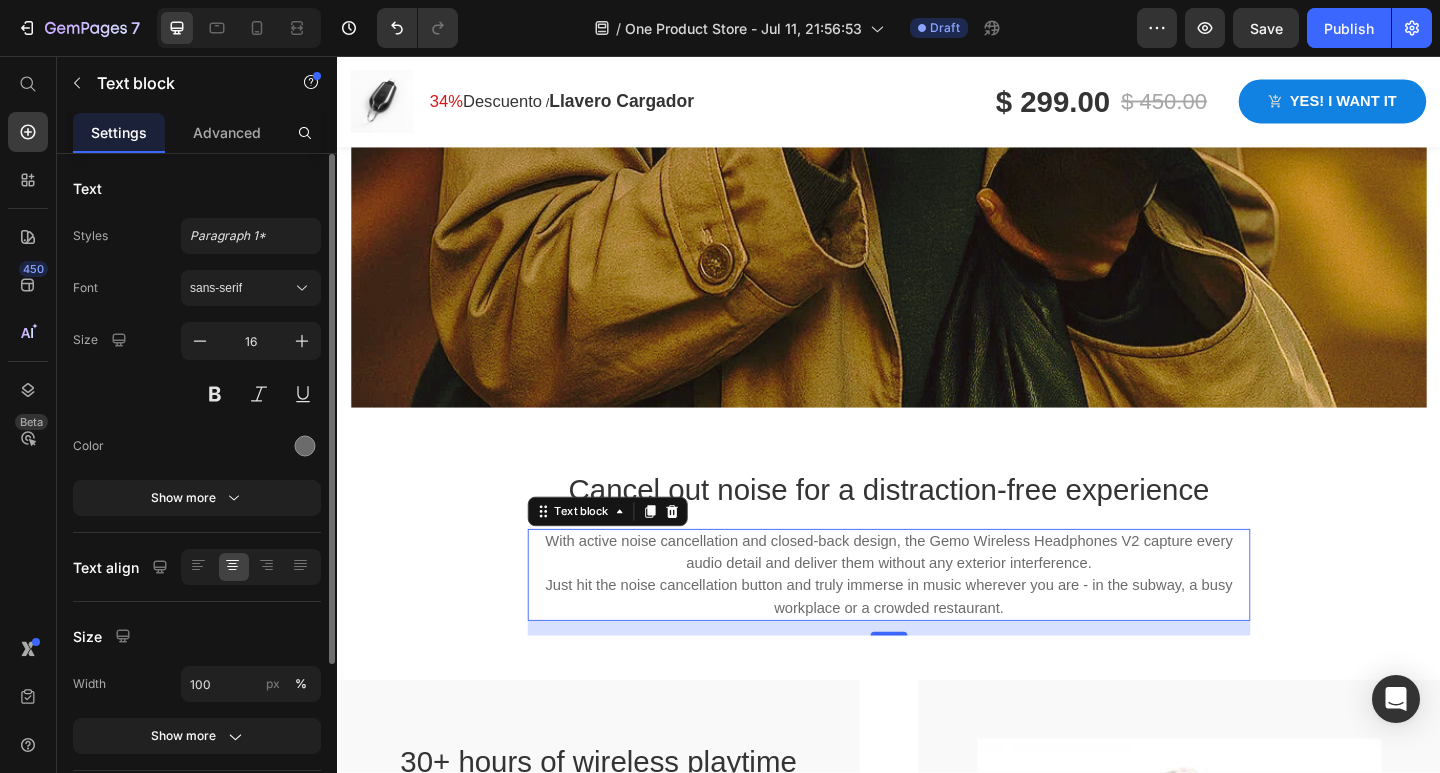 click on "With active noise cancellation and closed-back design, the Gemo Wireless Headphones V2 capture every audio detail and deliver them without any exterior interference.  Just hit the noise cancellation button and truly immerse in music wherever you are - in the subway, a busy workplace or a crowded restaurant." at bounding box center [937, 621] 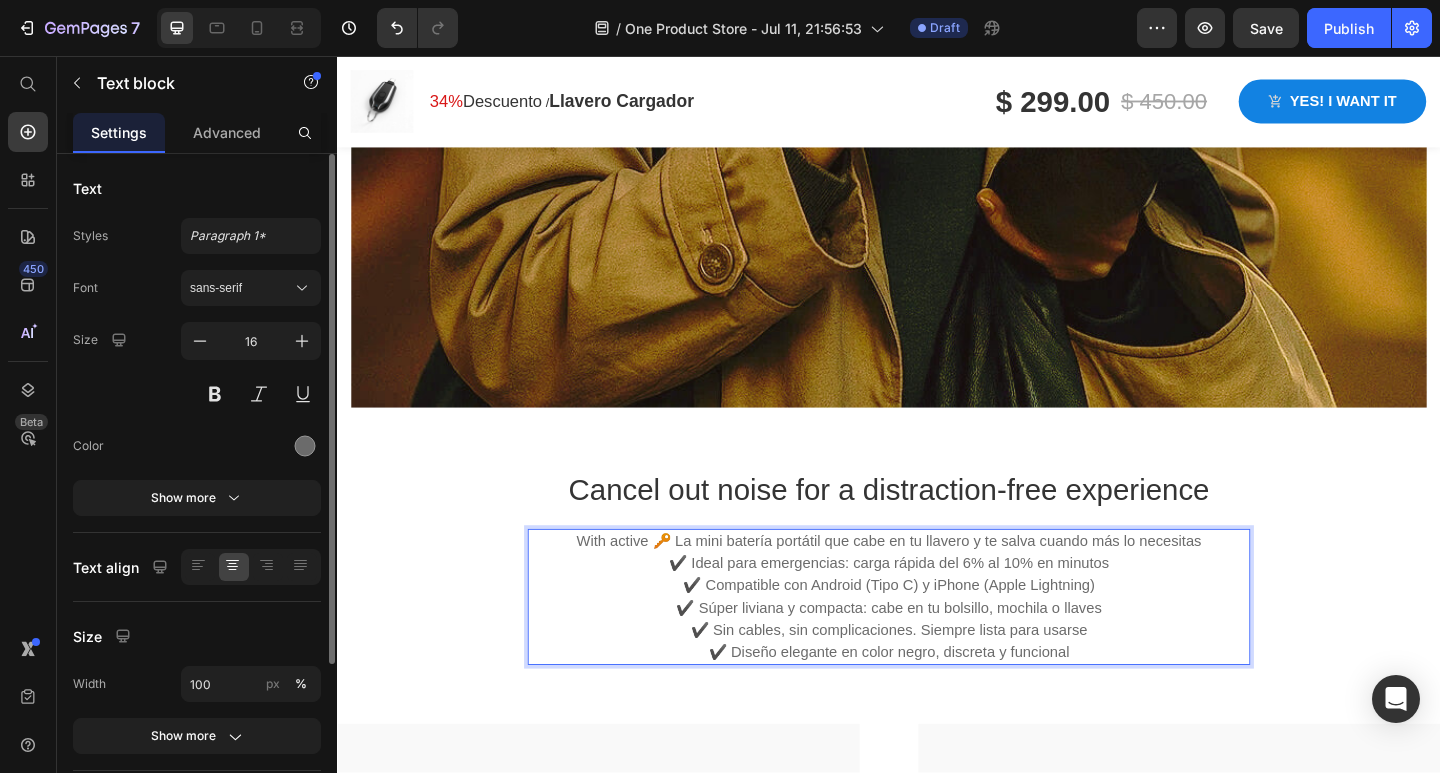 click on "With active 🔑 La mini batería portátil que cabe en tu llavero y te salva cuando más lo necesitas" at bounding box center [937, 585] 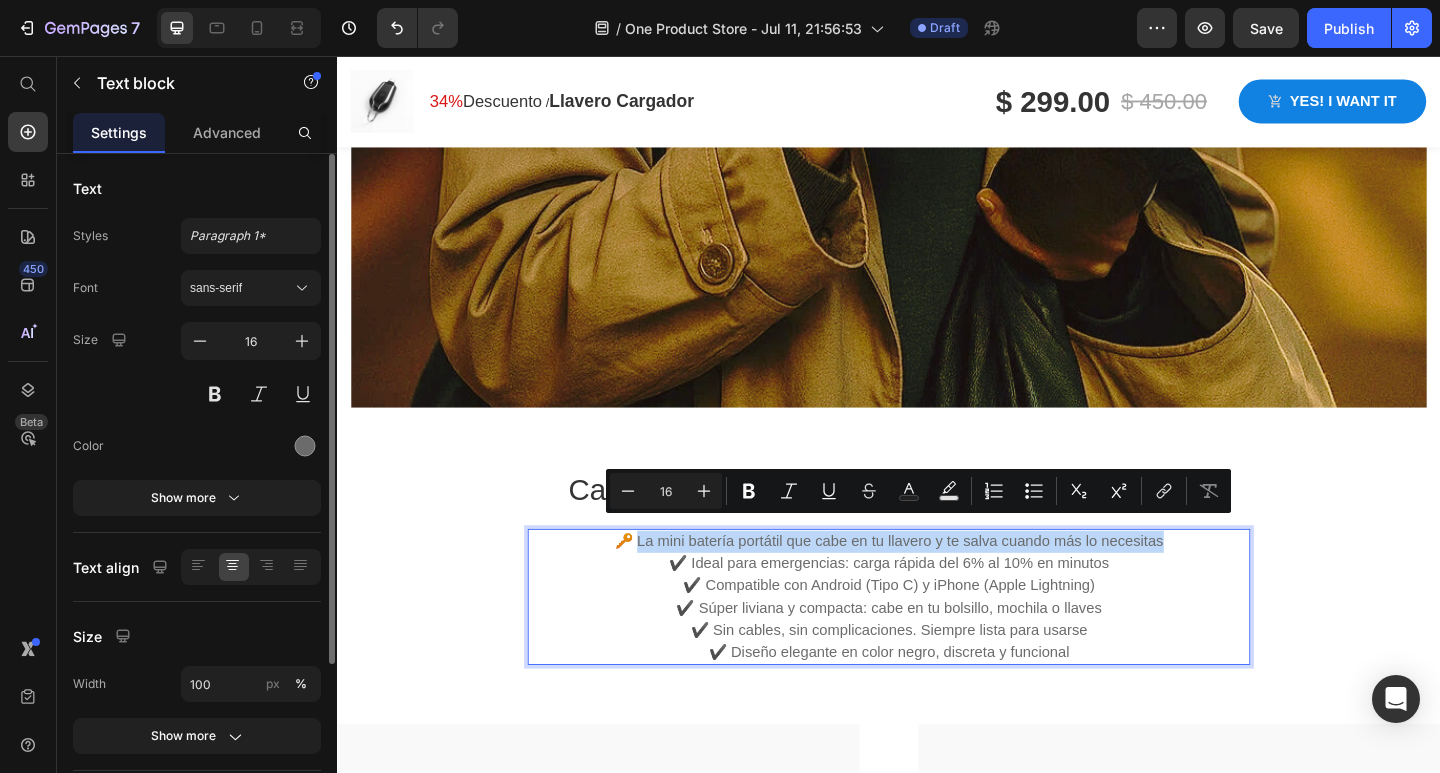 drag, startPoint x: 656, startPoint y: 567, endPoint x: 1237, endPoint y: 559, distance: 581.05505 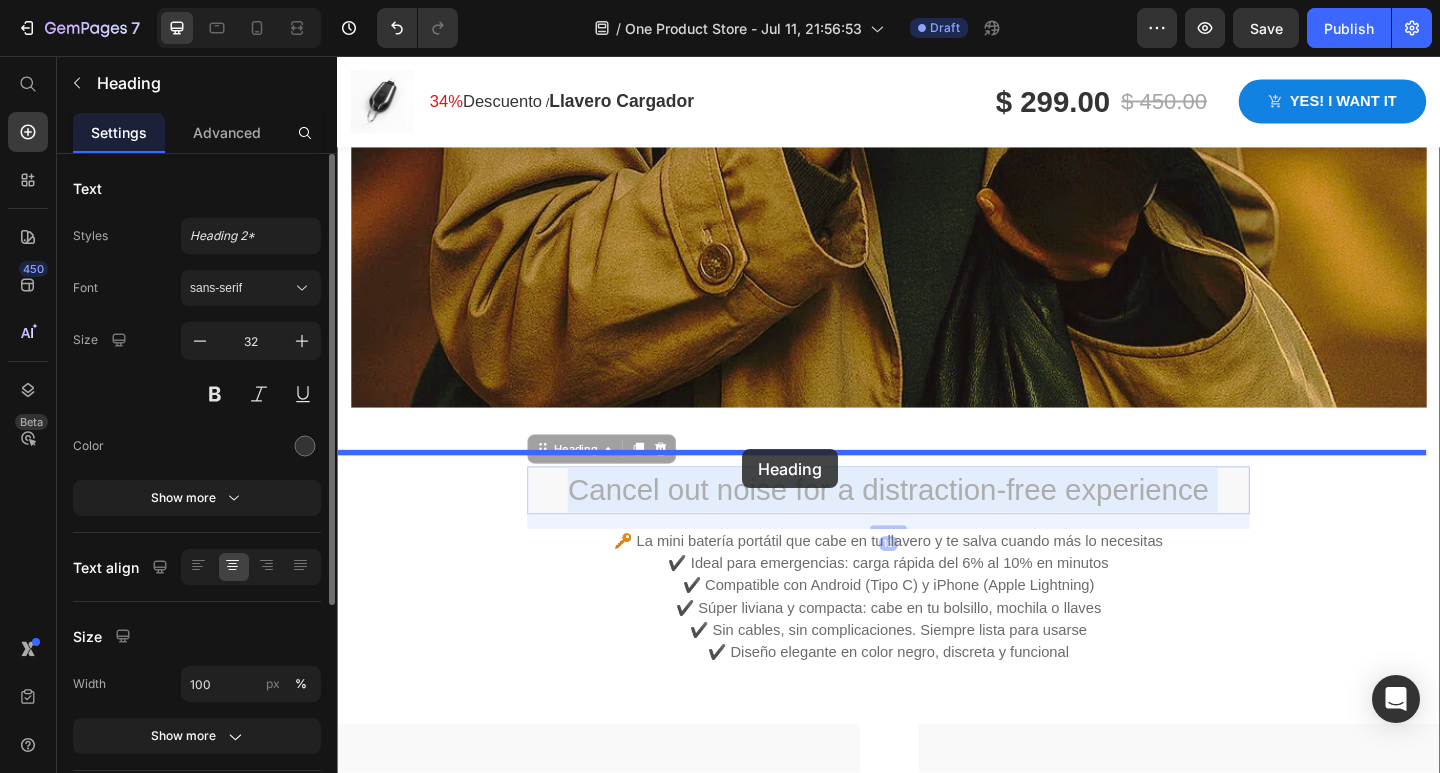 drag, startPoint x: 1284, startPoint y: 508, endPoint x: 768, endPoint y: 484, distance: 516.55786 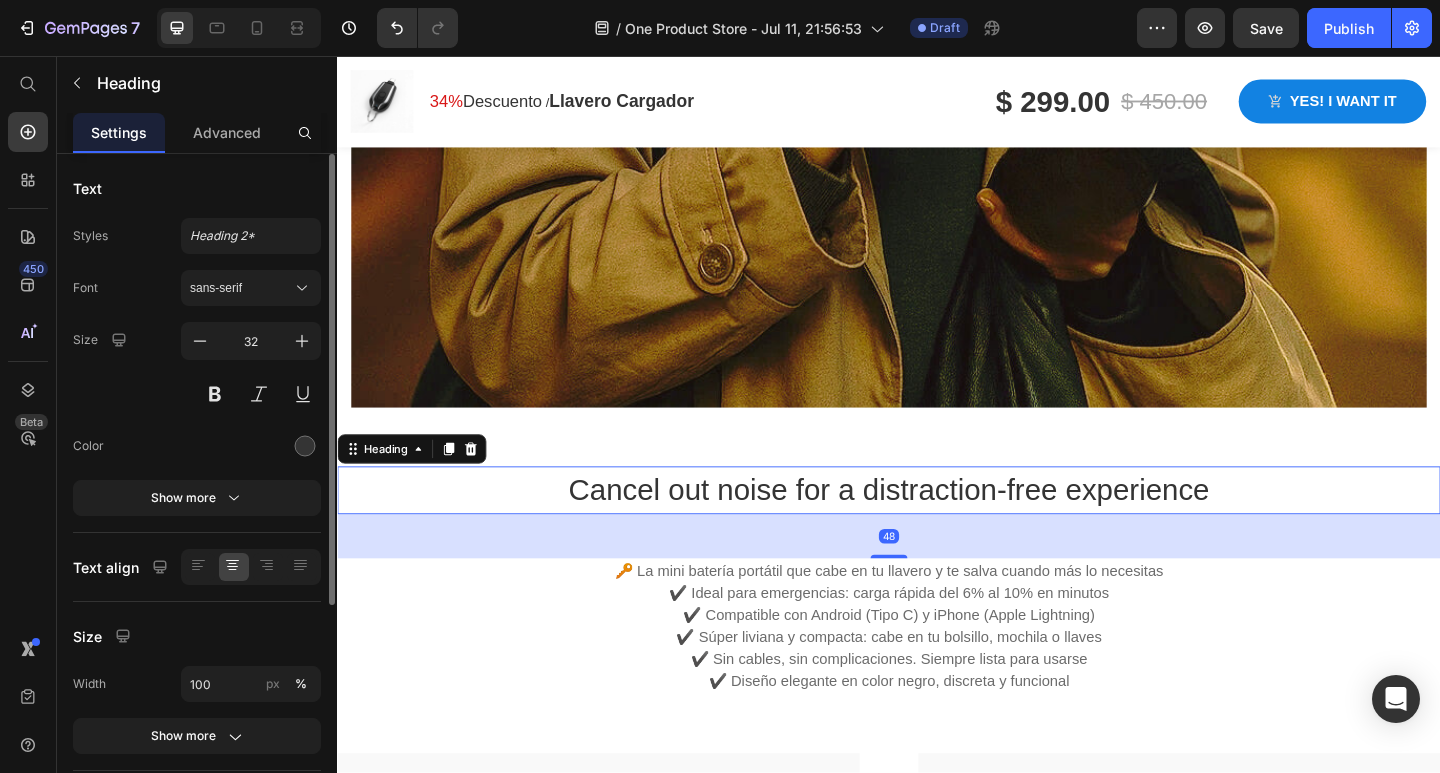click on "Cancel out noise for a distraction-free experience" at bounding box center (937, 529) 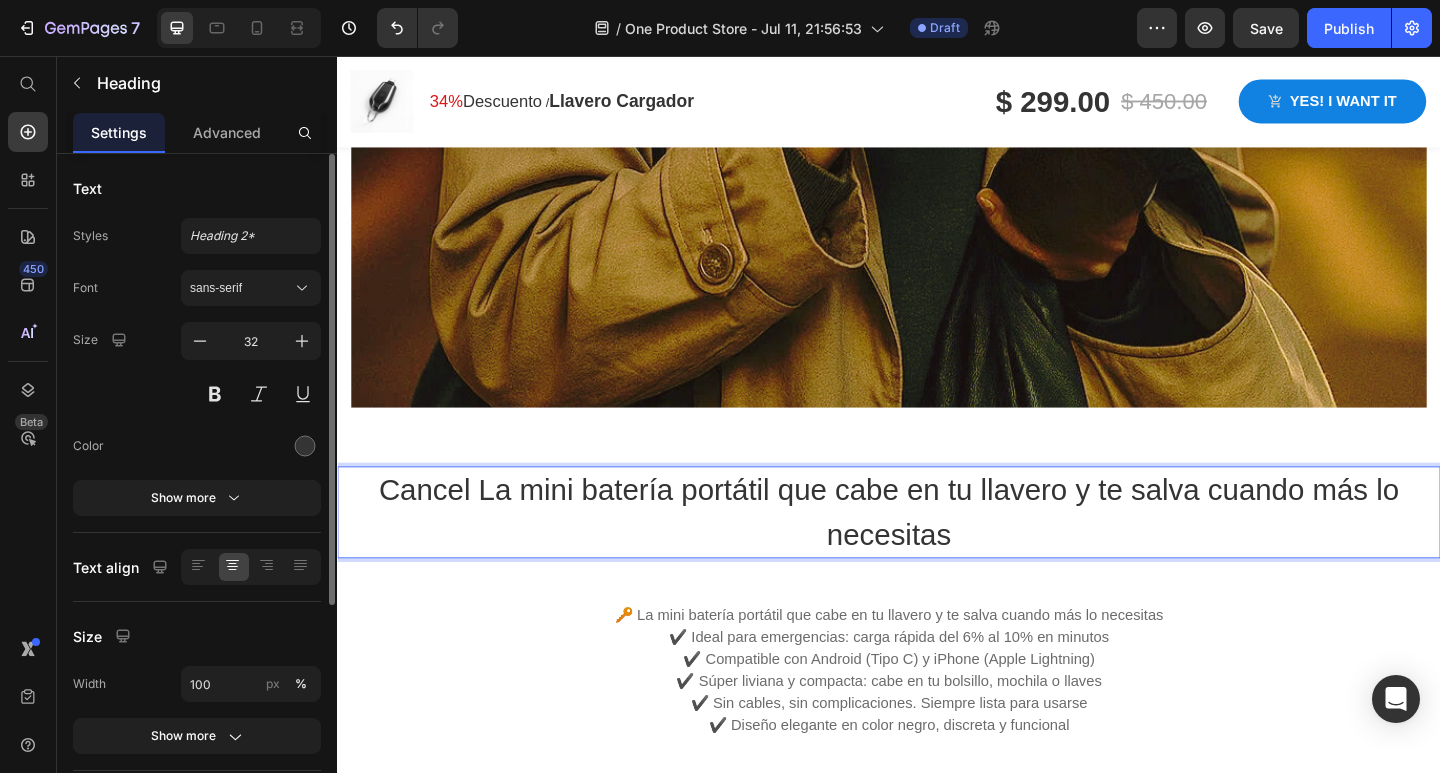 click on "Cancel La mini batería portátil que cabe en tu llavero y te salva cuando más lo necesitas" at bounding box center (937, 553) 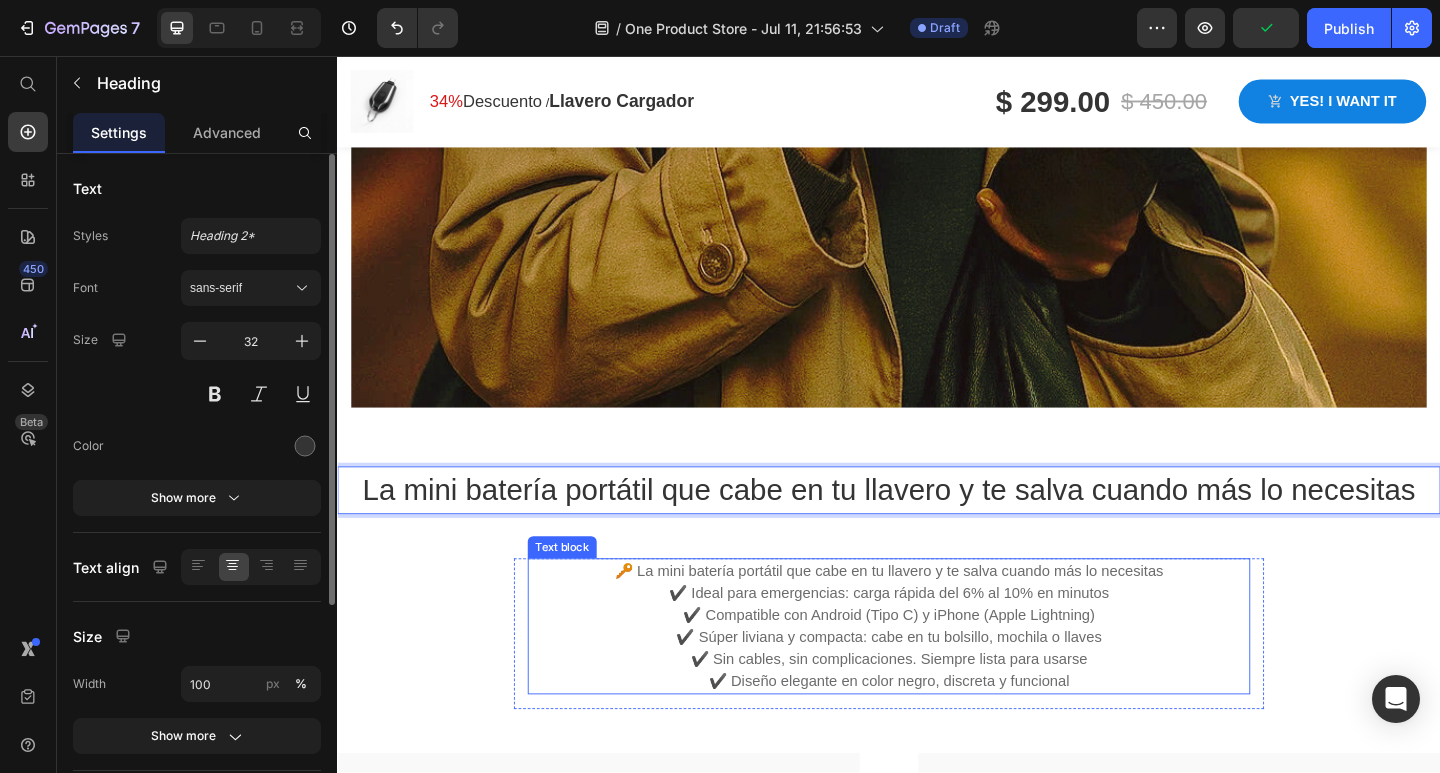 click on "🔑 La mini batería portátil que cabe en tu llavero y te salva cuando más lo necesitas" at bounding box center (937, 617) 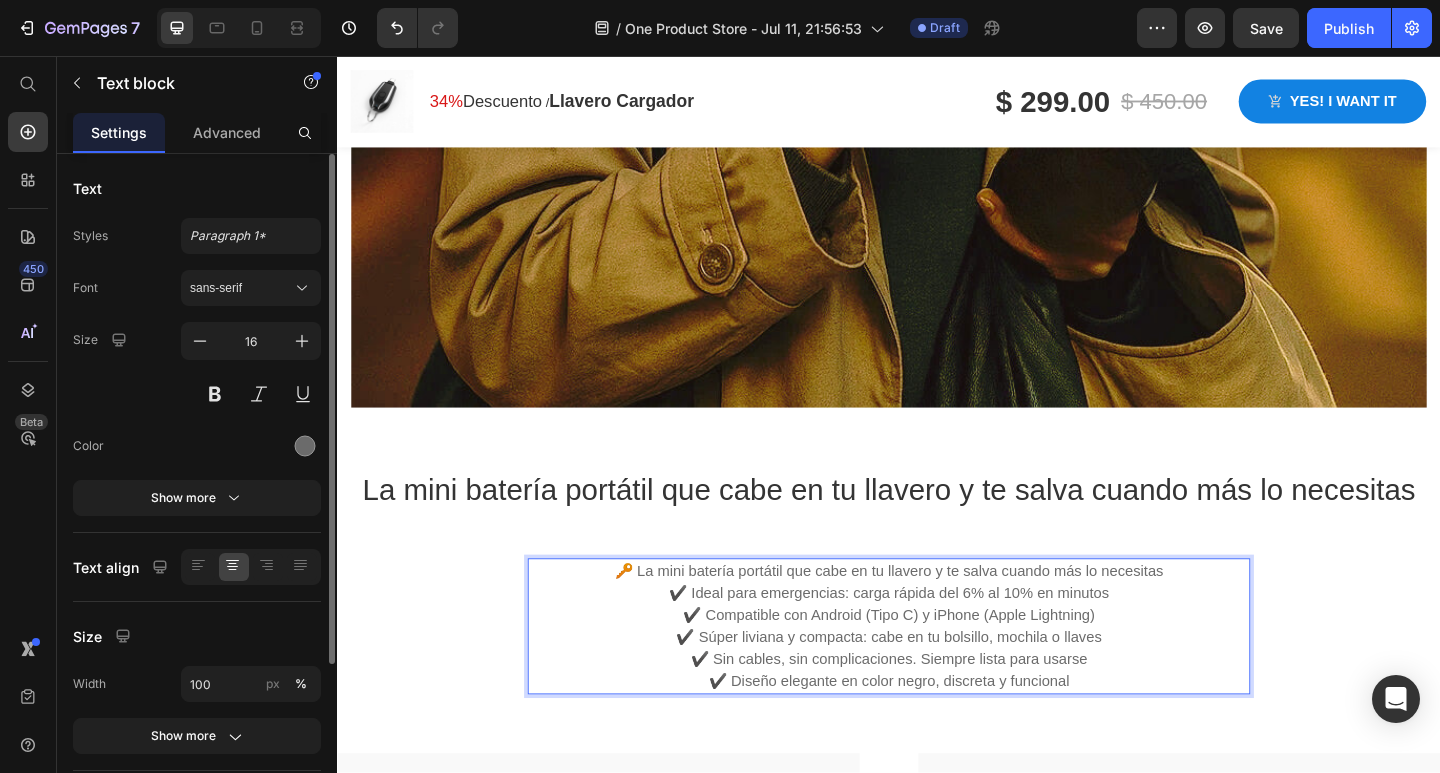 click on "🔑 La mini batería portátil que cabe en tu llavero y te salva cuando más lo necesitas" at bounding box center (937, 617) 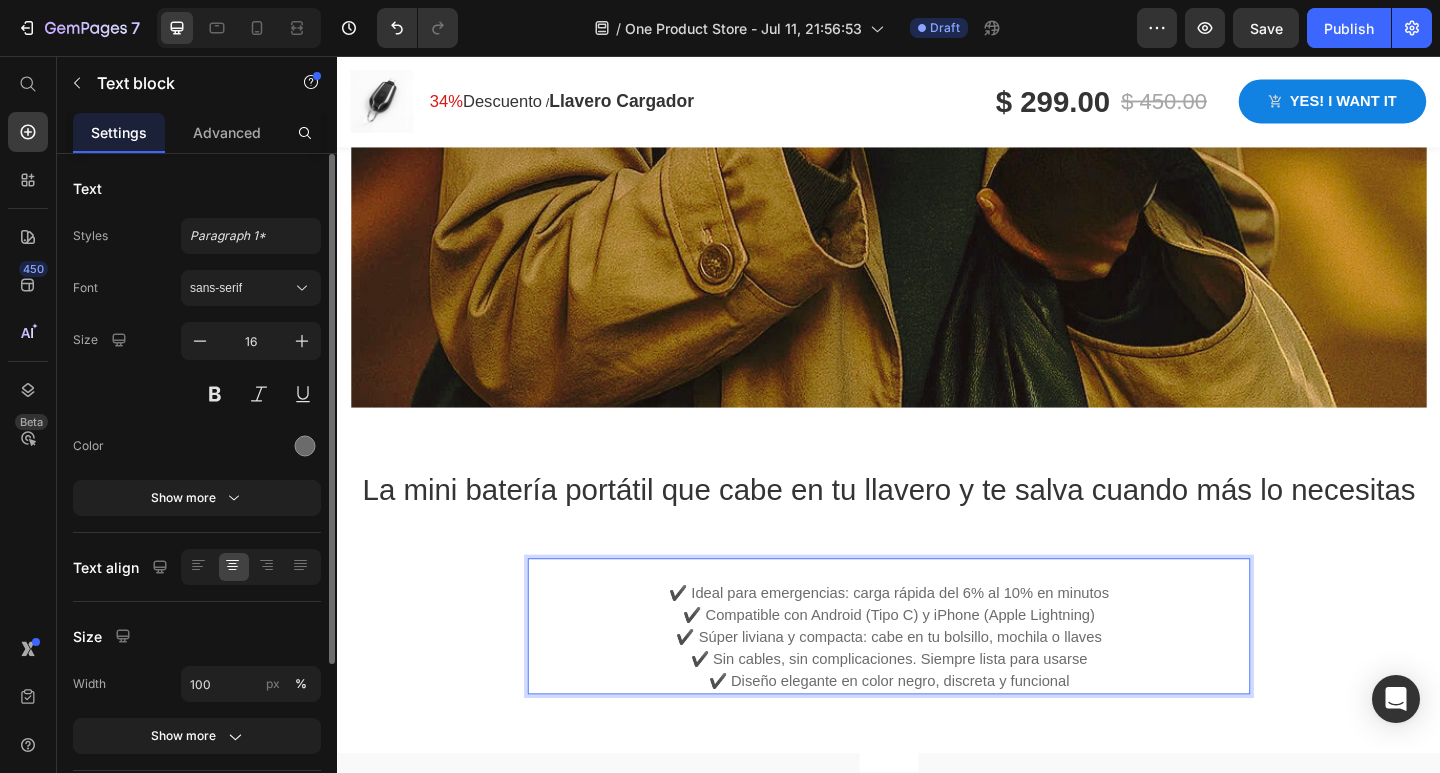 click on "✔️ Ideal para emergencias: carga rápida del 6% al 10% en minutos ✔️ Compatible con Android (Tipo C) y iPhone (Apple Lightning) ✔️ Súper liviana y compacta: cabe en tu bolsillo, mochila o llaves ✔️ Sin cables, sin complicaciones. Siempre lista para usarse ✔️ Diseño elegante en color negro, discreta y funcional" at bounding box center [937, 689] 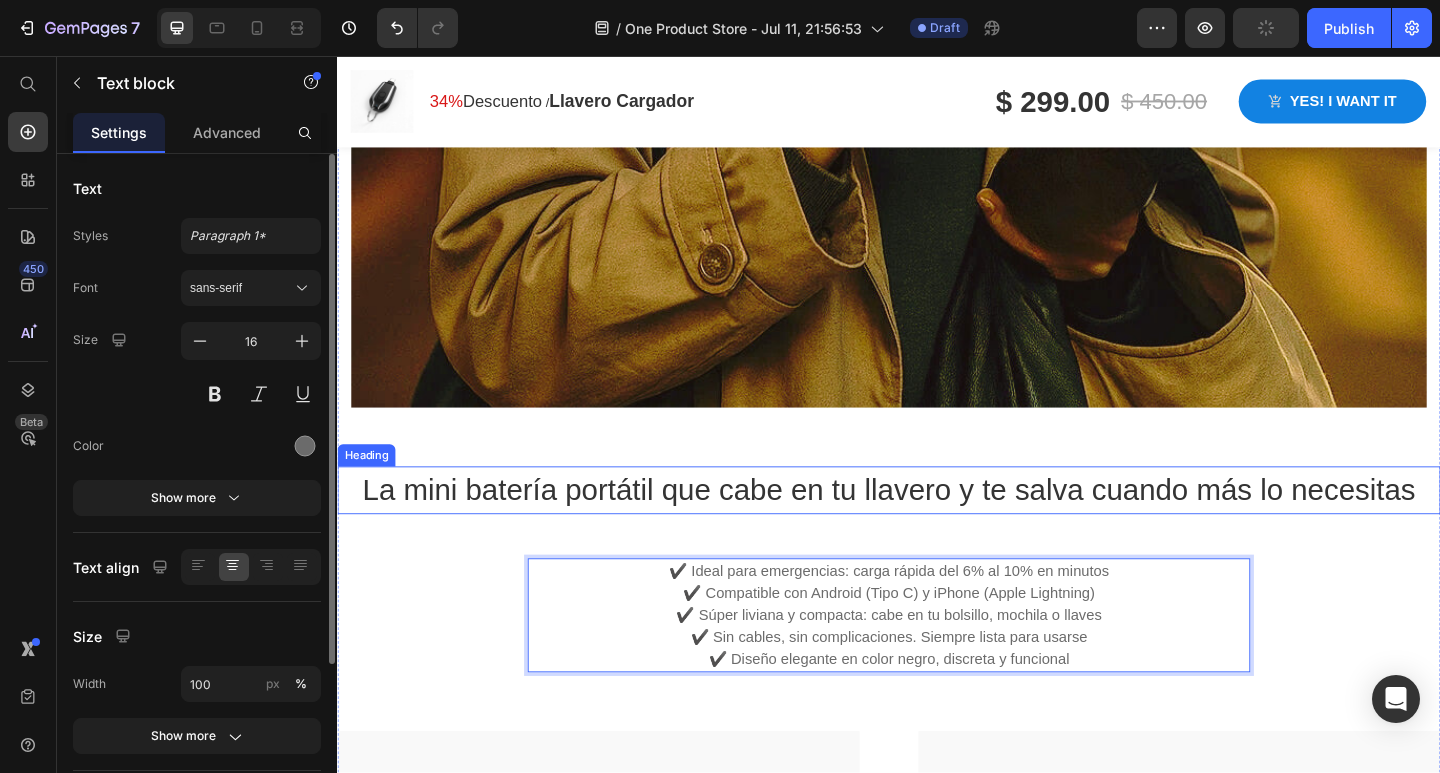 click on "La mini batería portátil que cabe en tu llavero y te salva cuando más lo necesitas" at bounding box center (937, 529) 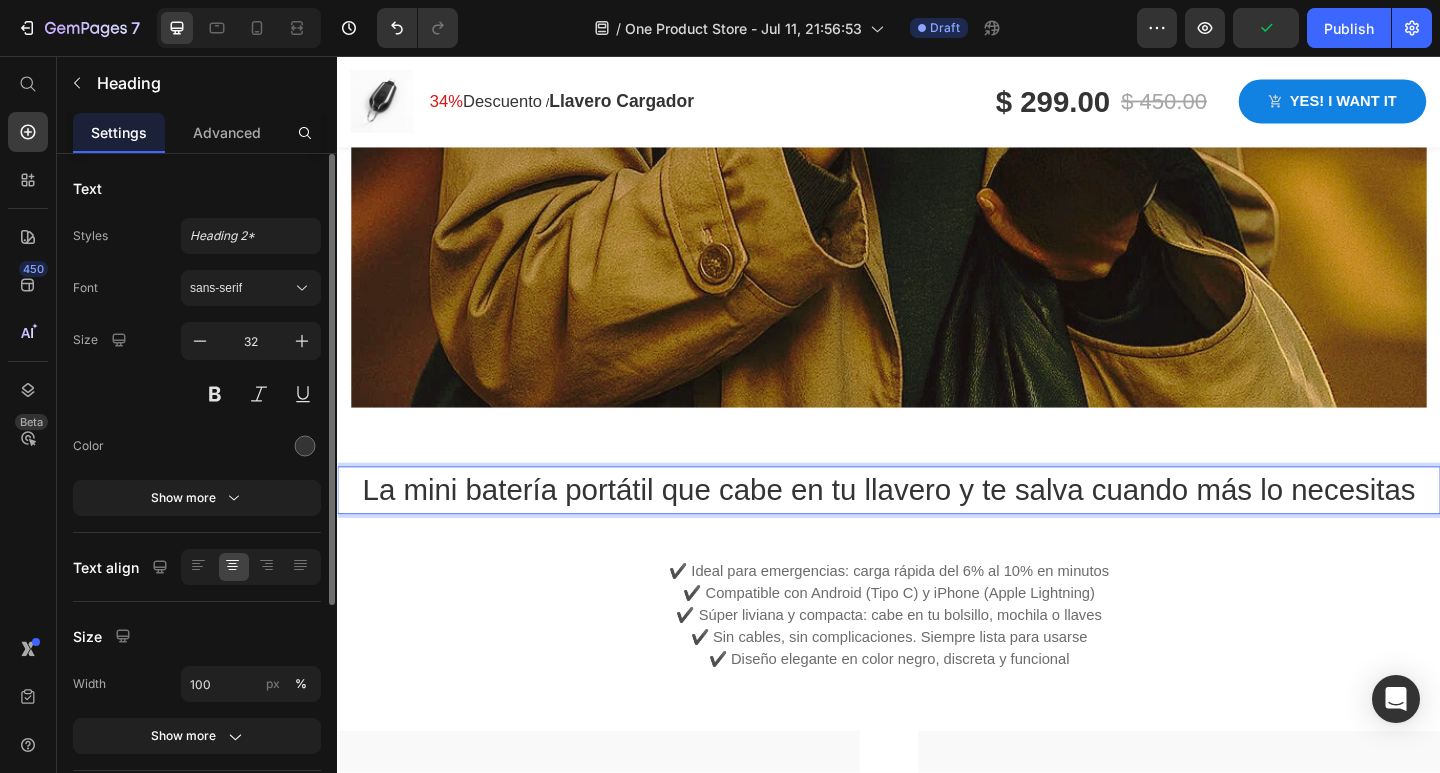 click on "La mini batería portátil que cabe en tu llavero y te salva cuando más lo necesitas" at bounding box center (937, 529) 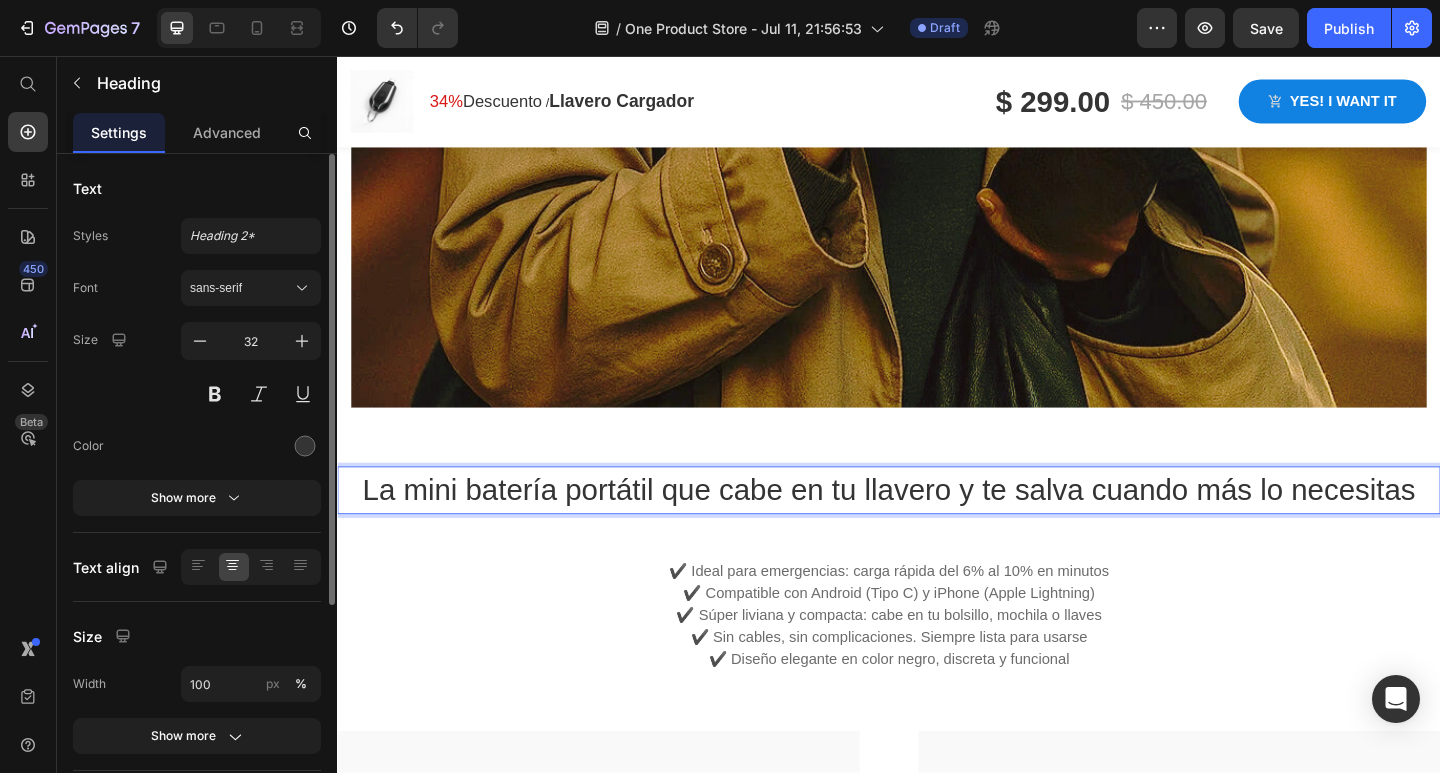 click on "La mini batería portátil que cabe en tu llavero y te salva cuando más lo necesitas" at bounding box center [937, 529] 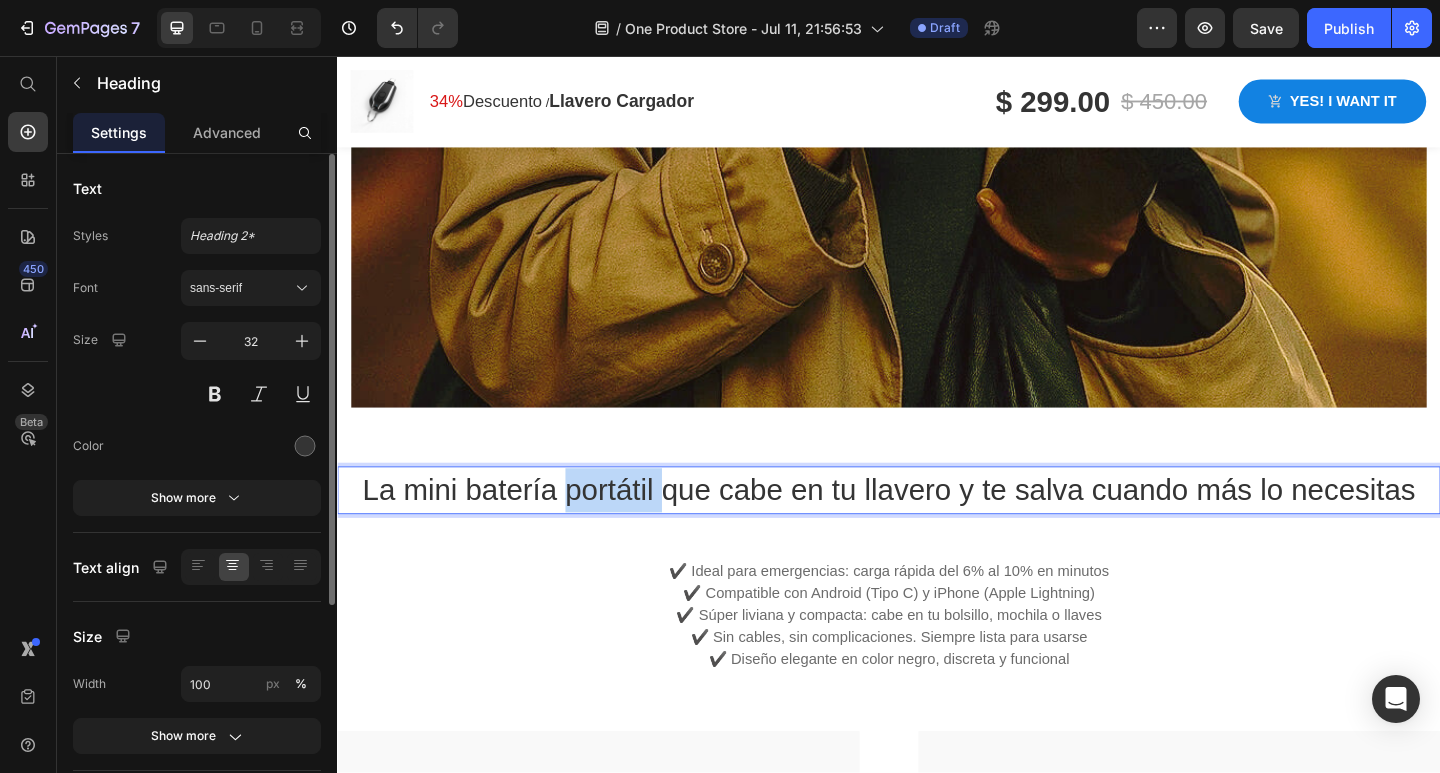 click on "La mini batería portátil que cabe en tu llavero y te salva cuando más lo necesitas" at bounding box center (937, 529) 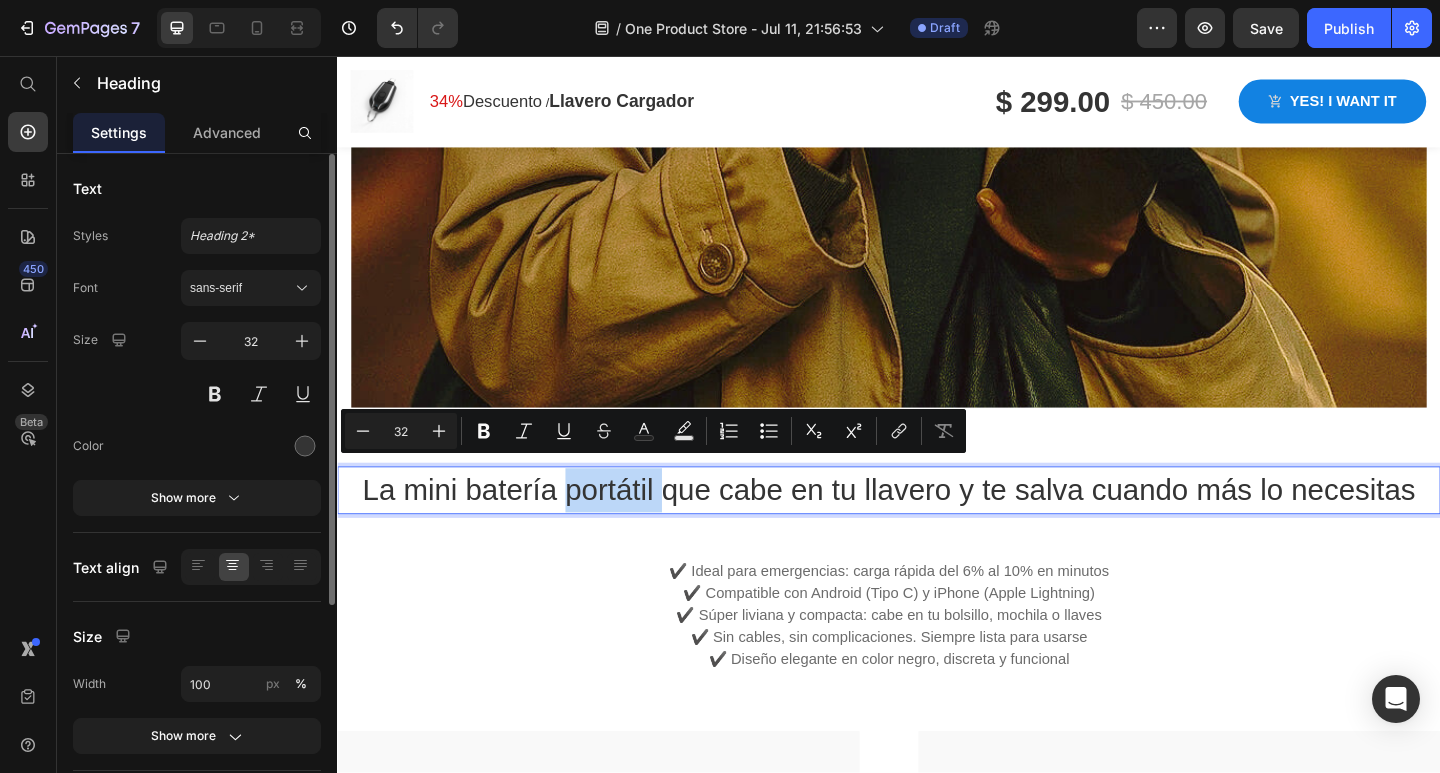 click on "La mini batería portátil que cabe en tu llavero y te salva cuando más lo necesitas" at bounding box center (937, 529) 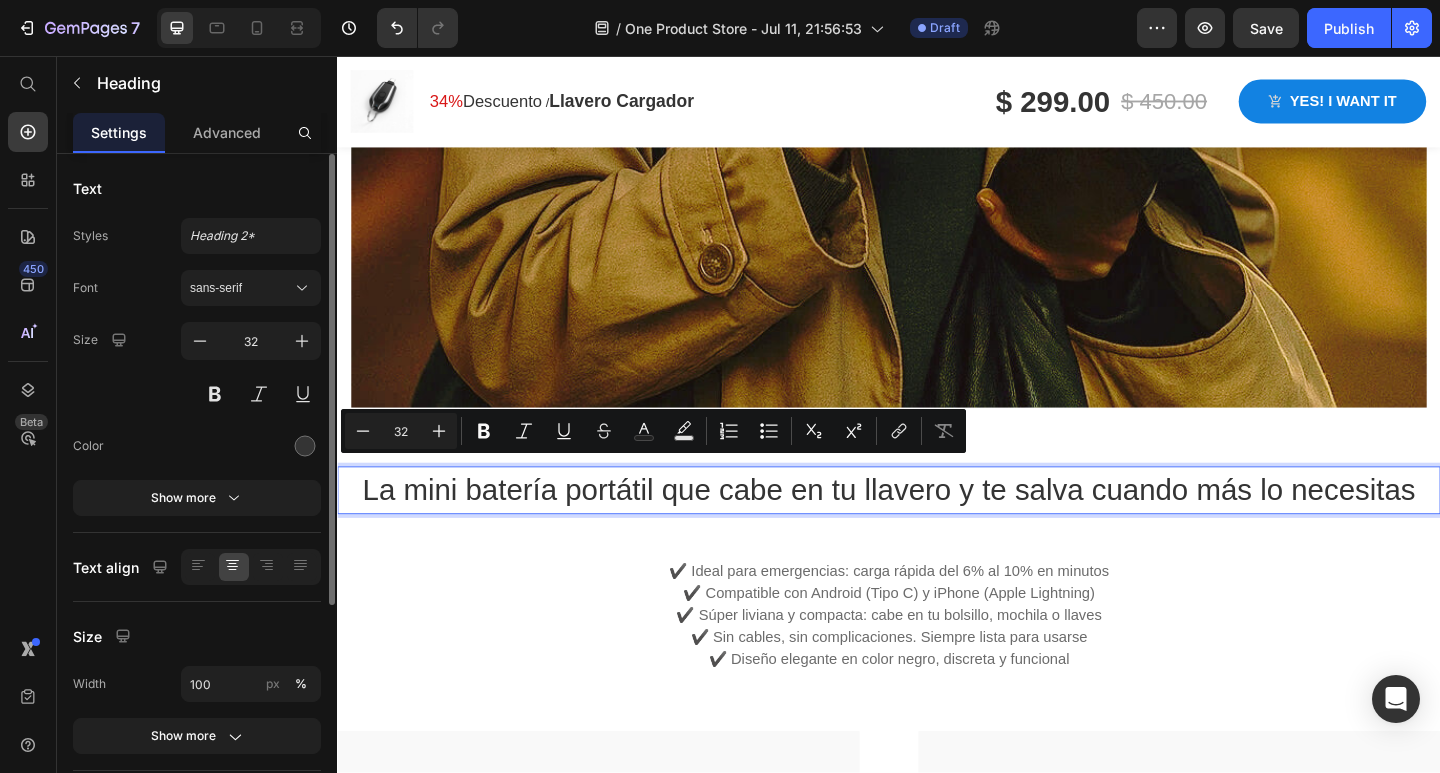 click on "La mini batería portátil que cabe en tu llavero y te salva cuando más lo necesitas" at bounding box center (937, 529) 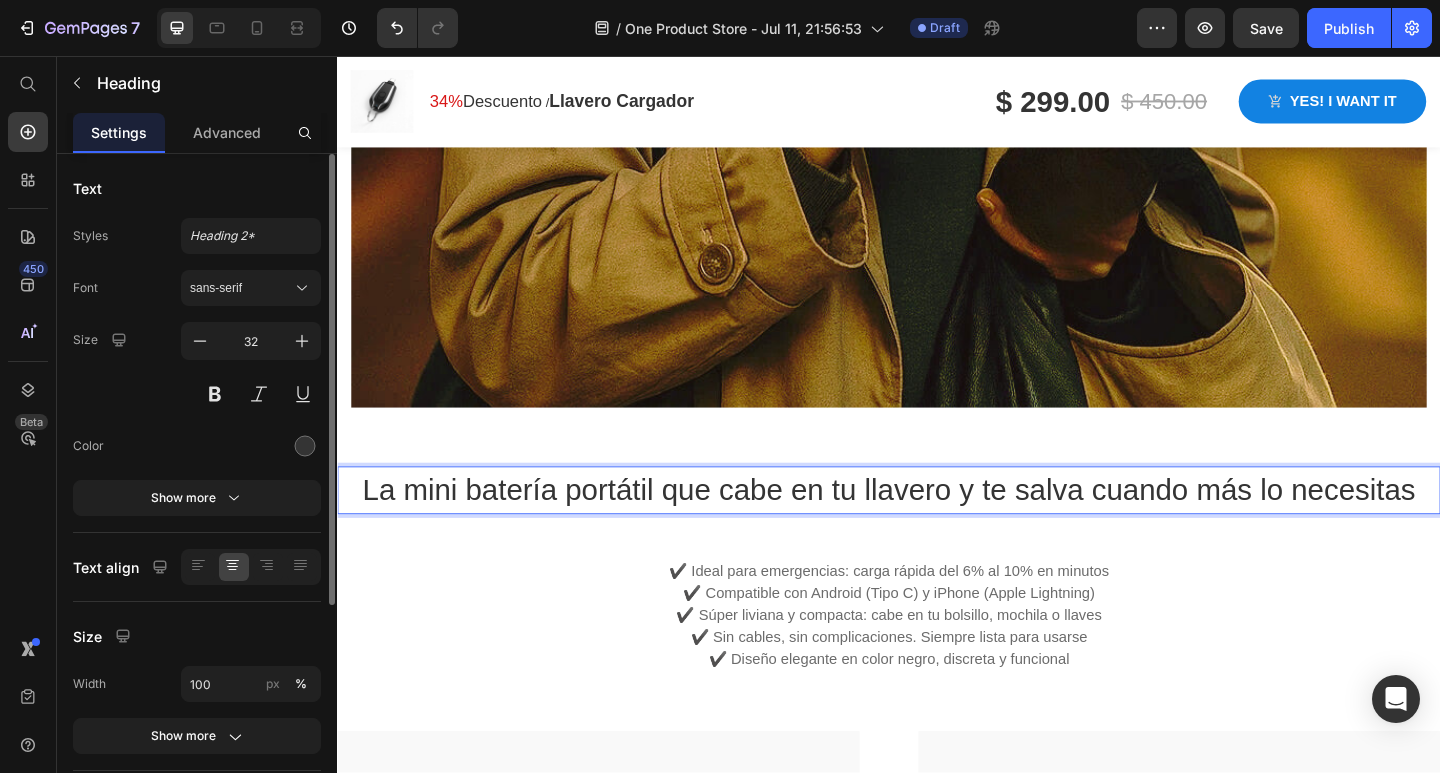 click on "La mini batería portátil que cabe en tu llavero y te salva cuando más lo necesitas" at bounding box center [937, 529] 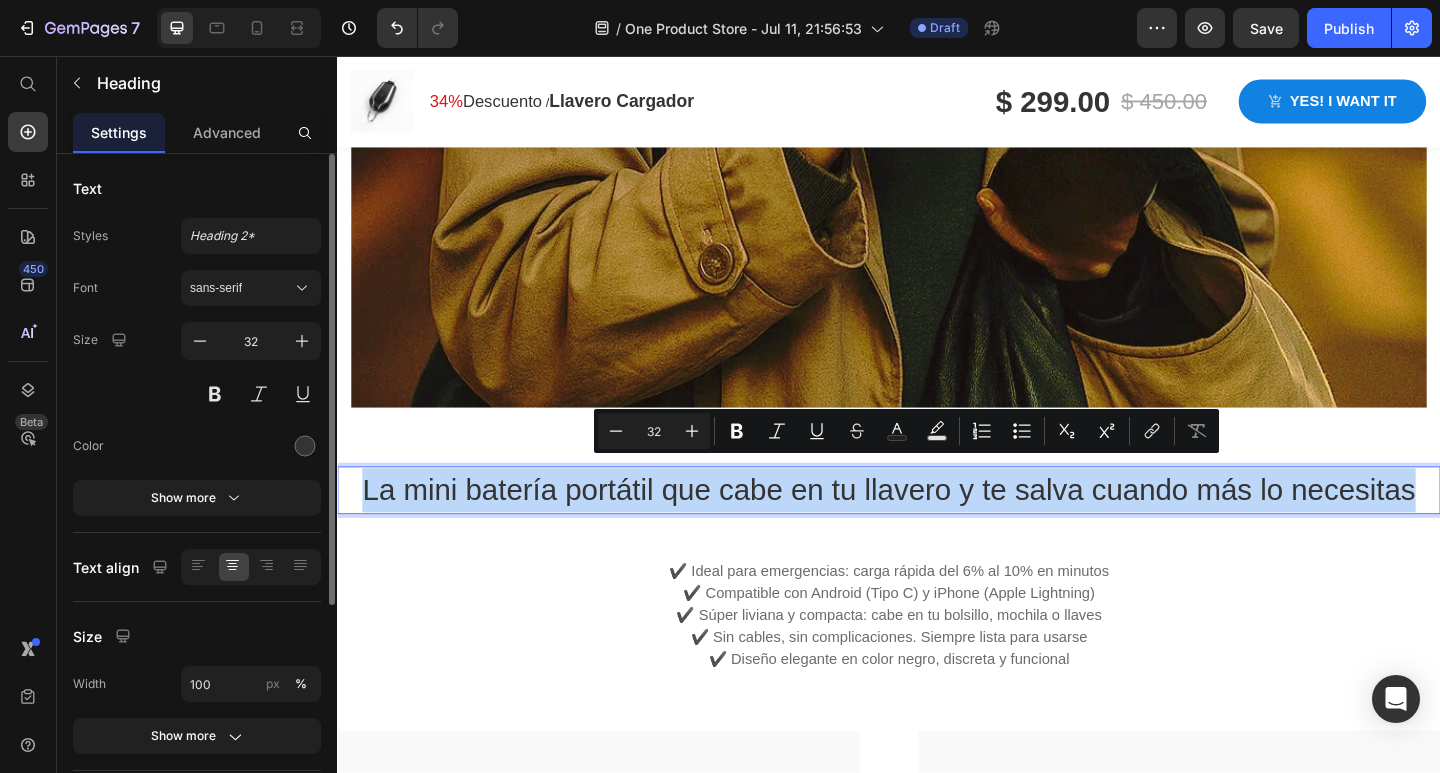 drag, startPoint x: 358, startPoint y: 516, endPoint x: 1498, endPoint y: 515, distance: 1140.0005 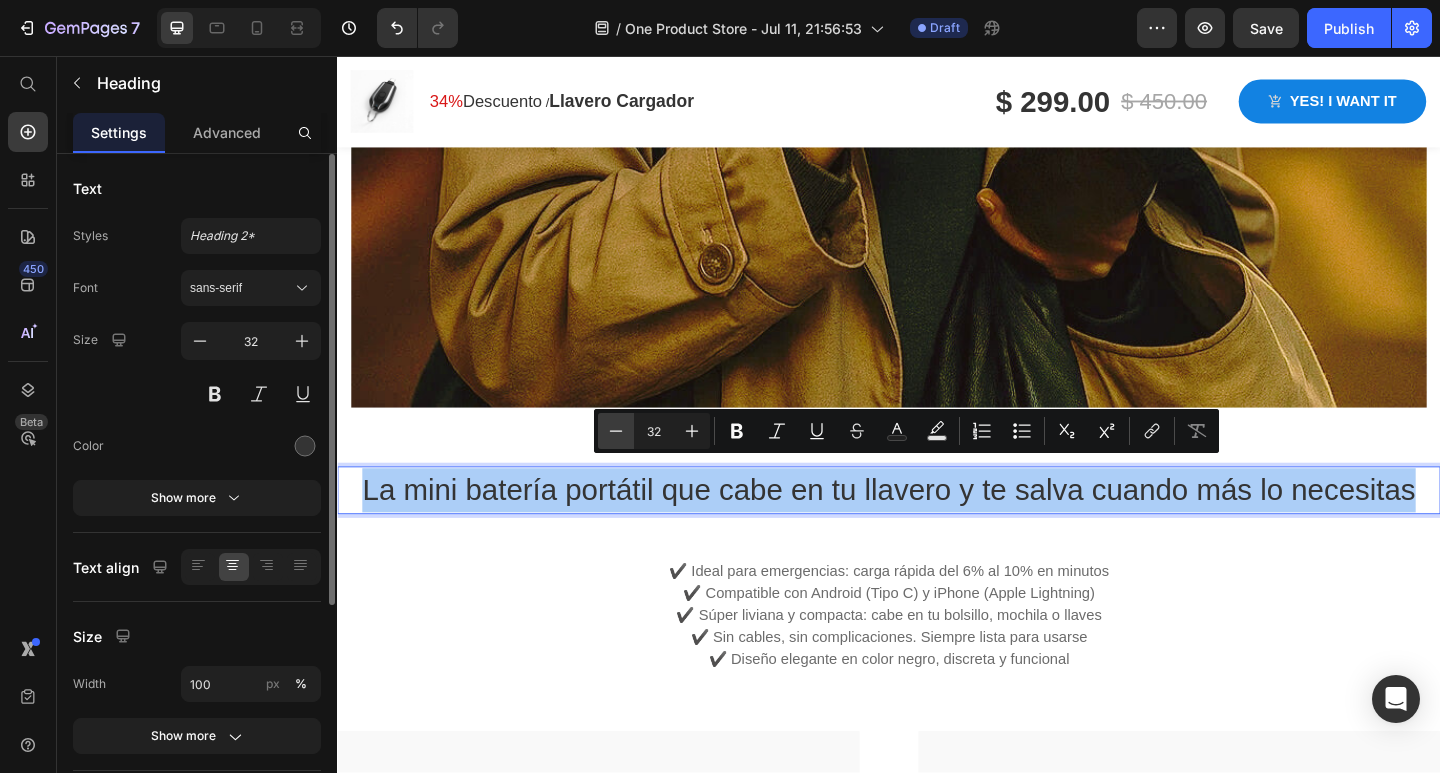 click 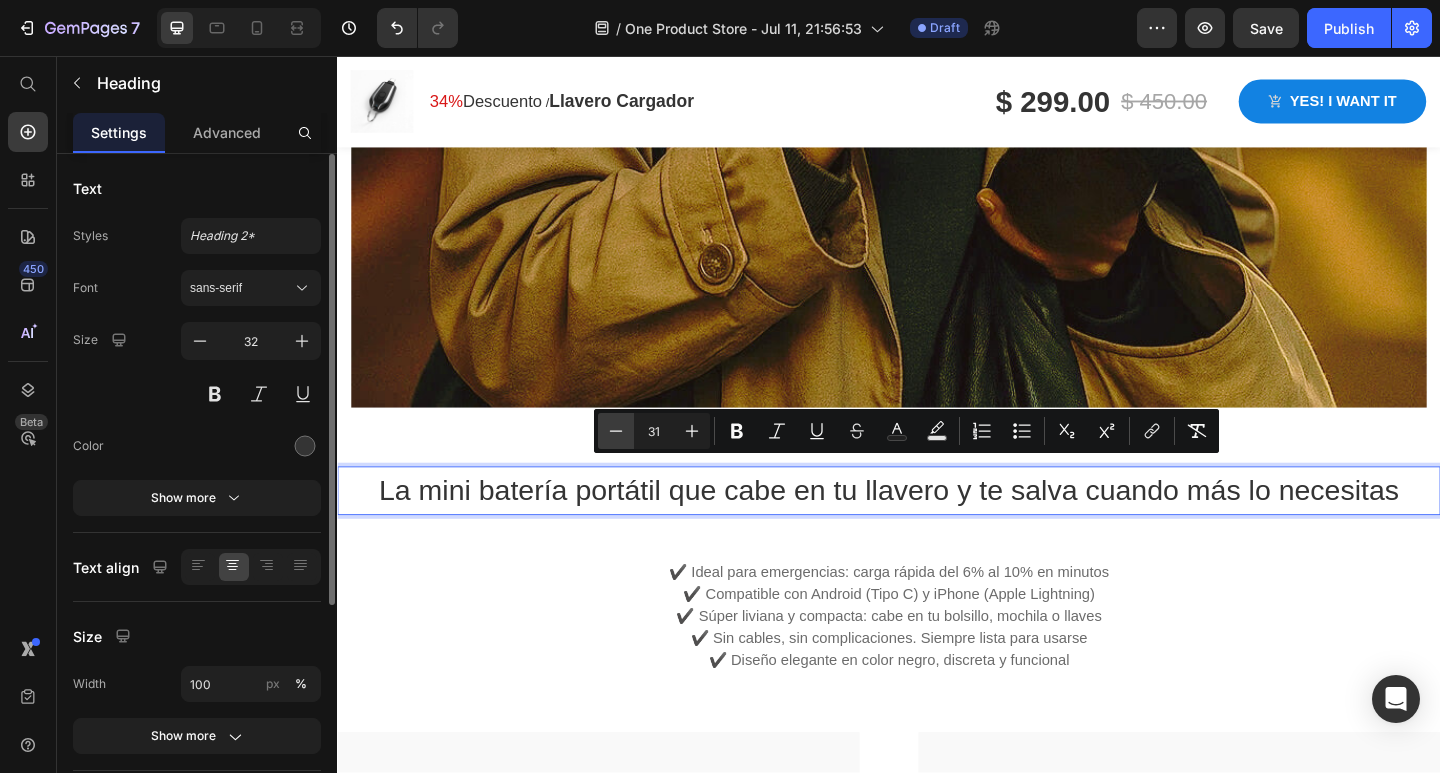 click 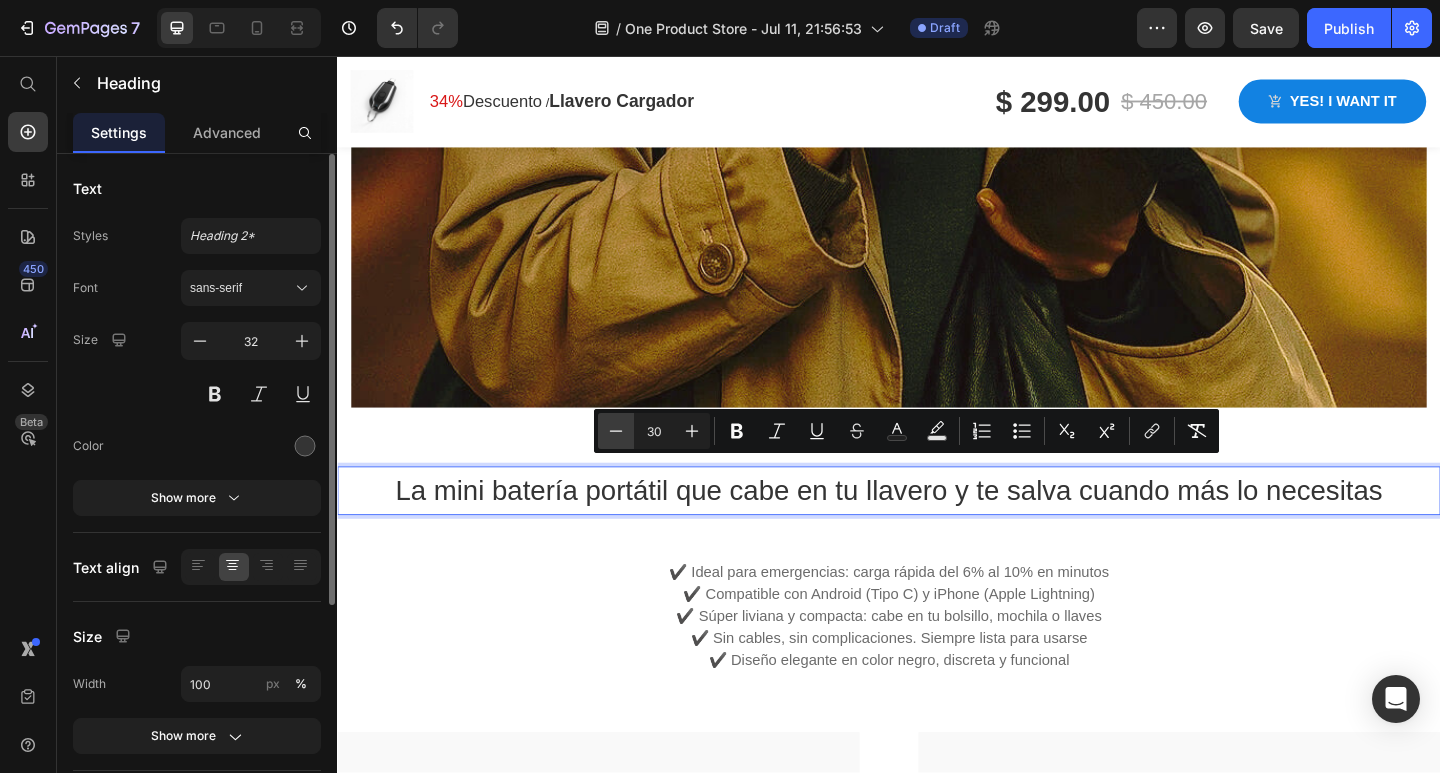 click 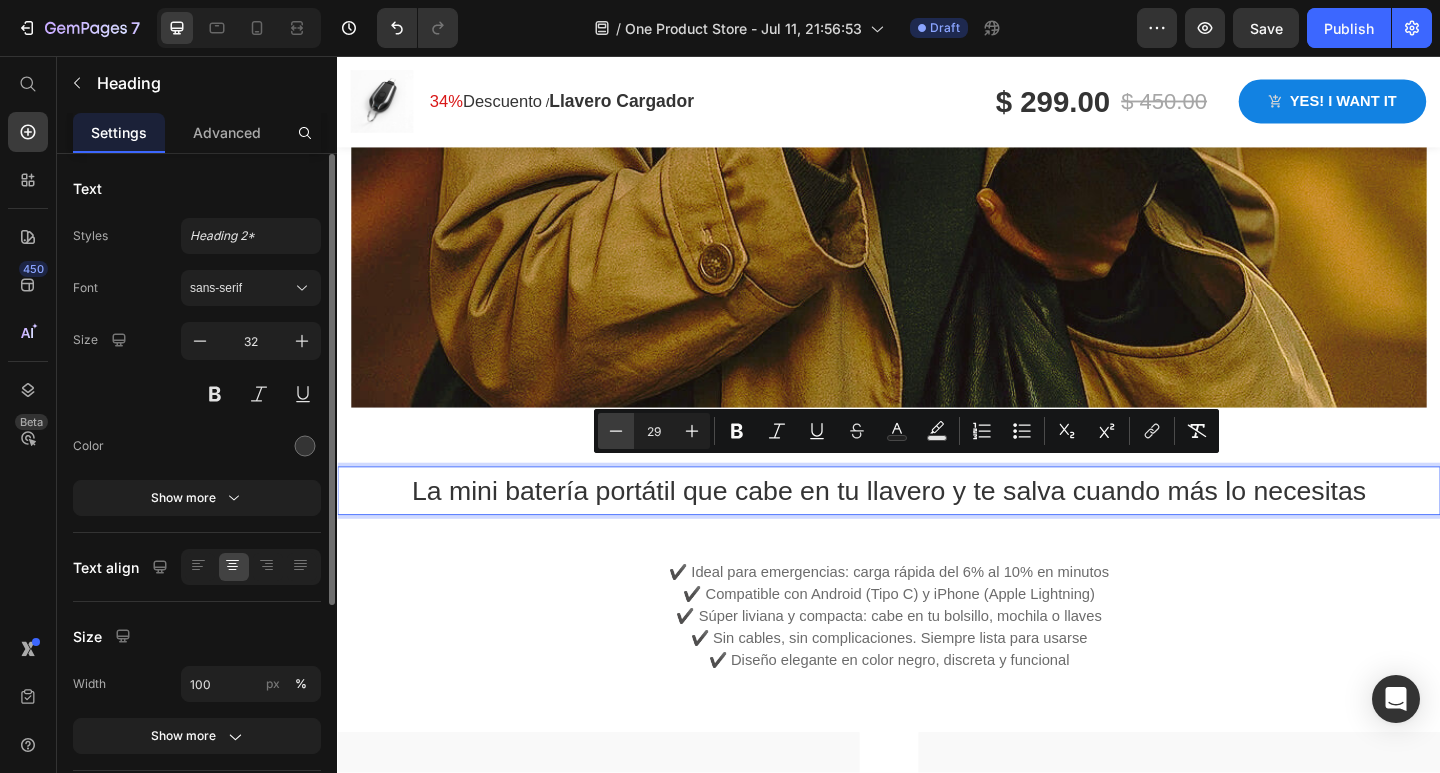click 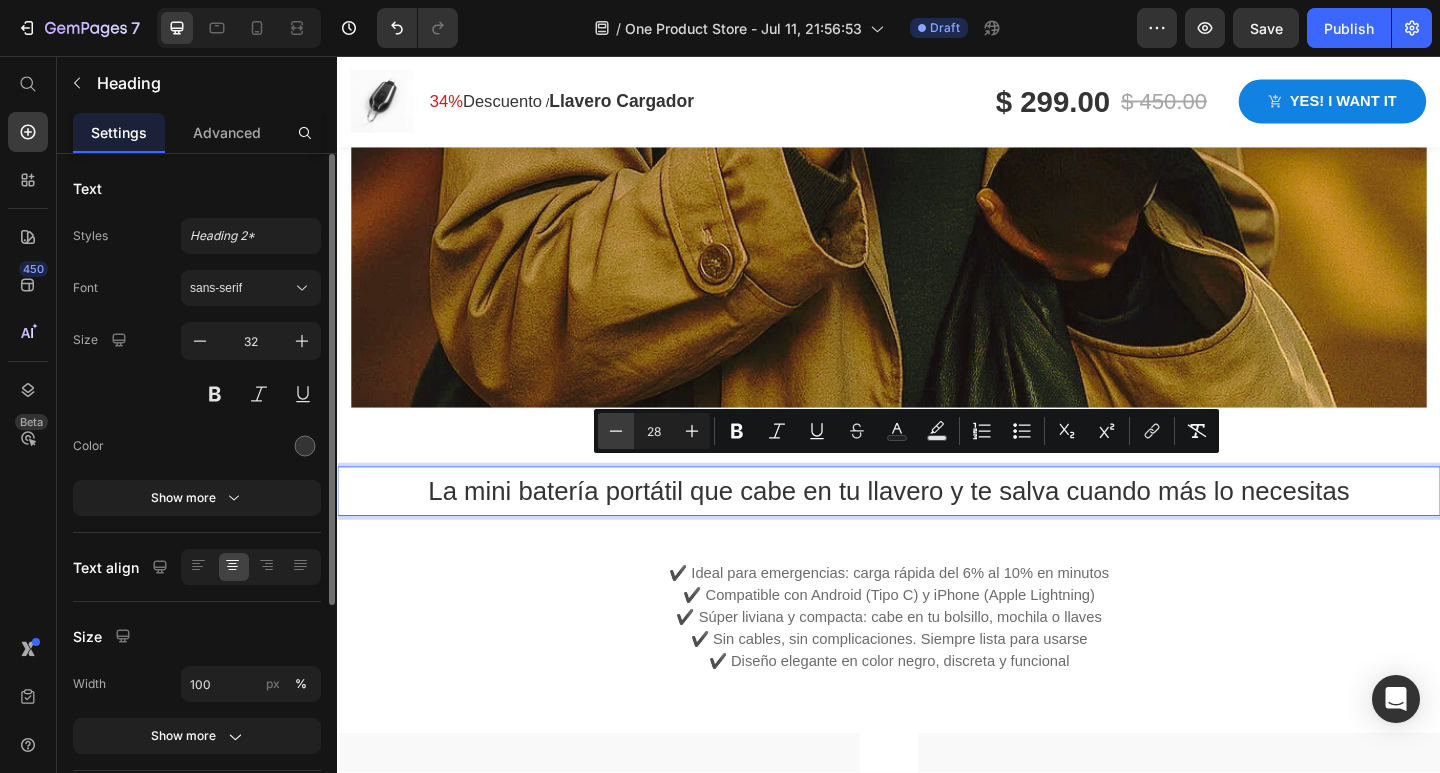 click 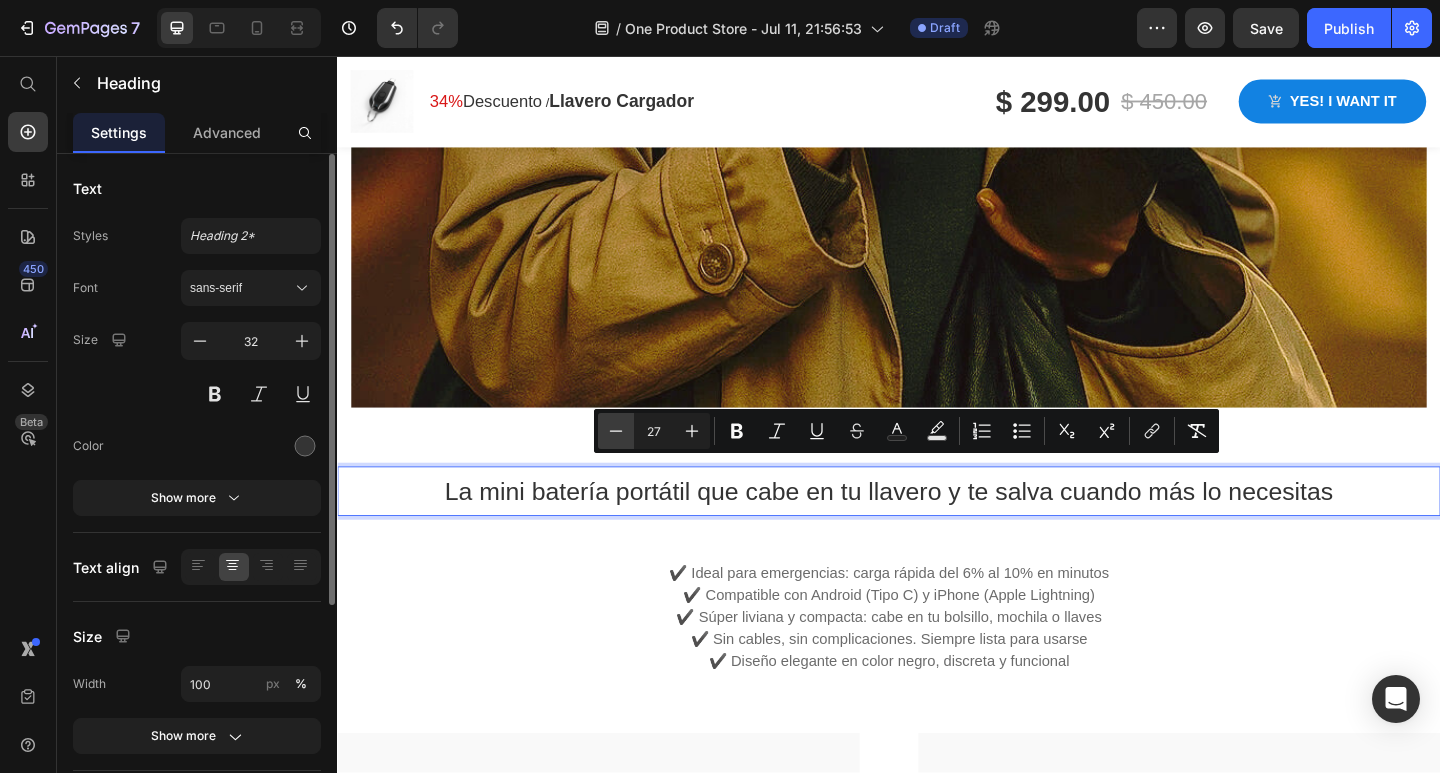 click 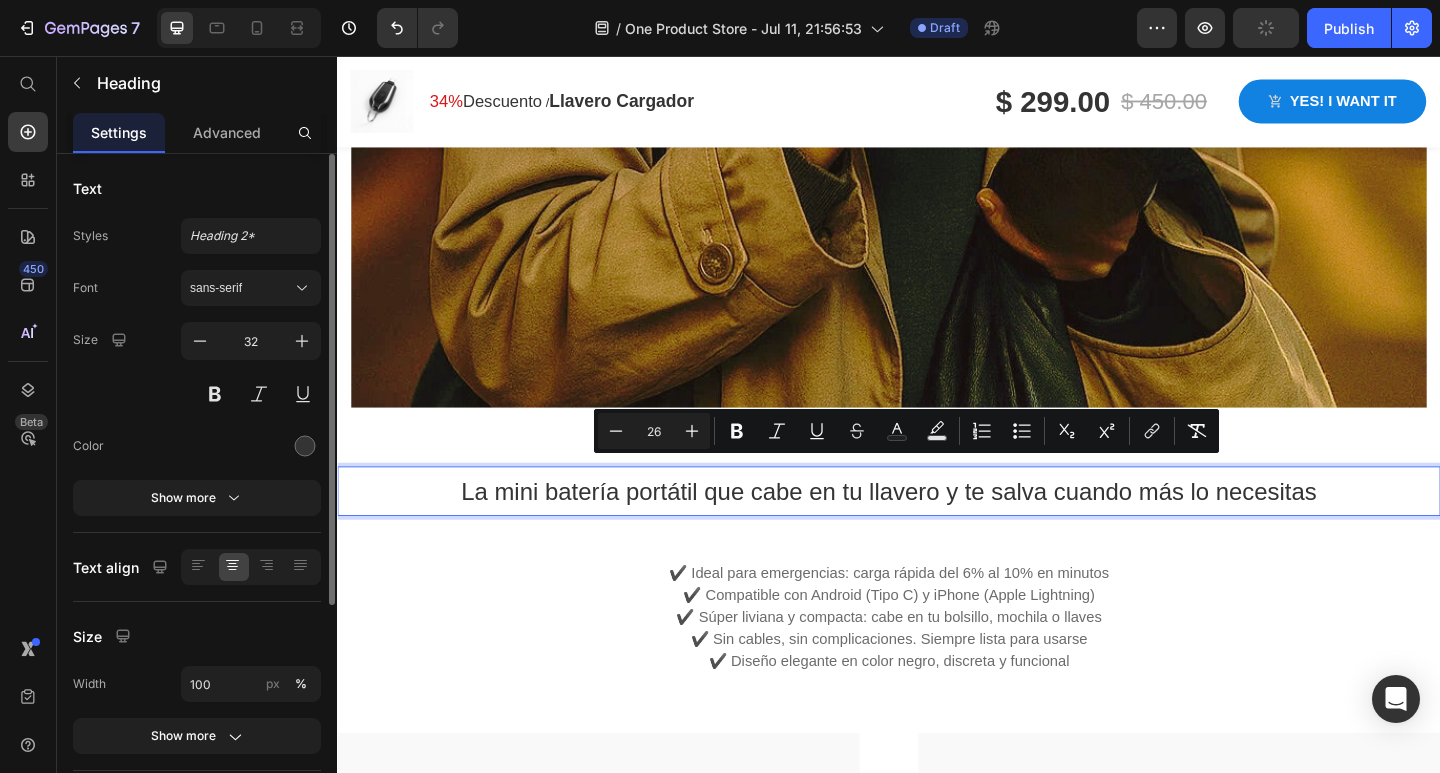 click on "La mini batería portátil que cabe en tu llavero y te salva cuando más lo necesitas" at bounding box center [937, 531] 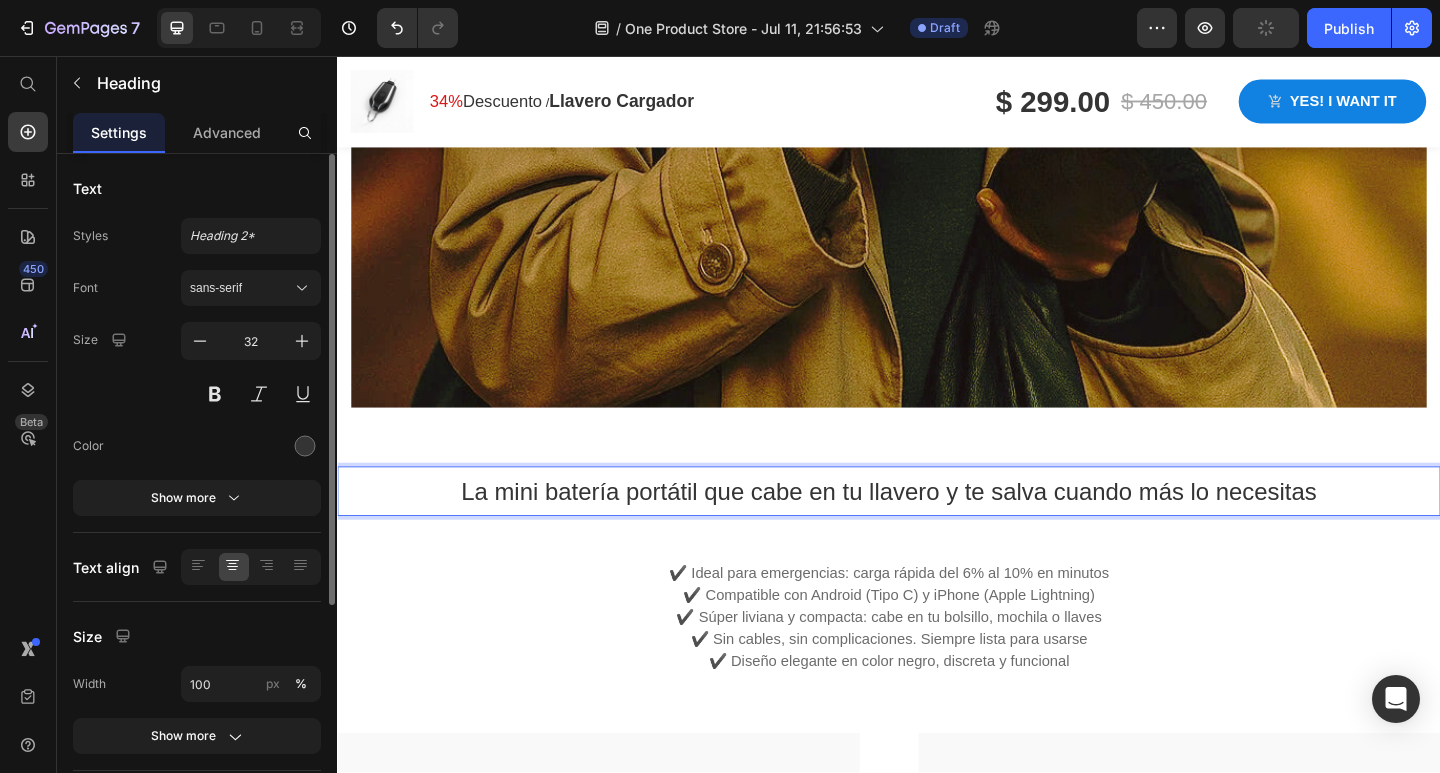 click on "La mini batería portátil que cabe en tu llavero y te salva cuando más lo necesitas" at bounding box center [937, 531] 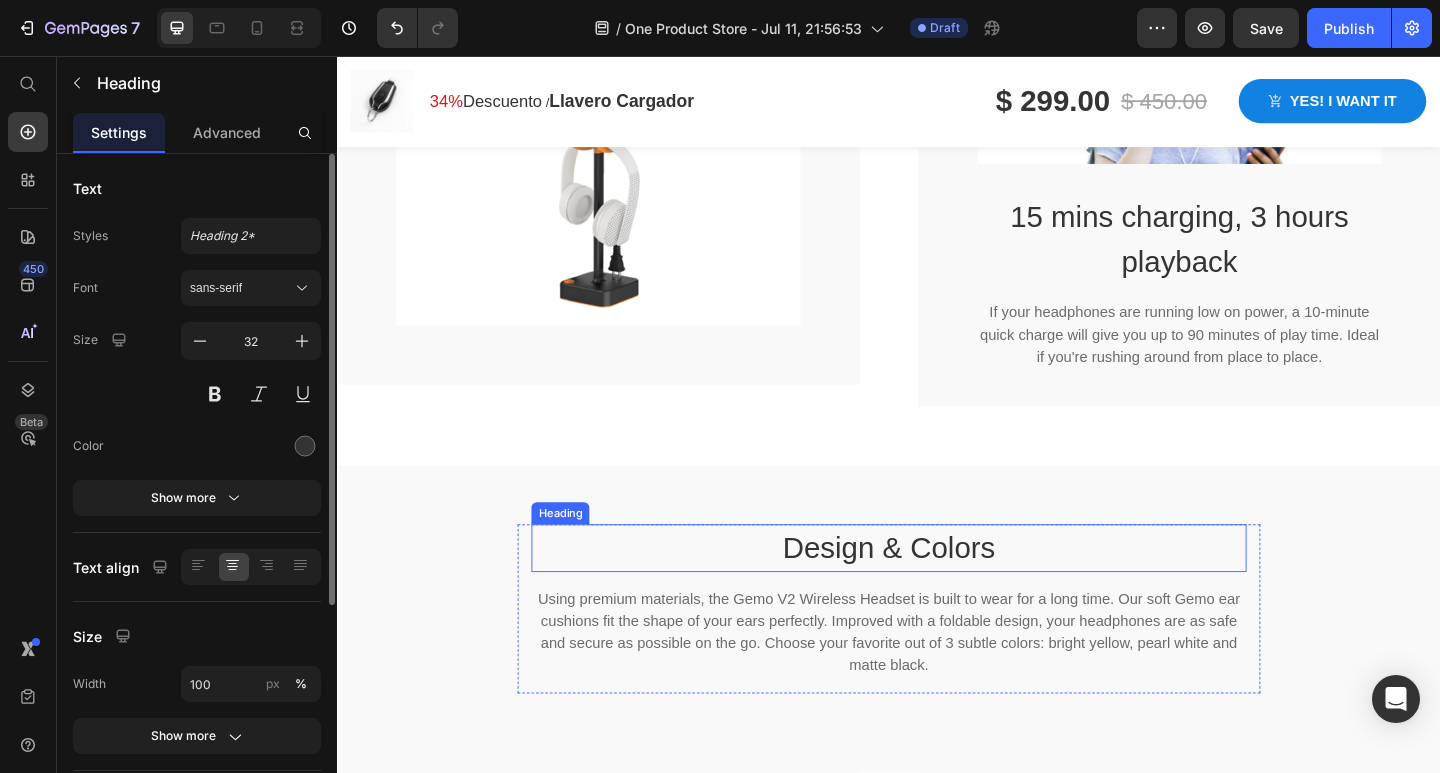 scroll, scrollTop: 4109, scrollLeft: 0, axis: vertical 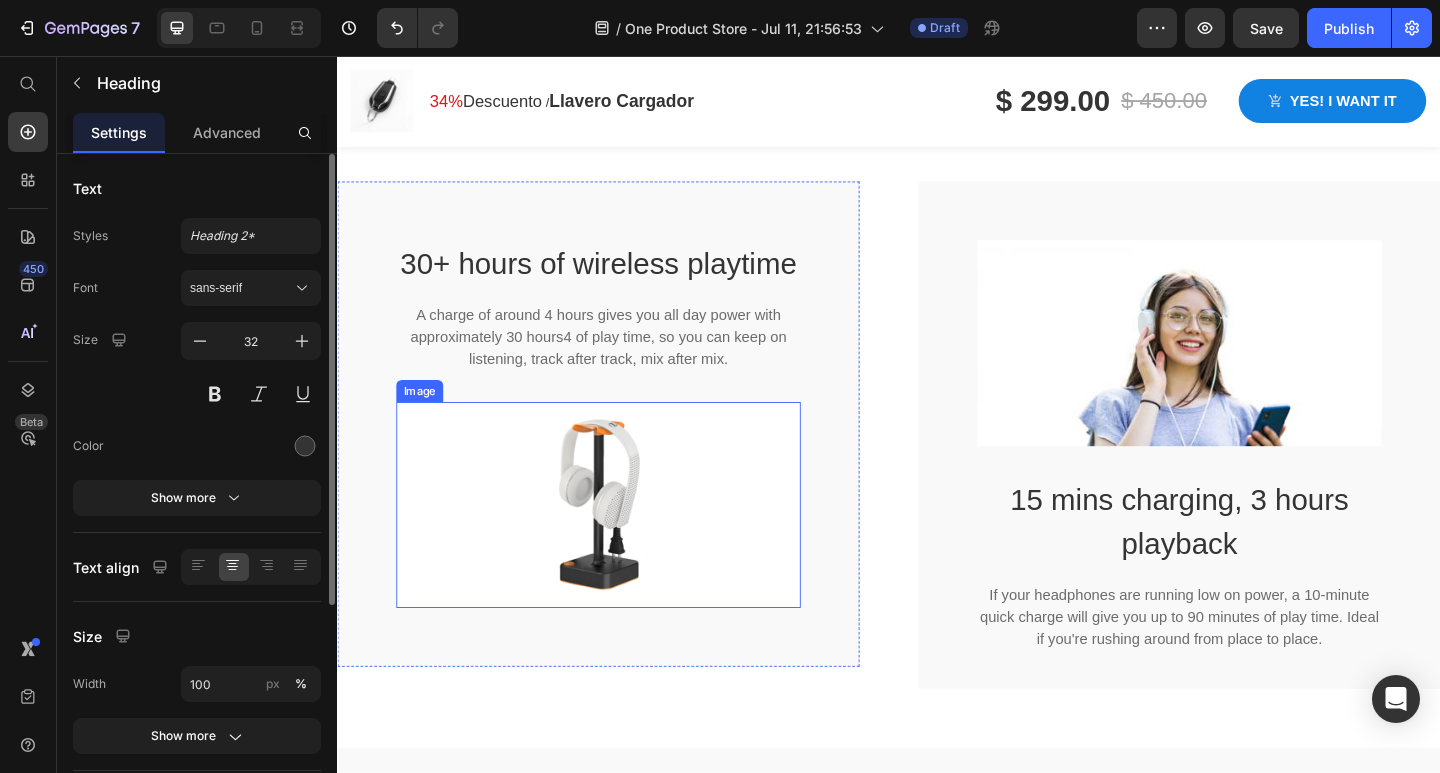 click at bounding box center (621, 545) 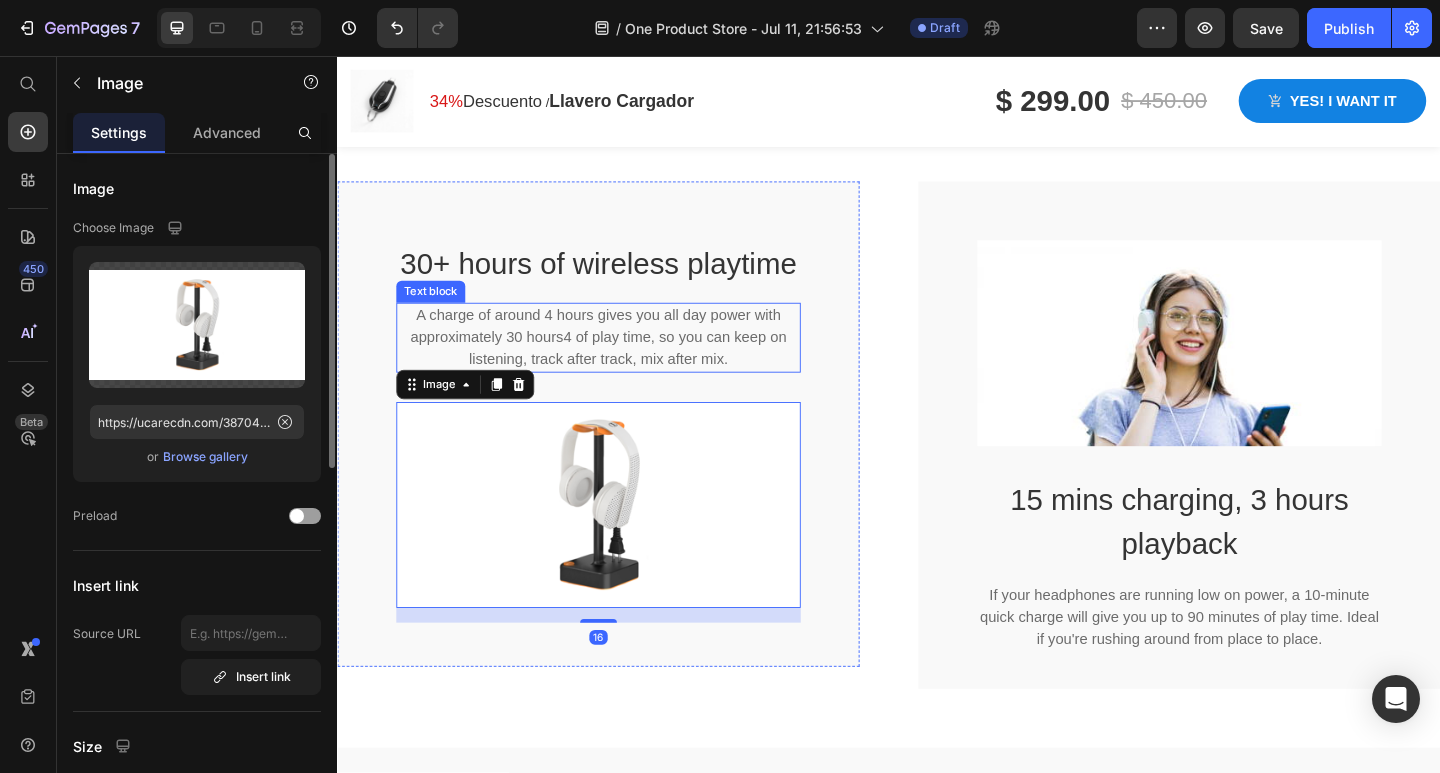 click on "A charge of around 4 hours gives you all day power with approximately 30 hours4 of play time, so you can keep on listening, track after track, mix after mix." at bounding box center (621, 363) 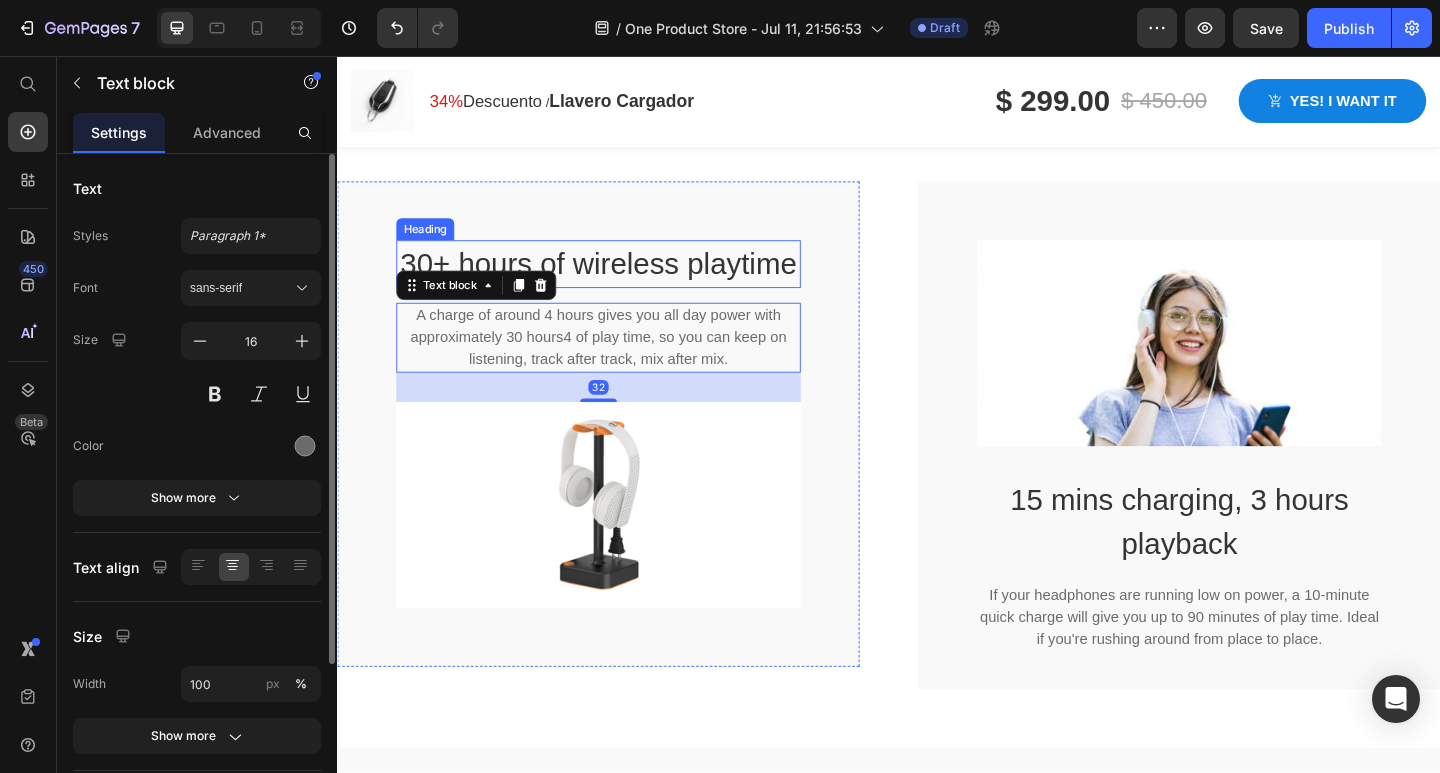 click on "30+ hours of wireless playtime" at bounding box center [621, 283] 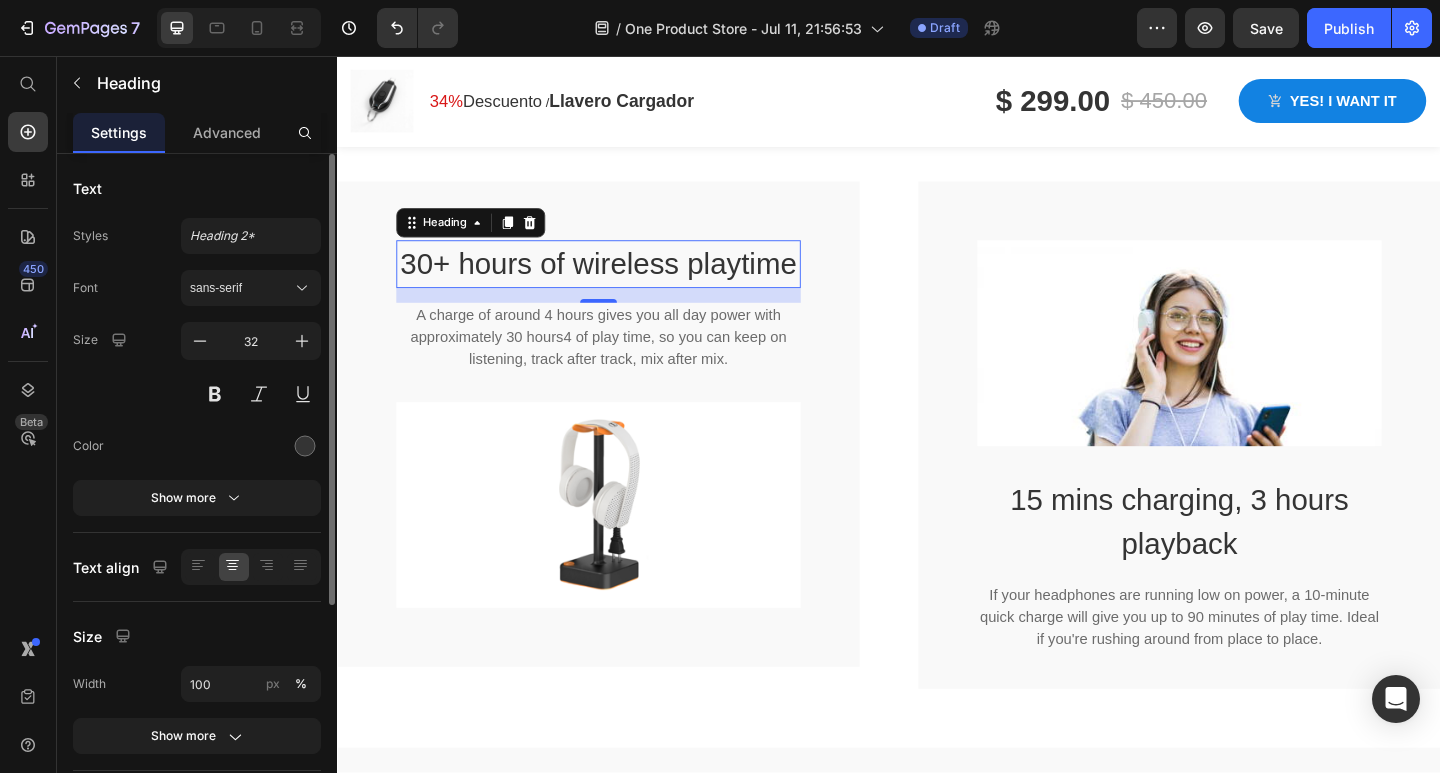 click on "30+ hours of wireless playtime" at bounding box center [621, 283] 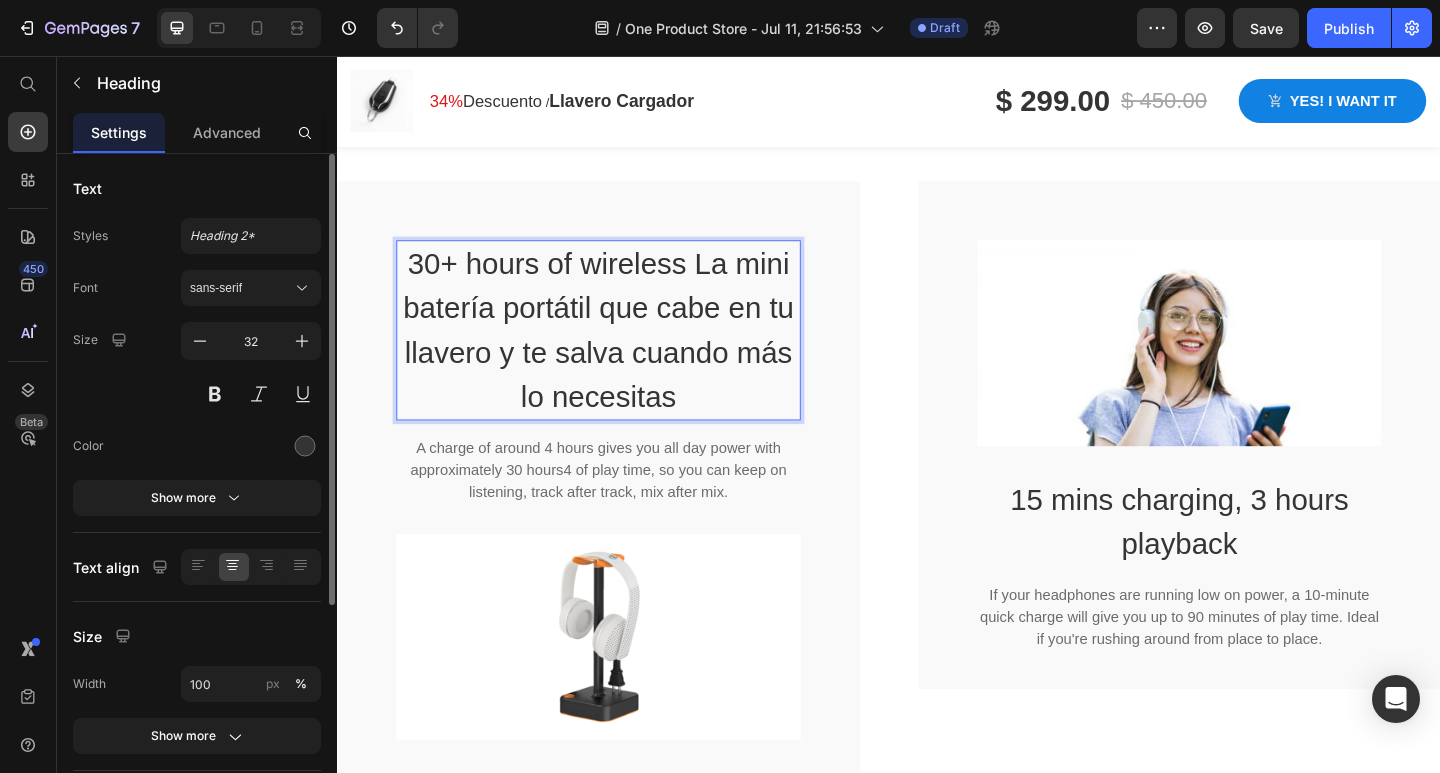 click on "30+ hours of wireless La mini batería portátil que cabe en tu llavero y te salva cuando más lo necesitas" at bounding box center [621, 355] 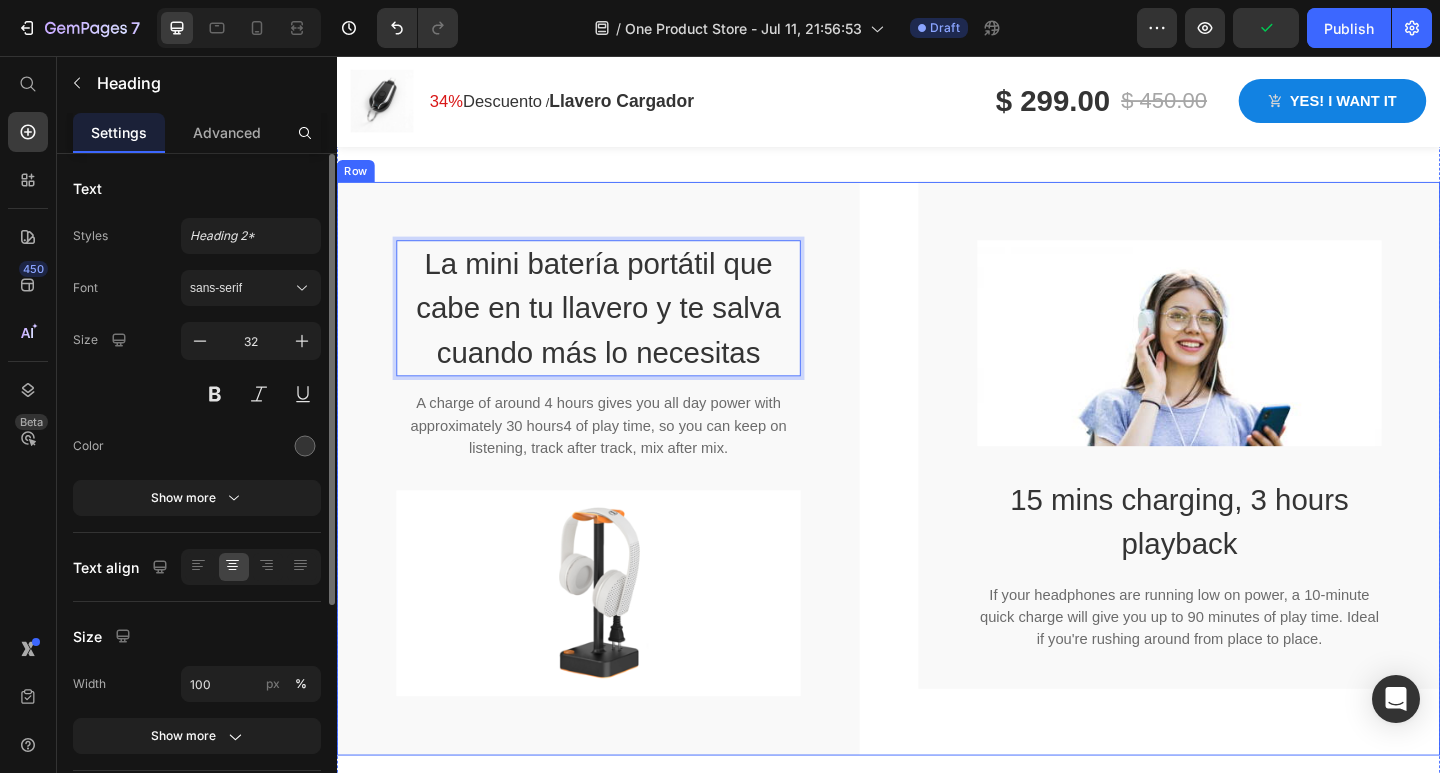 click on "La mini batería portátil que cabe en tu llavero y te salva cuando más lo necesitas Heading   16 A charge of around 4 hours gives you all day power with approximately 30 hours4 of play time, so you can keep on listening, track after track, mix after mix. Text block Image Row Image 15 mins charging, 3 hours playback Heading If your headphones are running low on power, a 10-minute quick charge will give you up to 90 minutes of play time. Ideal if you're rushing around from place to place. Text block Row Row" at bounding box center (937, 505) 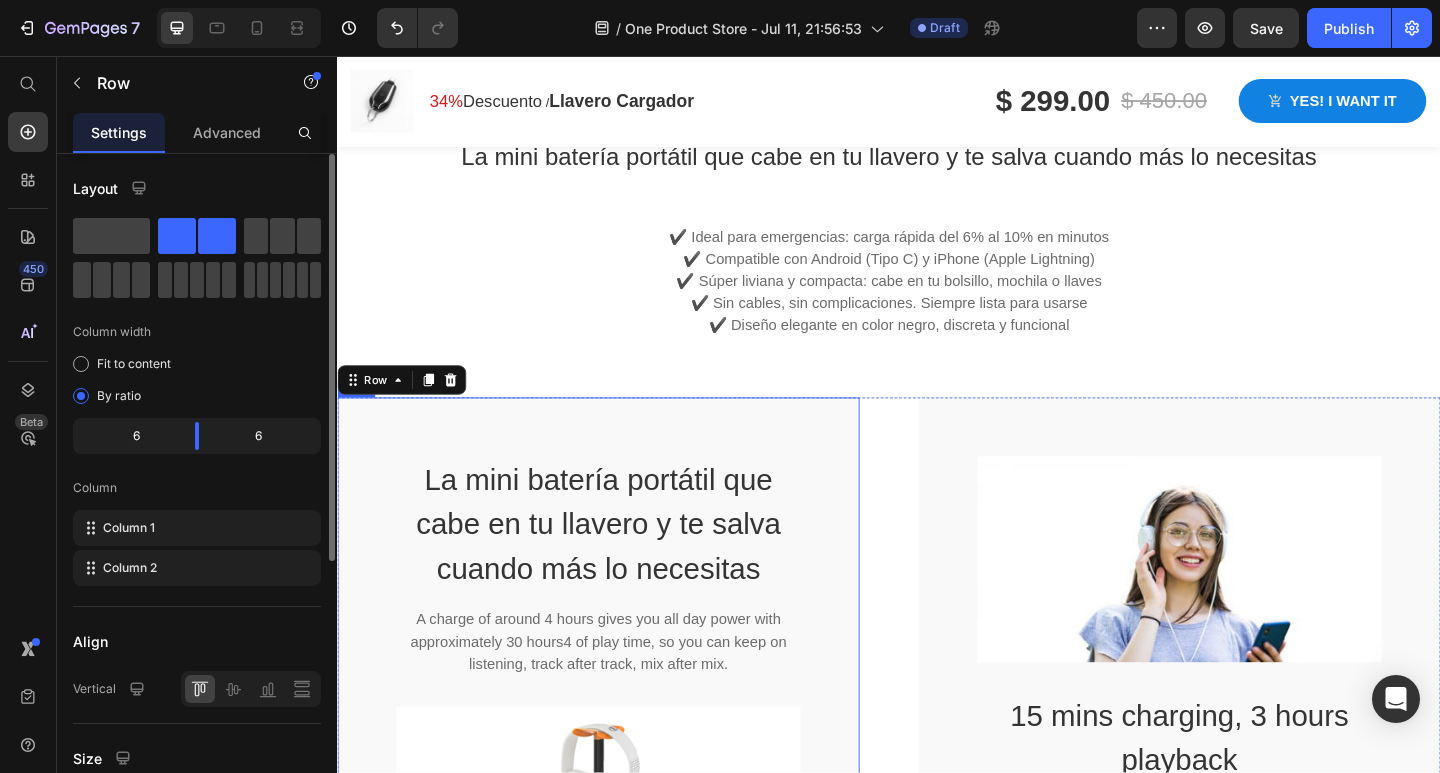 scroll, scrollTop: 3709, scrollLeft: 0, axis: vertical 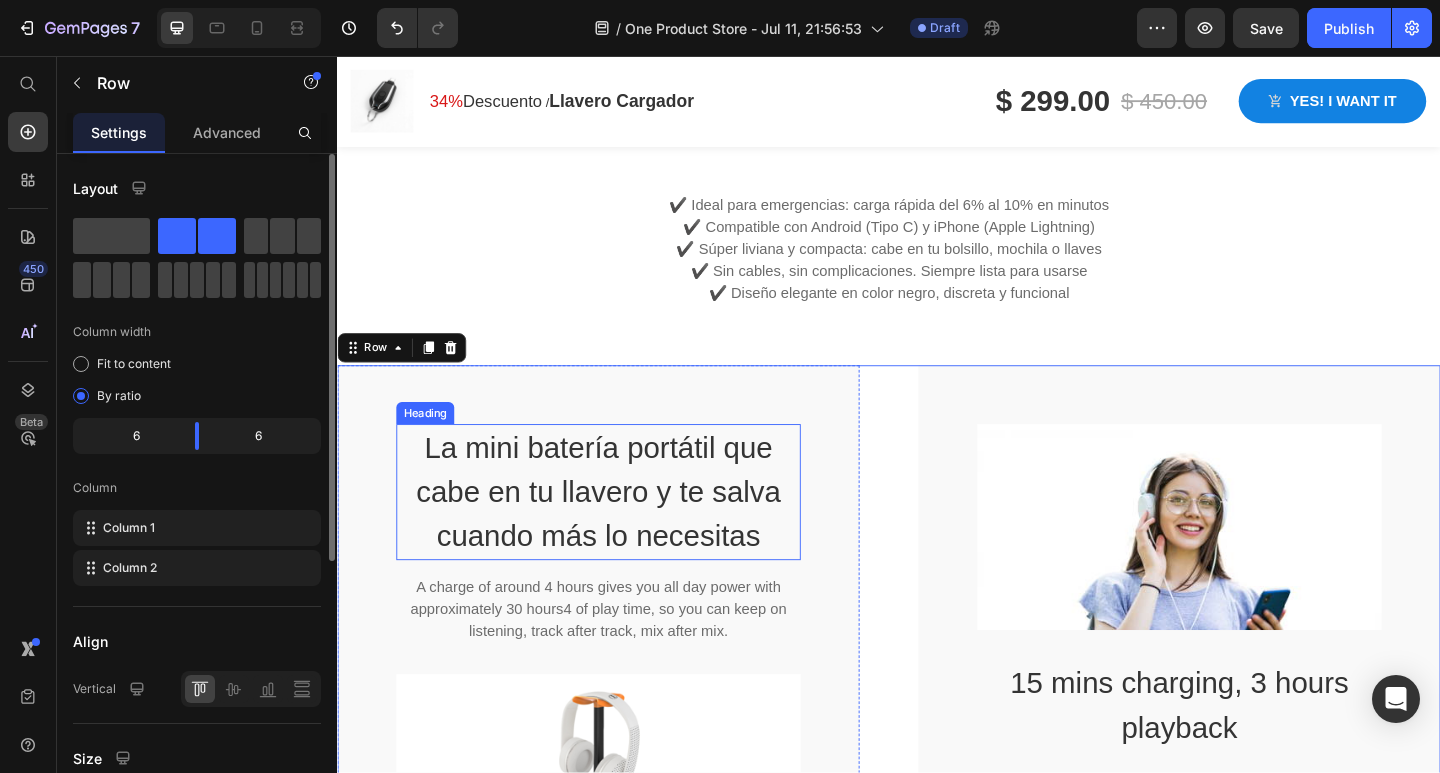 click on "La mini batería portátil que cabe en tu llavero y te salva cuando más lo necesitas" at bounding box center (621, 531) 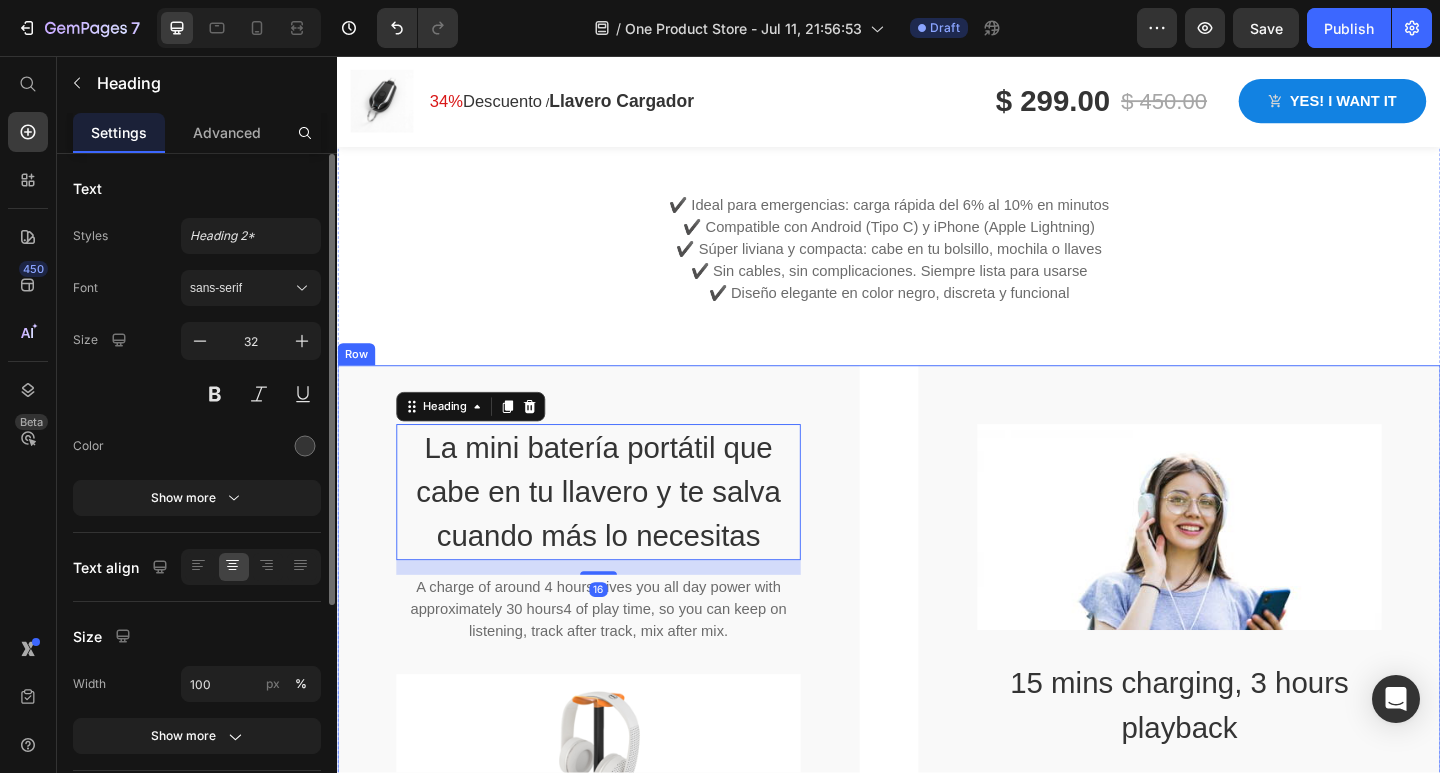 click on "La mini batería portátil que cabe en tu llavero y te salva cuando más lo necesitas Heading   16 A charge of around 4 hours gives you all day power with approximately 30 hours4 of play time, so you can keep on listening, track after track, mix after mix. Text block Image Row Image 15 mins charging, 3 hours playback Heading If your headphones are running low on power, a 10-minute quick charge will give you up to 90 minutes of play time. Ideal if you're rushing around from place to place. Text block Row Row" at bounding box center (937, 705) 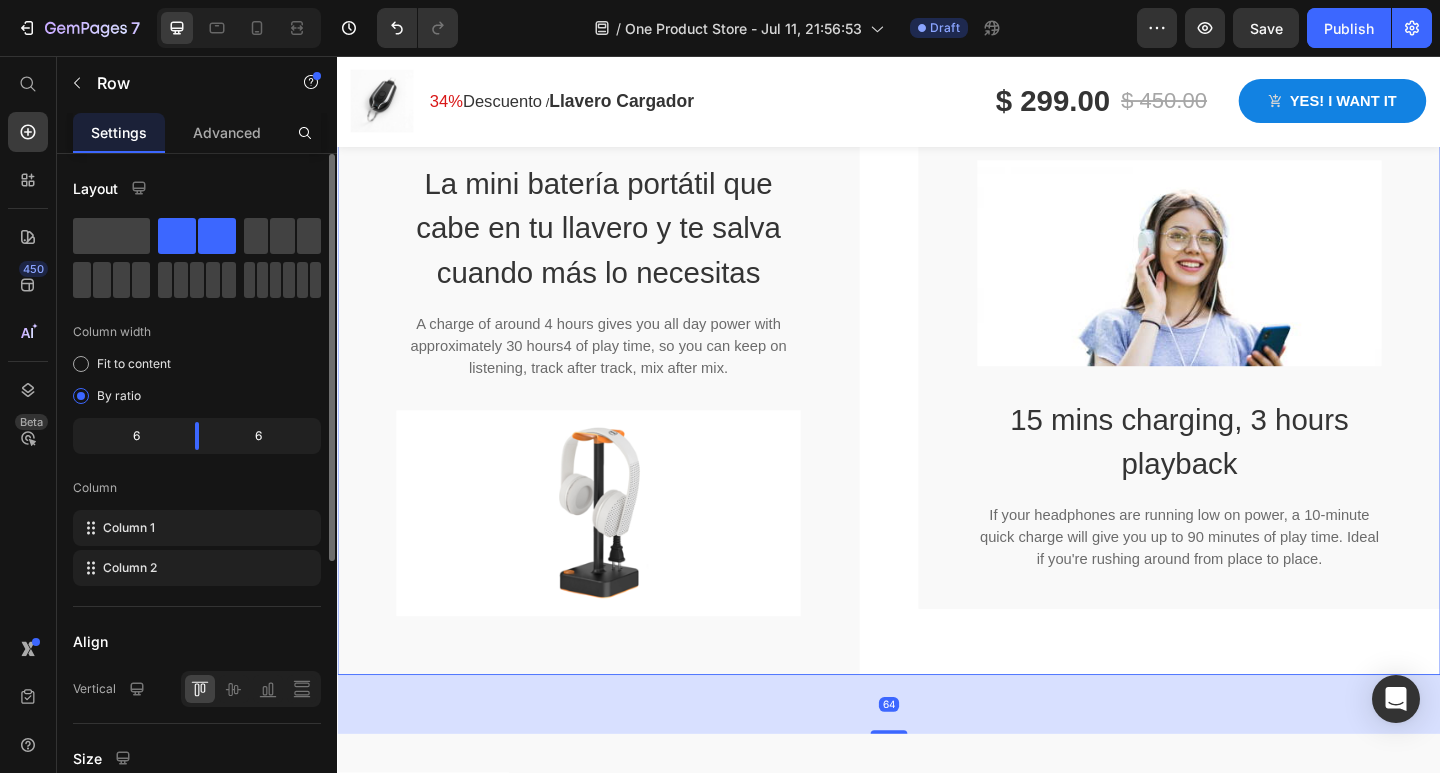 scroll, scrollTop: 4009, scrollLeft: 0, axis: vertical 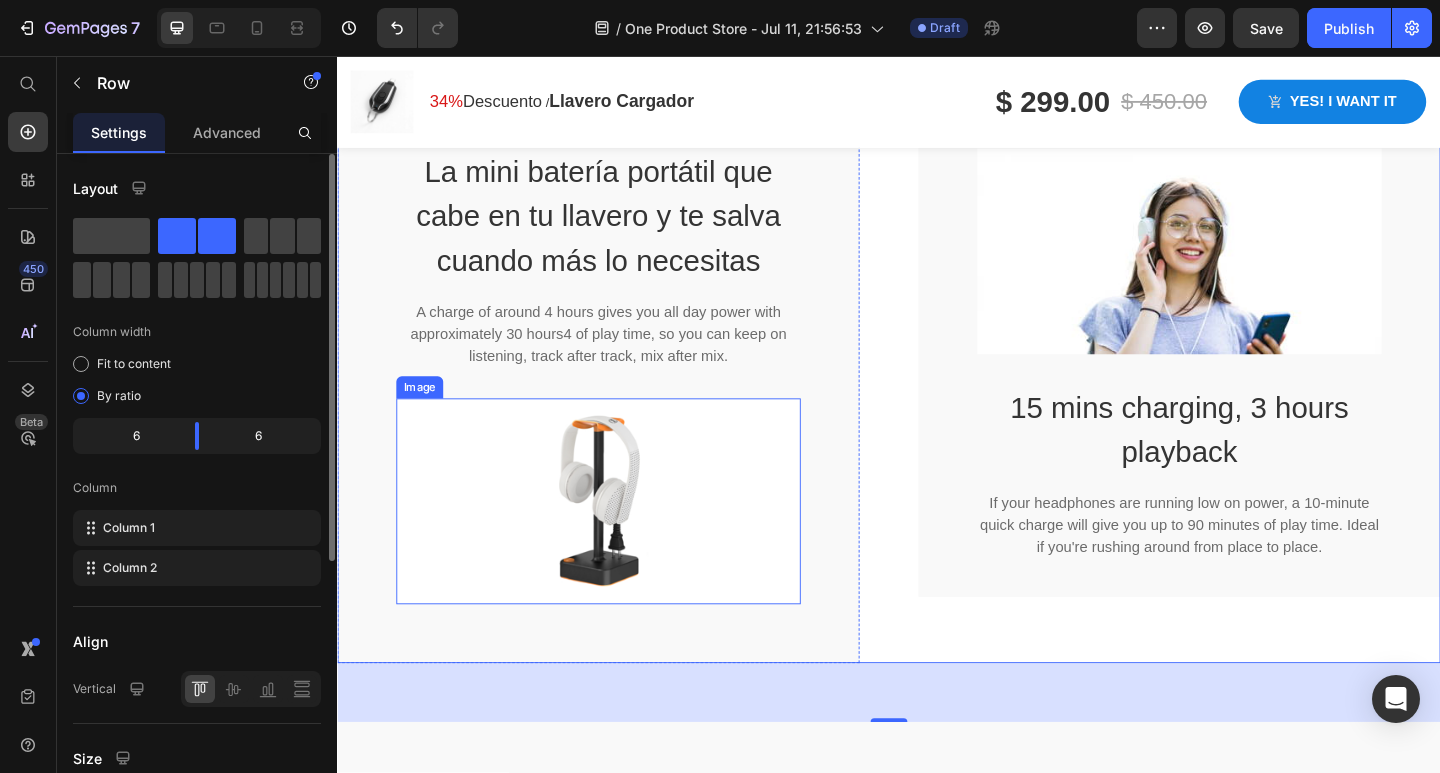 click at bounding box center [621, 541] 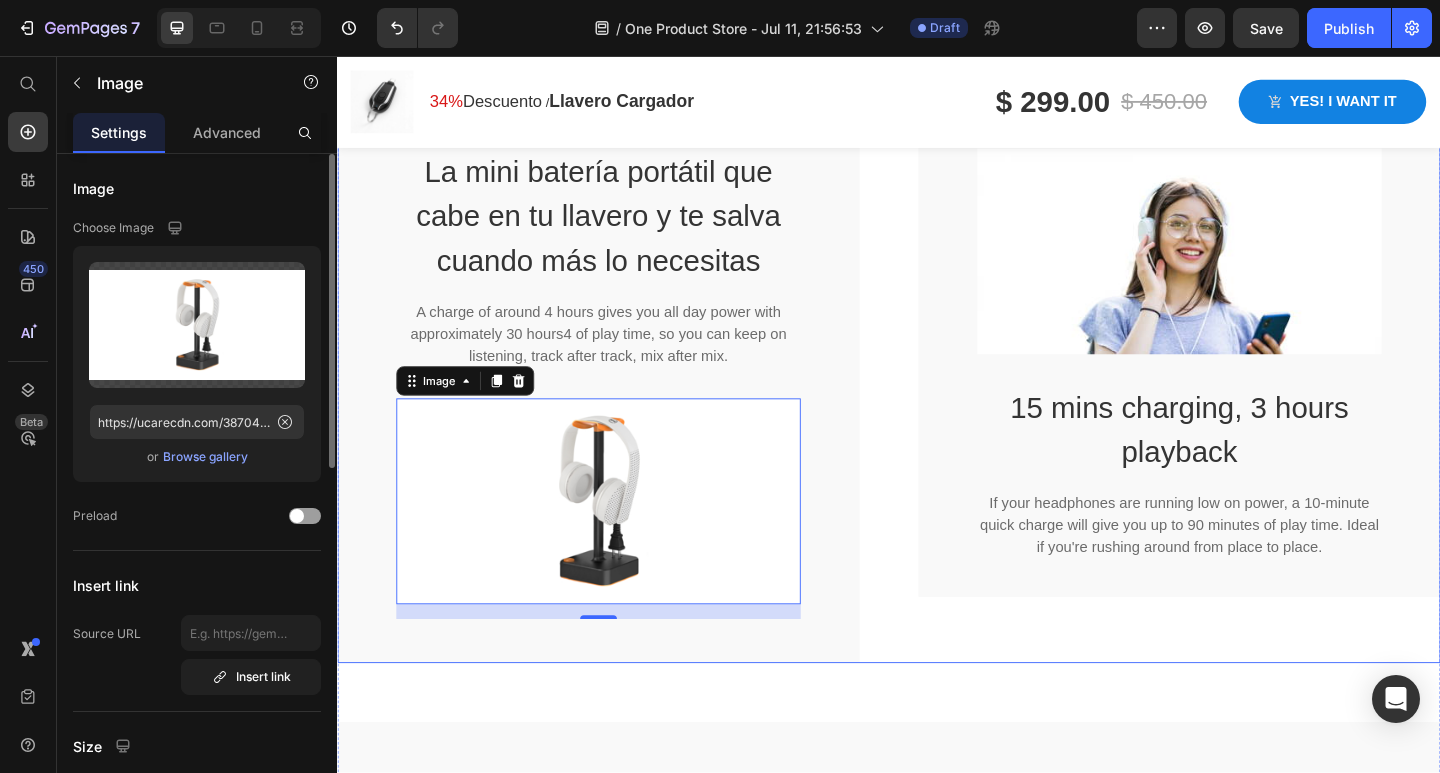 click on "La mini batería portátil que cabe en tu llavero y te salva cuando más lo necesitas Heading A charge of around 4 hours gives you all day power with approximately 30 hours4 of play time, so you can keep on listening, track after track, mix after mix. Text block Image   16 Row Image 15 mins charging, 3 hours playback Heading If your headphones are running low on power, a 10-minute quick charge will give you up to 90 minutes of play time. Ideal if you're rushing around from place to place. Text block Row Row" at bounding box center (937, 405) 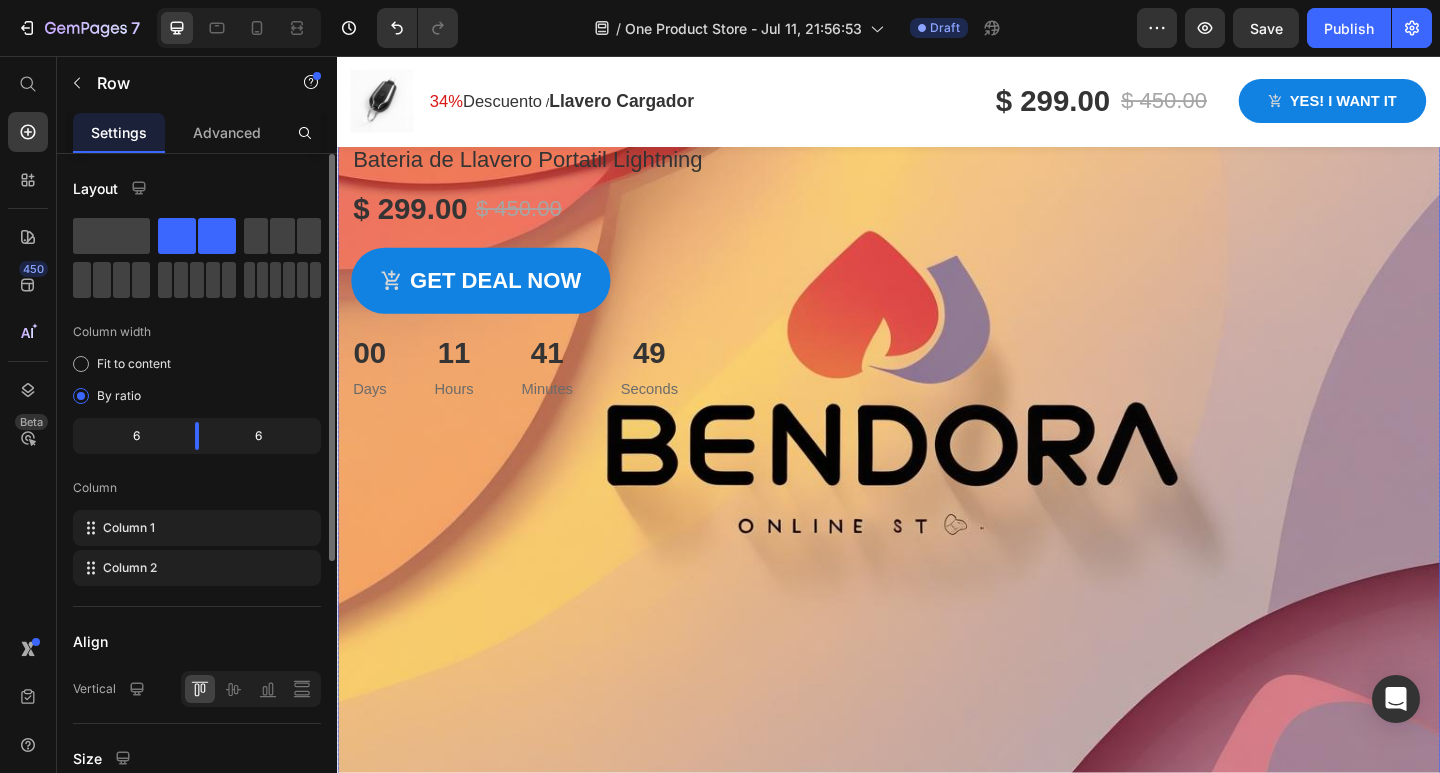 scroll, scrollTop: 0, scrollLeft: 0, axis: both 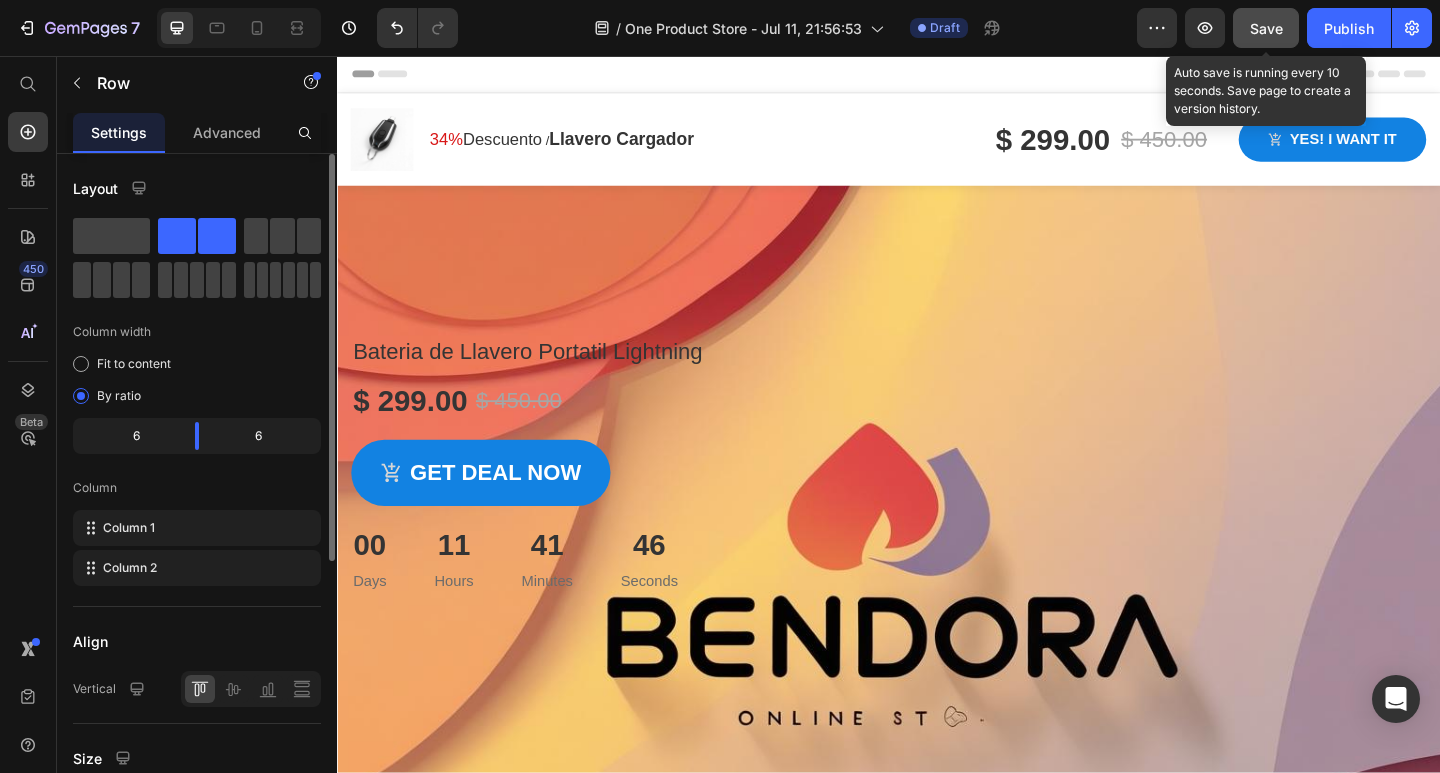 click on "Save" at bounding box center [1266, 28] 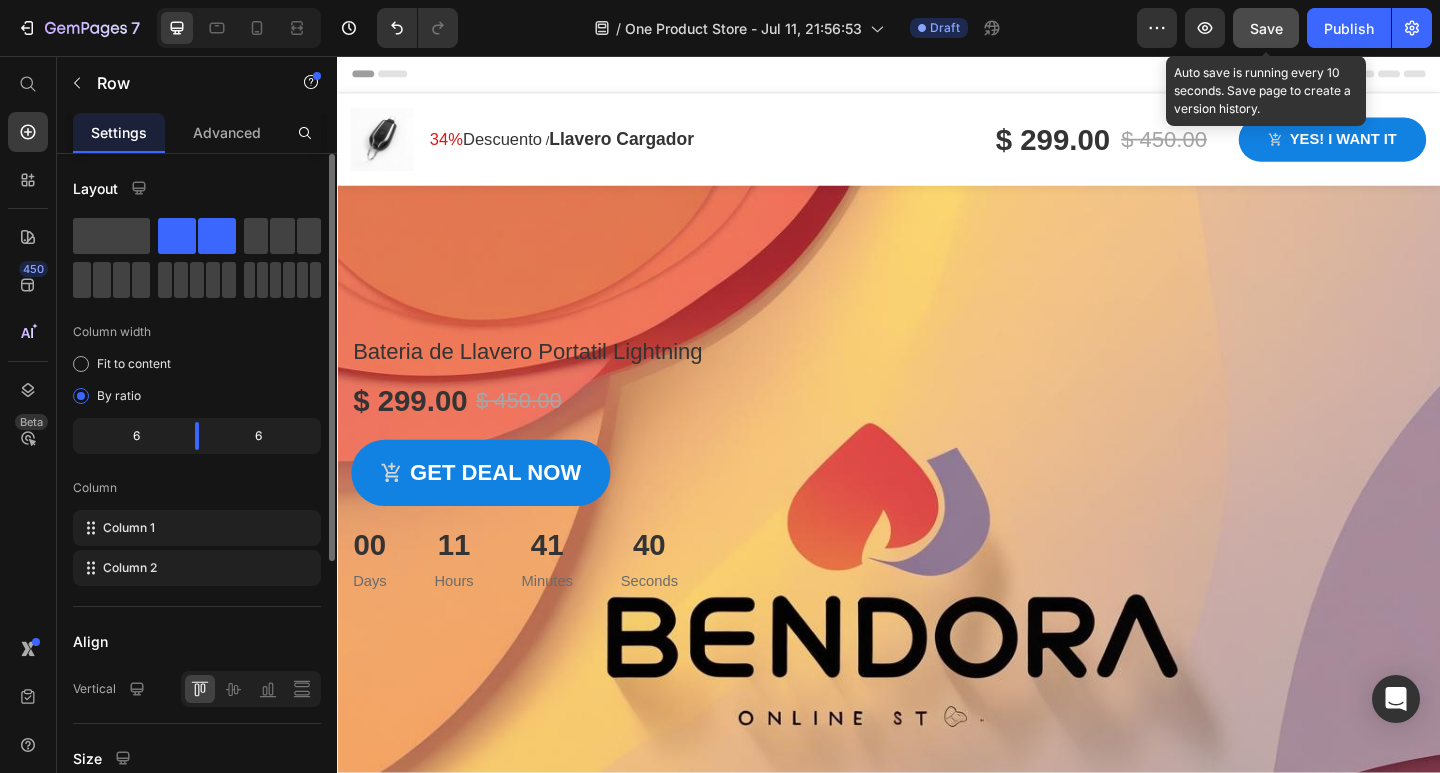click on "Save" at bounding box center (1266, 28) 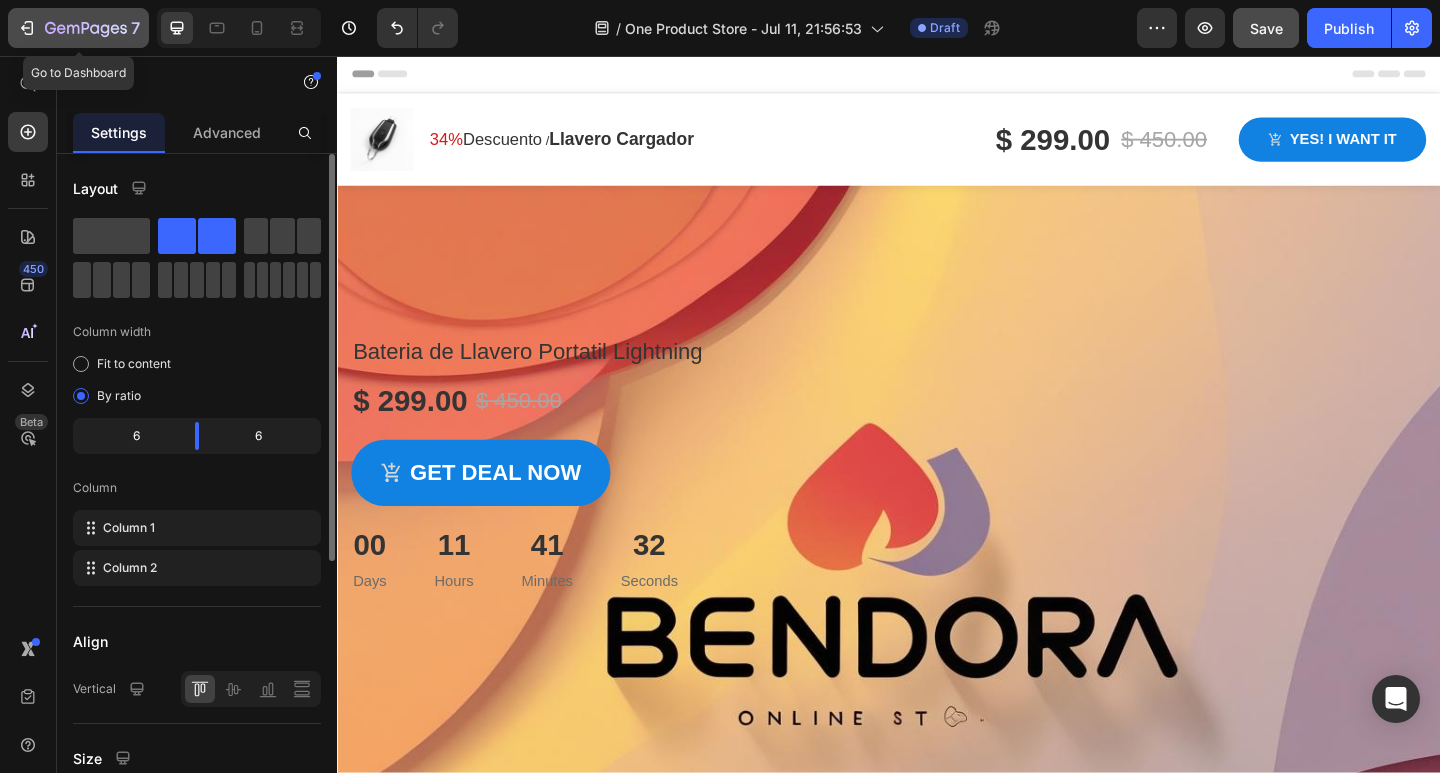 click 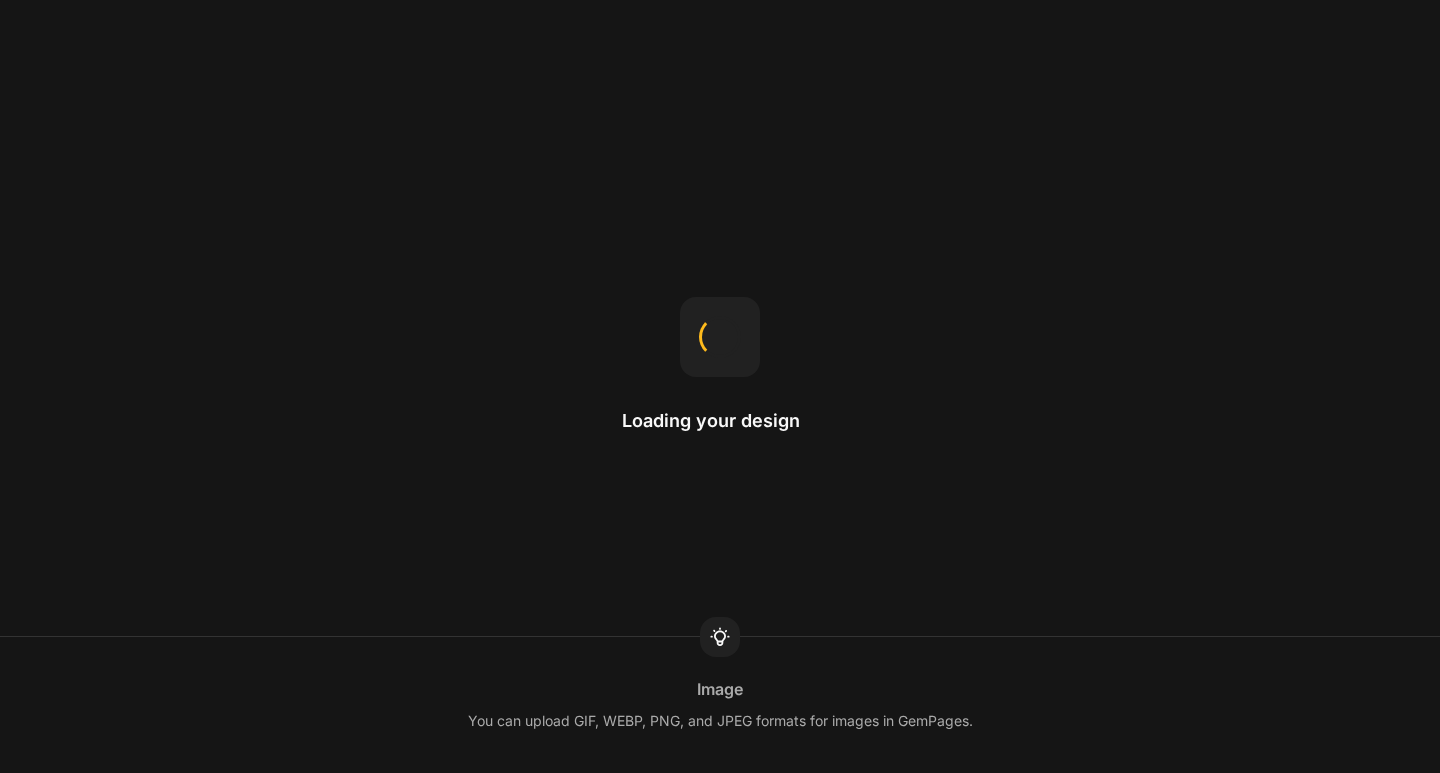 scroll, scrollTop: 0, scrollLeft: 0, axis: both 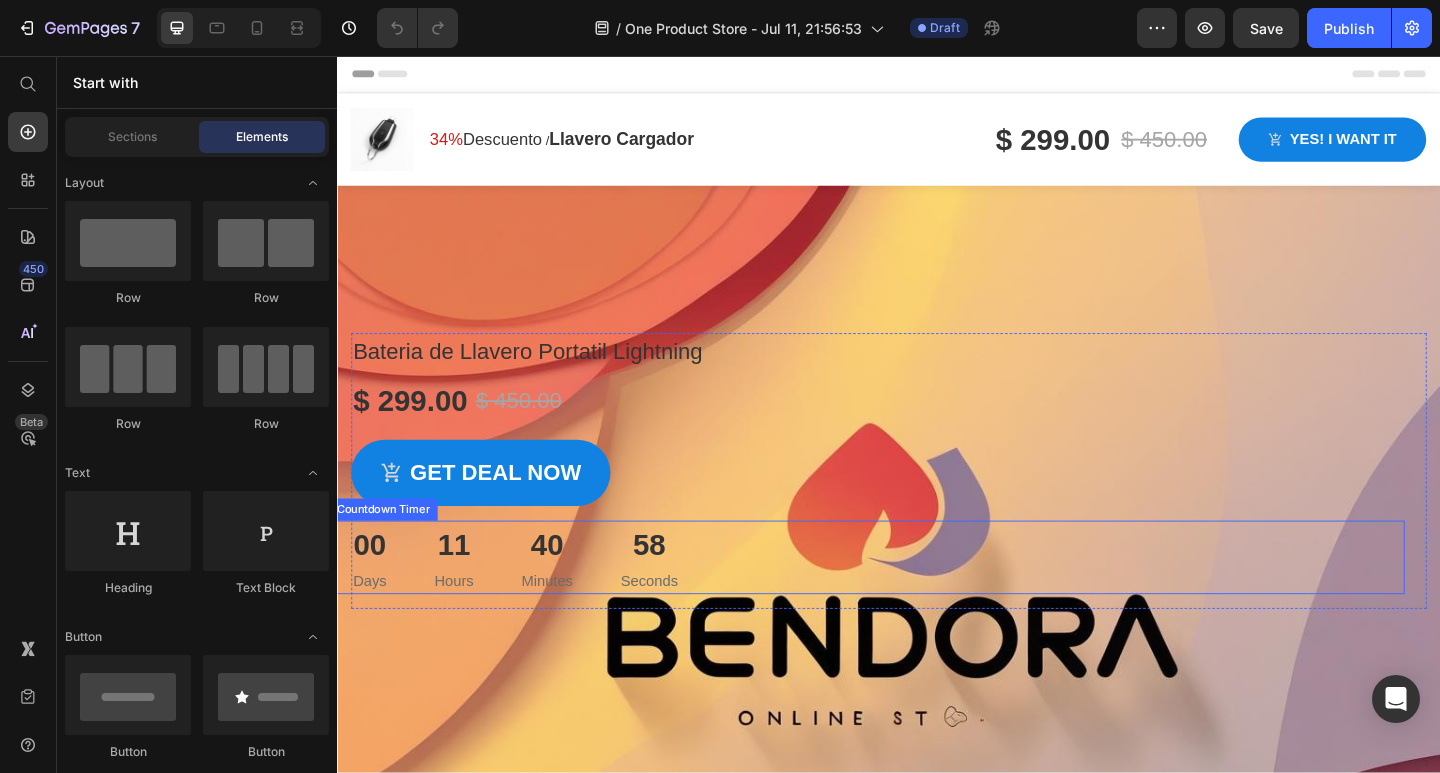 click on "11 Hours" at bounding box center (463, 602) 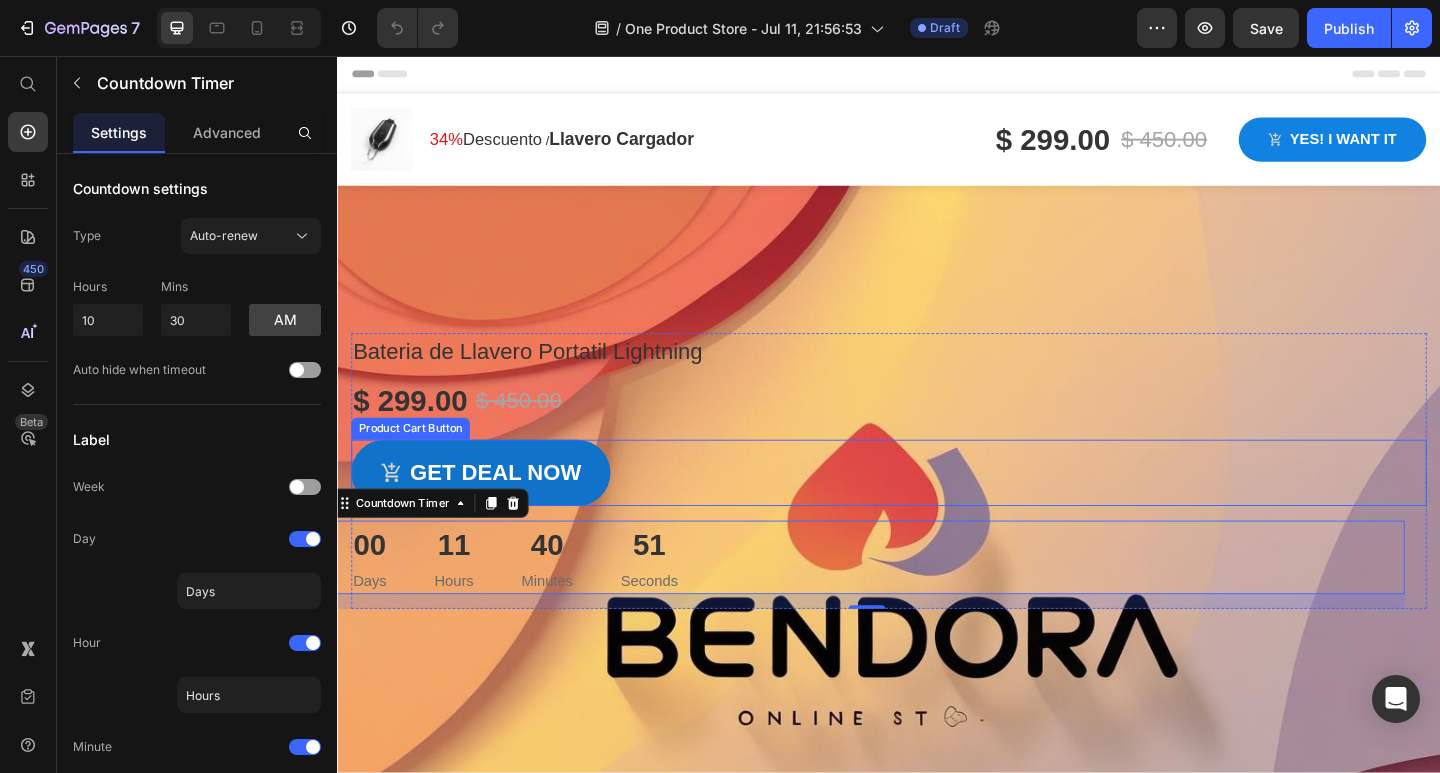 click on "Get deal now" at bounding box center (493, 510) 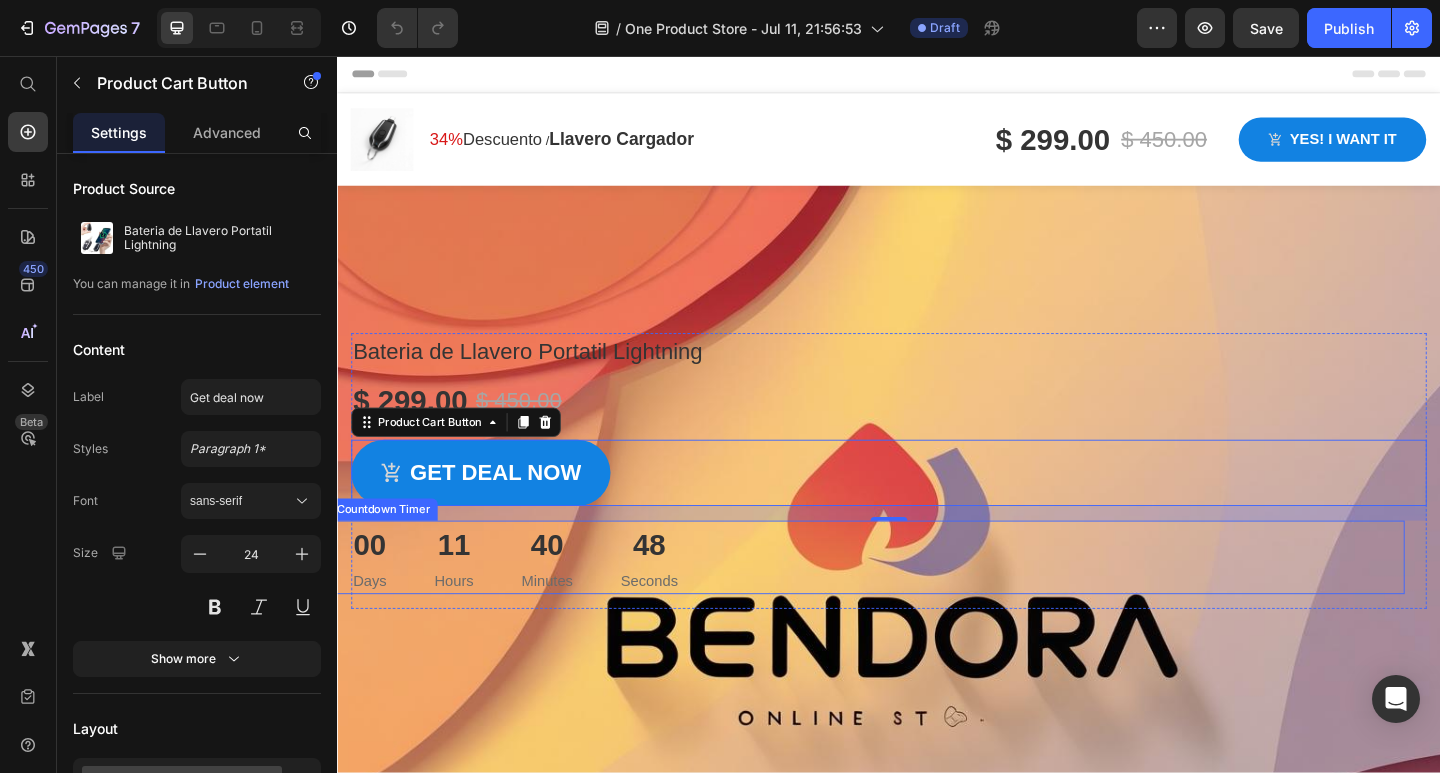 click on "40 Minutes" at bounding box center (565, 602) 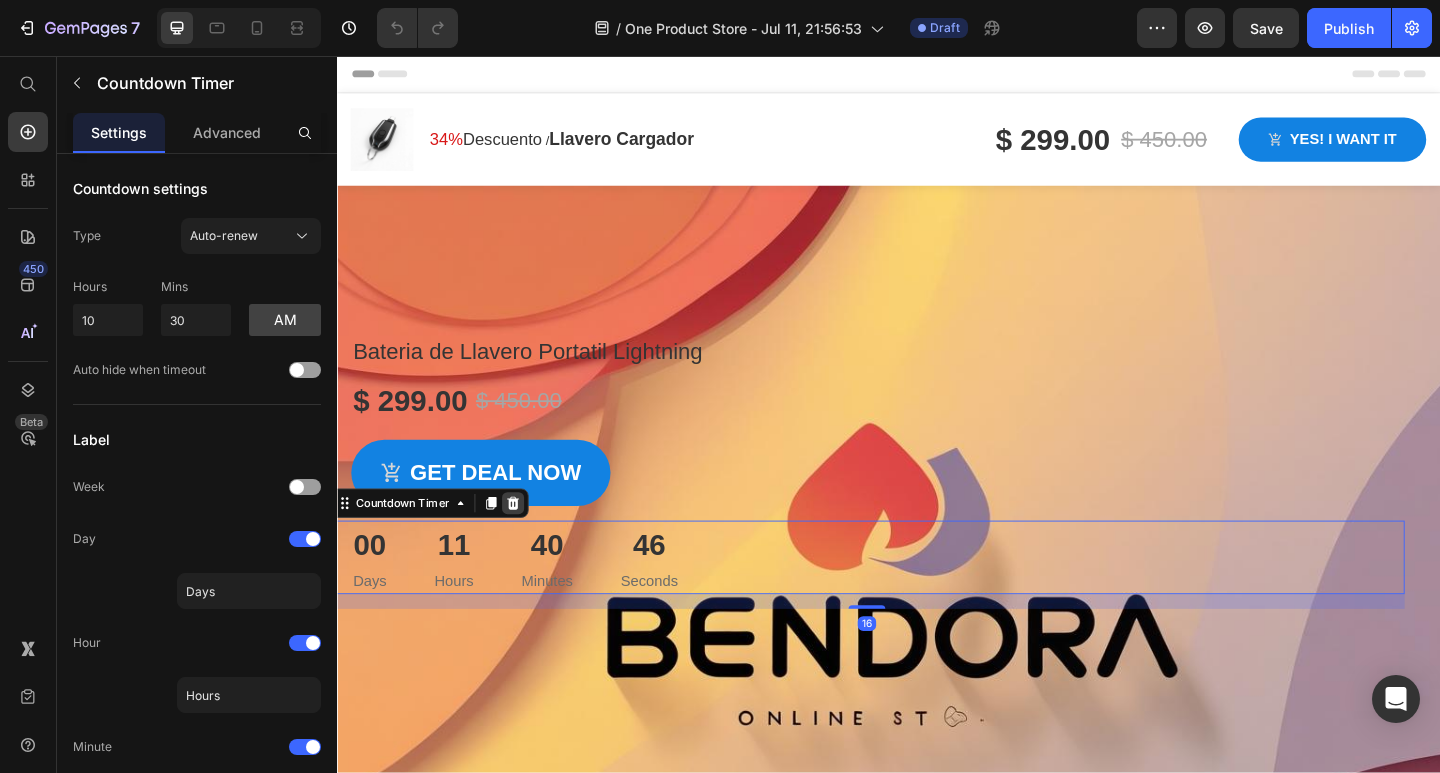 click 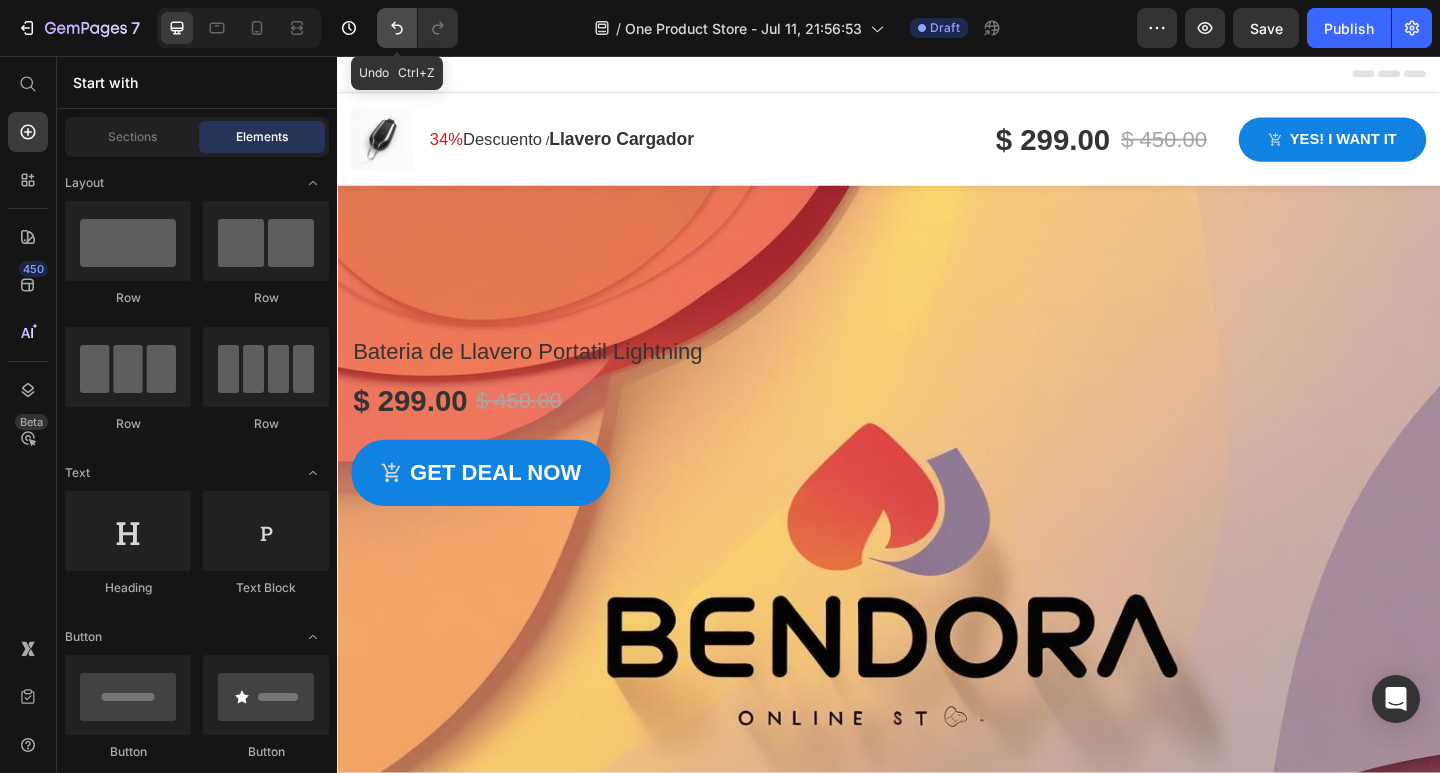 click 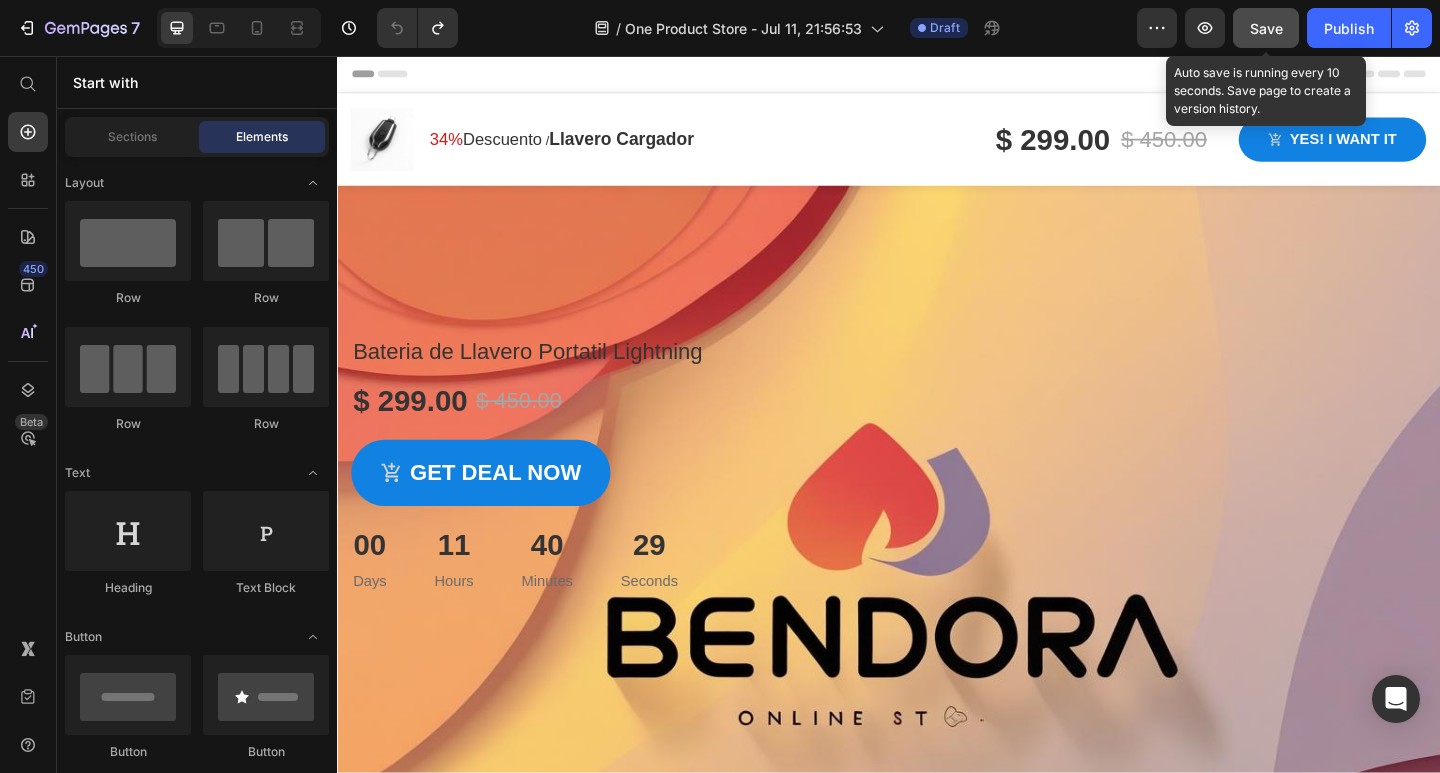 click on "Save" at bounding box center (1266, 28) 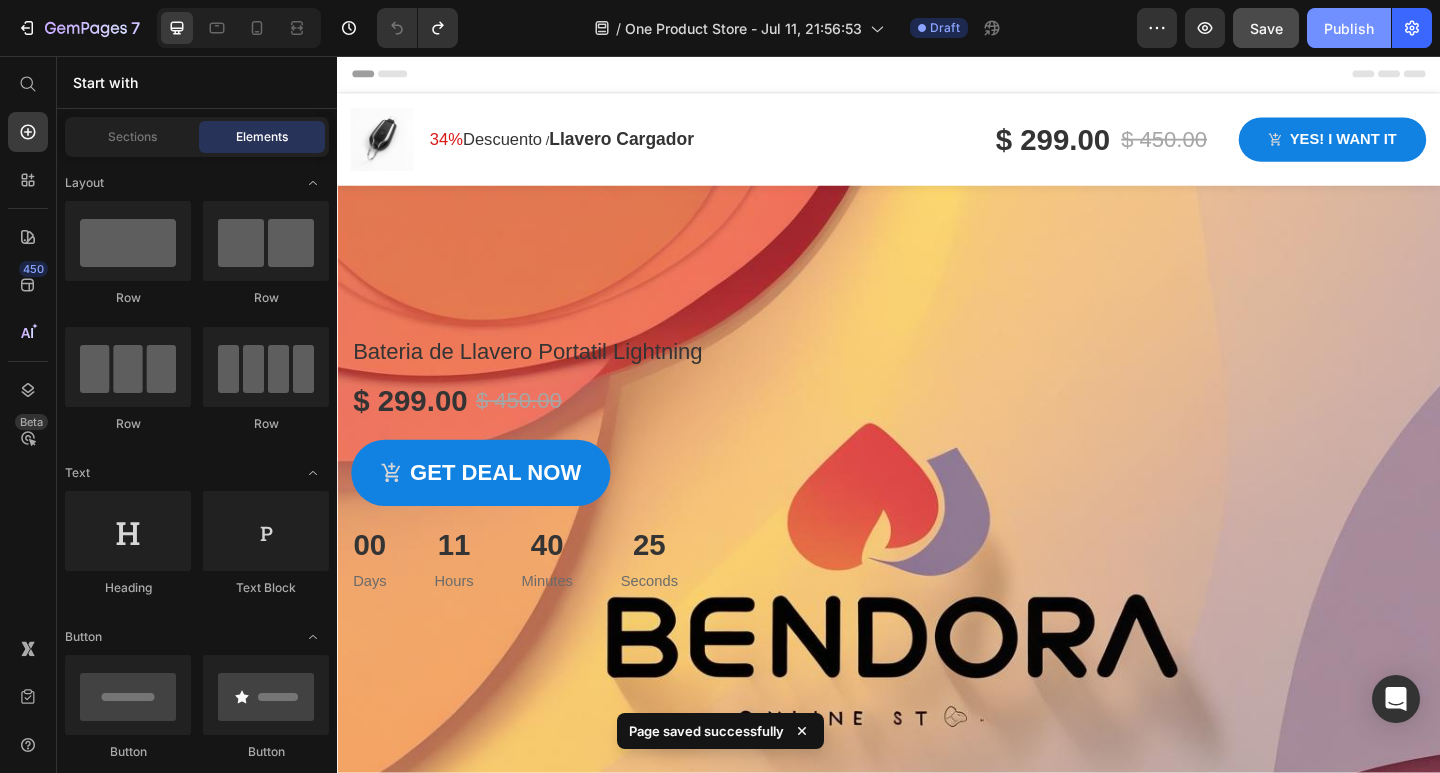 click on "Publish" at bounding box center [1349, 28] 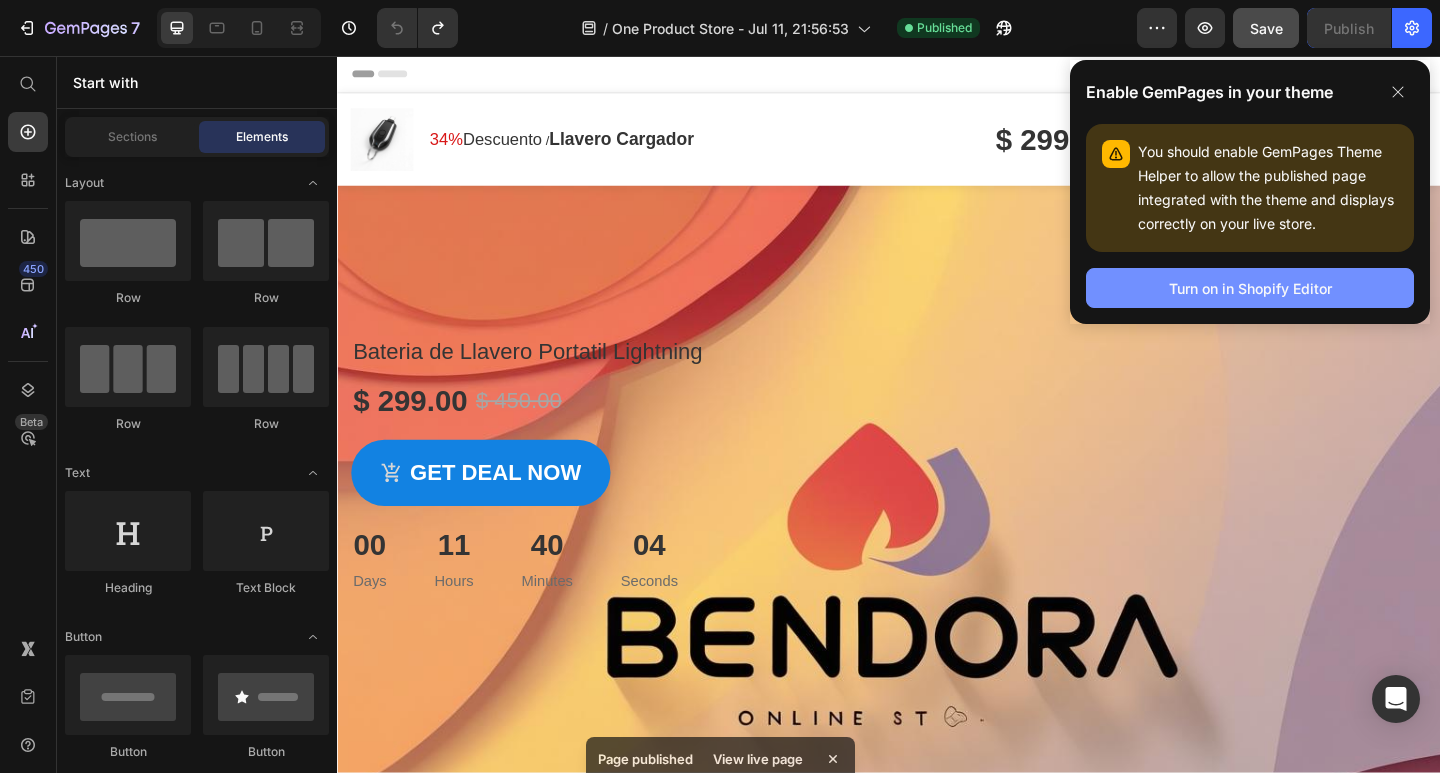 click on "Turn on in Shopify Editor" at bounding box center [1250, 288] 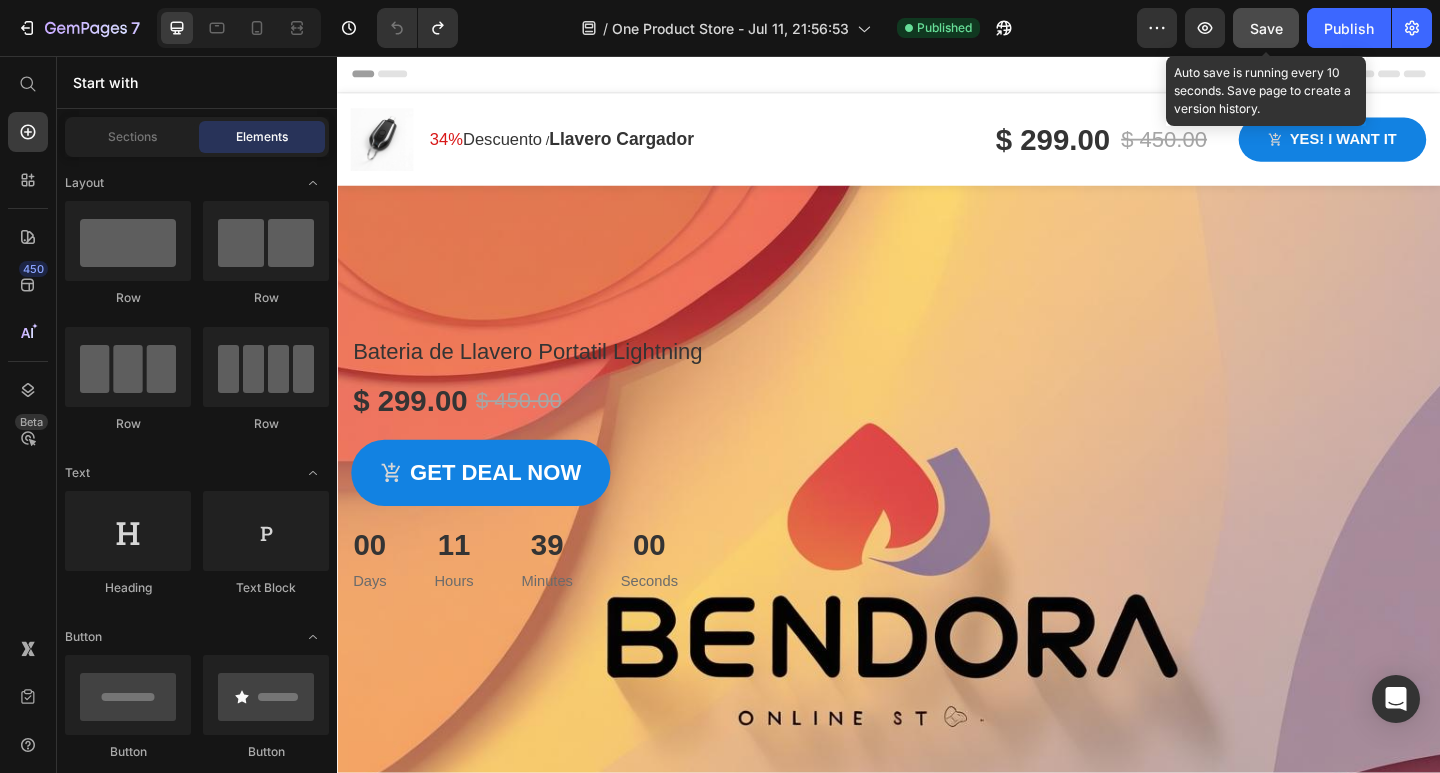 click on "Save" at bounding box center [1266, 28] 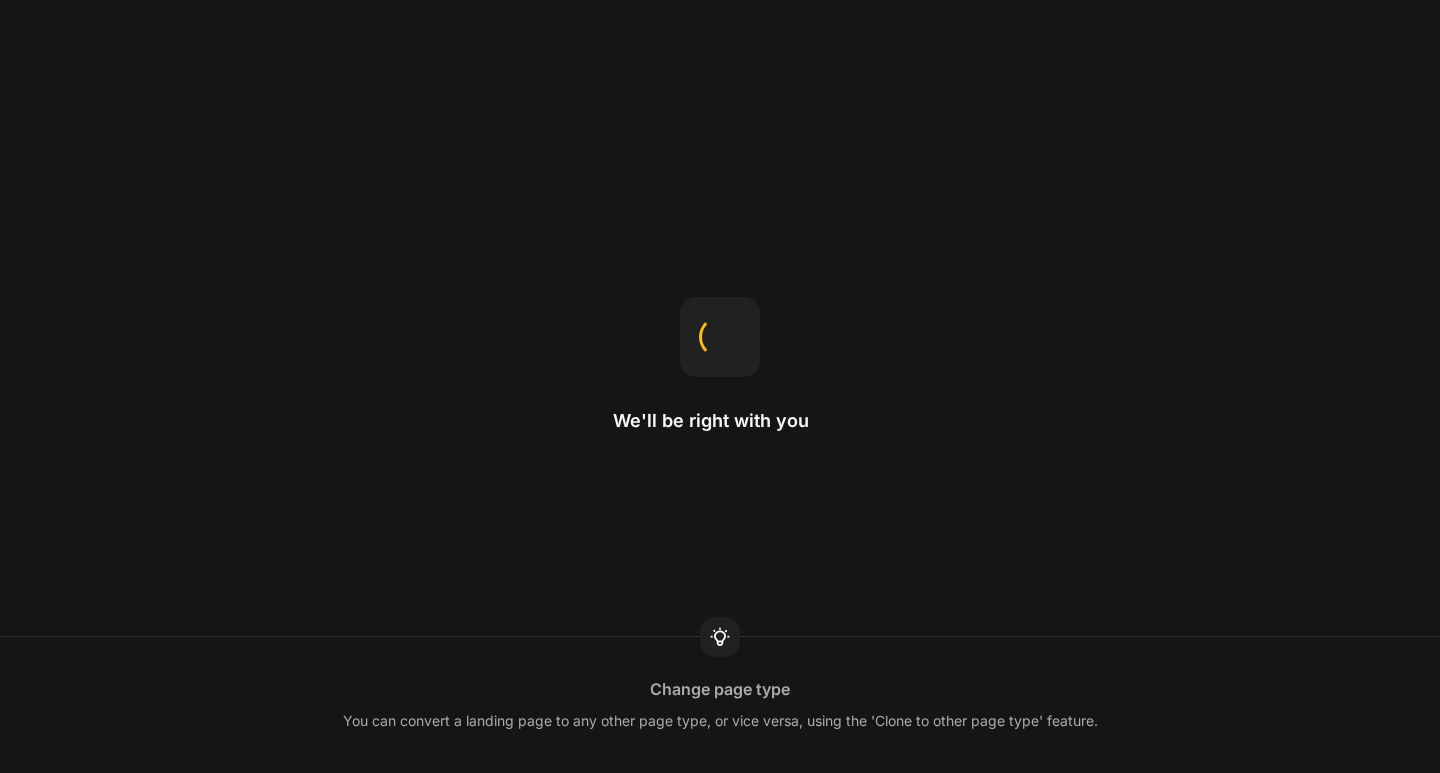 scroll, scrollTop: 0, scrollLeft: 0, axis: both 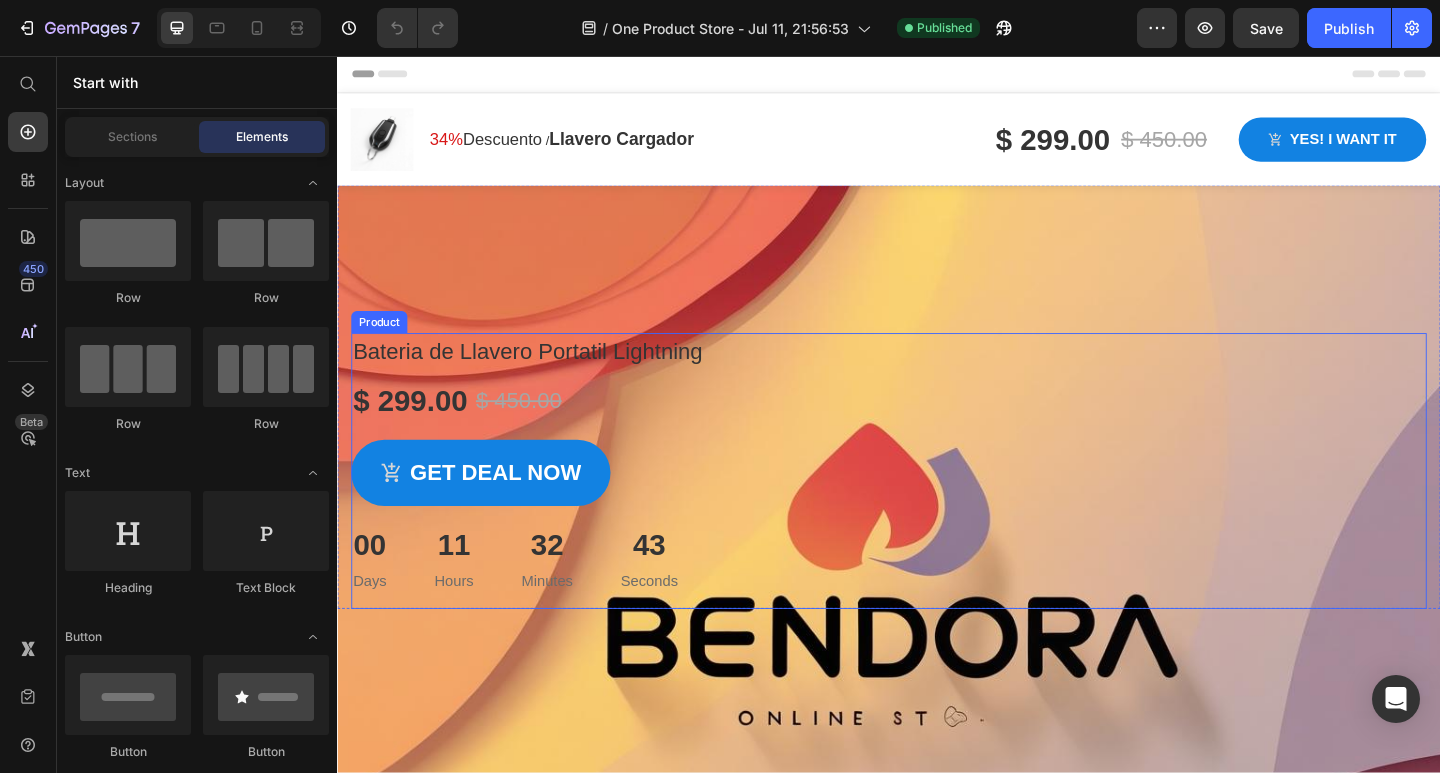 click on "Bateria de Llavero Portatil Lightning Product Title $ 299.00 Product Price $ 450.00 Product Price Row Get deal now Product Cart Button 00 Days 11 Hours 32 Minutes 43 Seconds Countdown Timer" at bounding box center [937, 508] 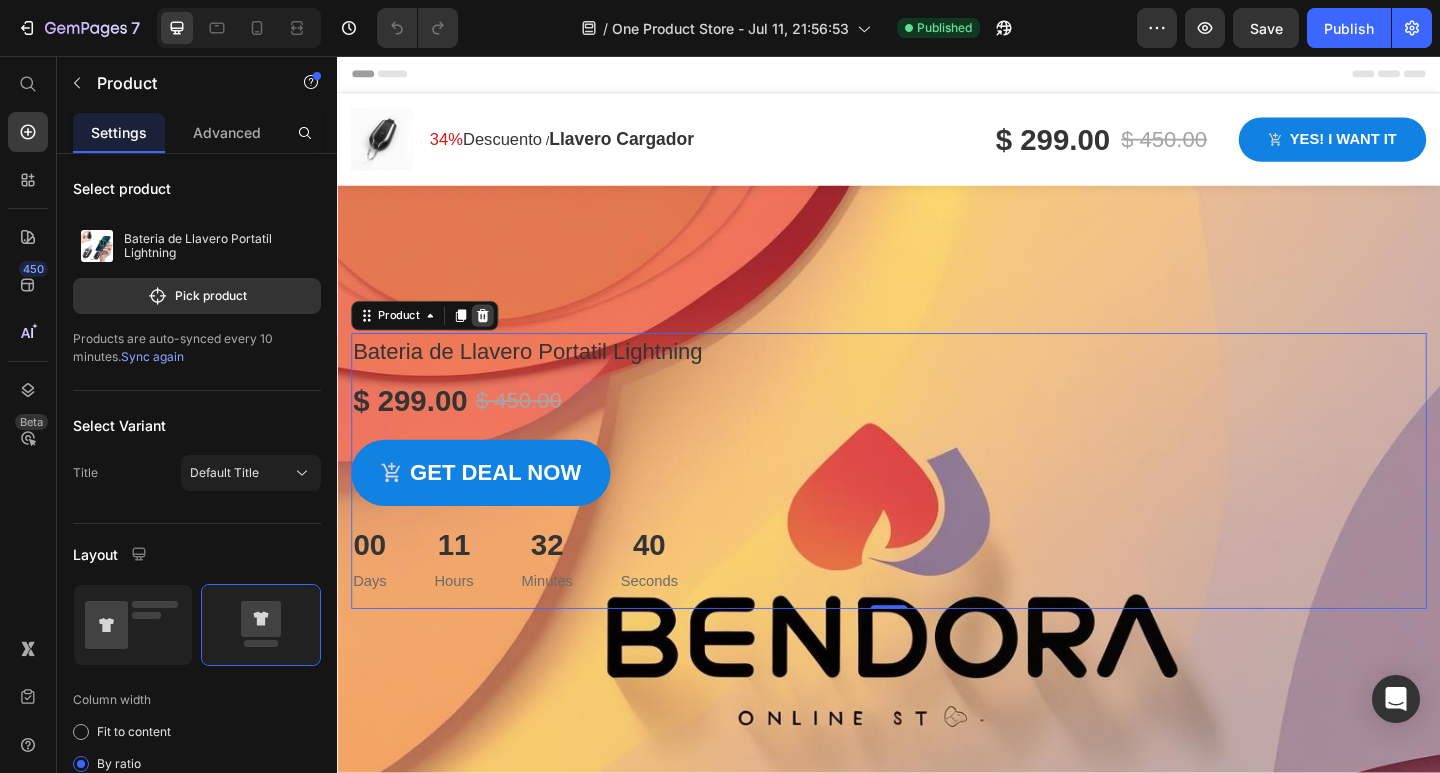 click 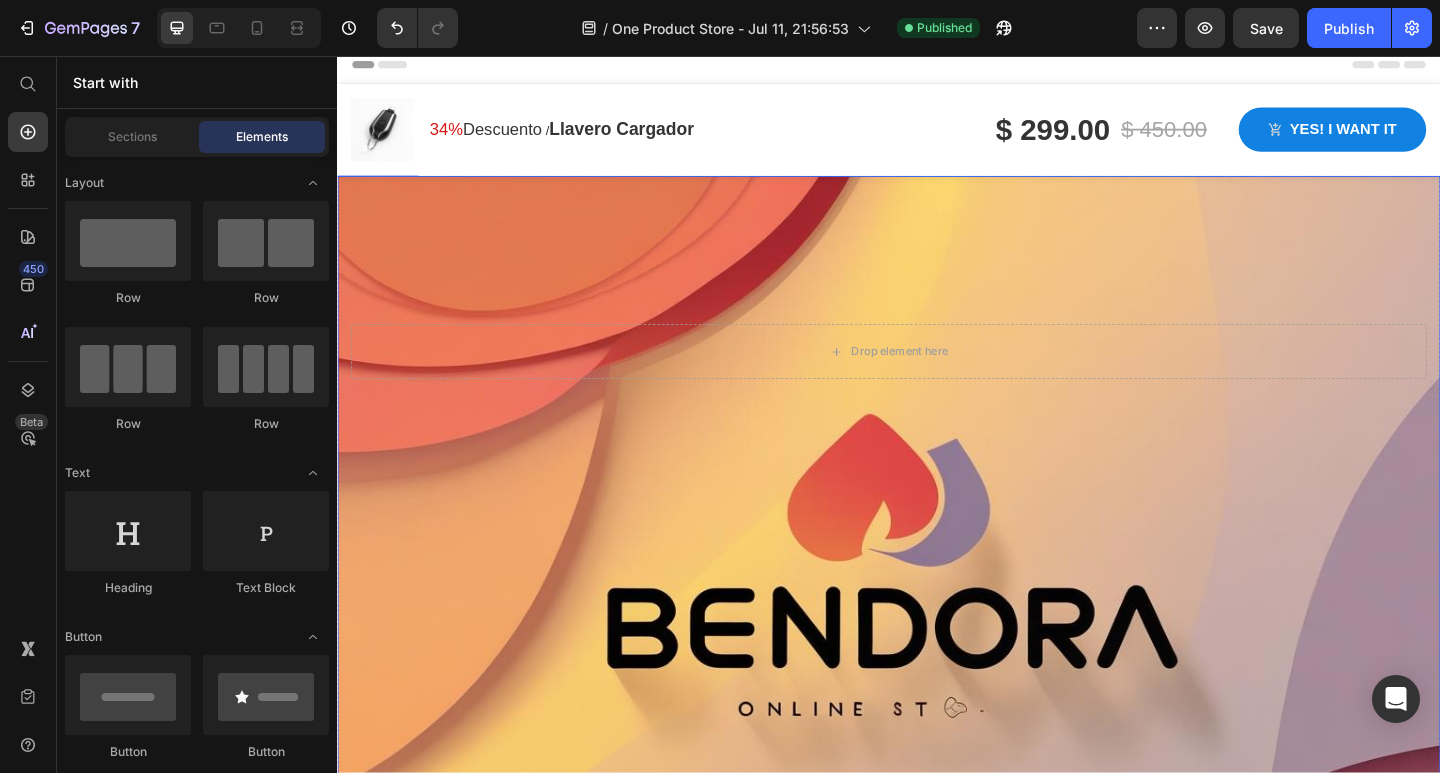 scroll, scrollTop: 0, scrollLeft: 0, axis: both 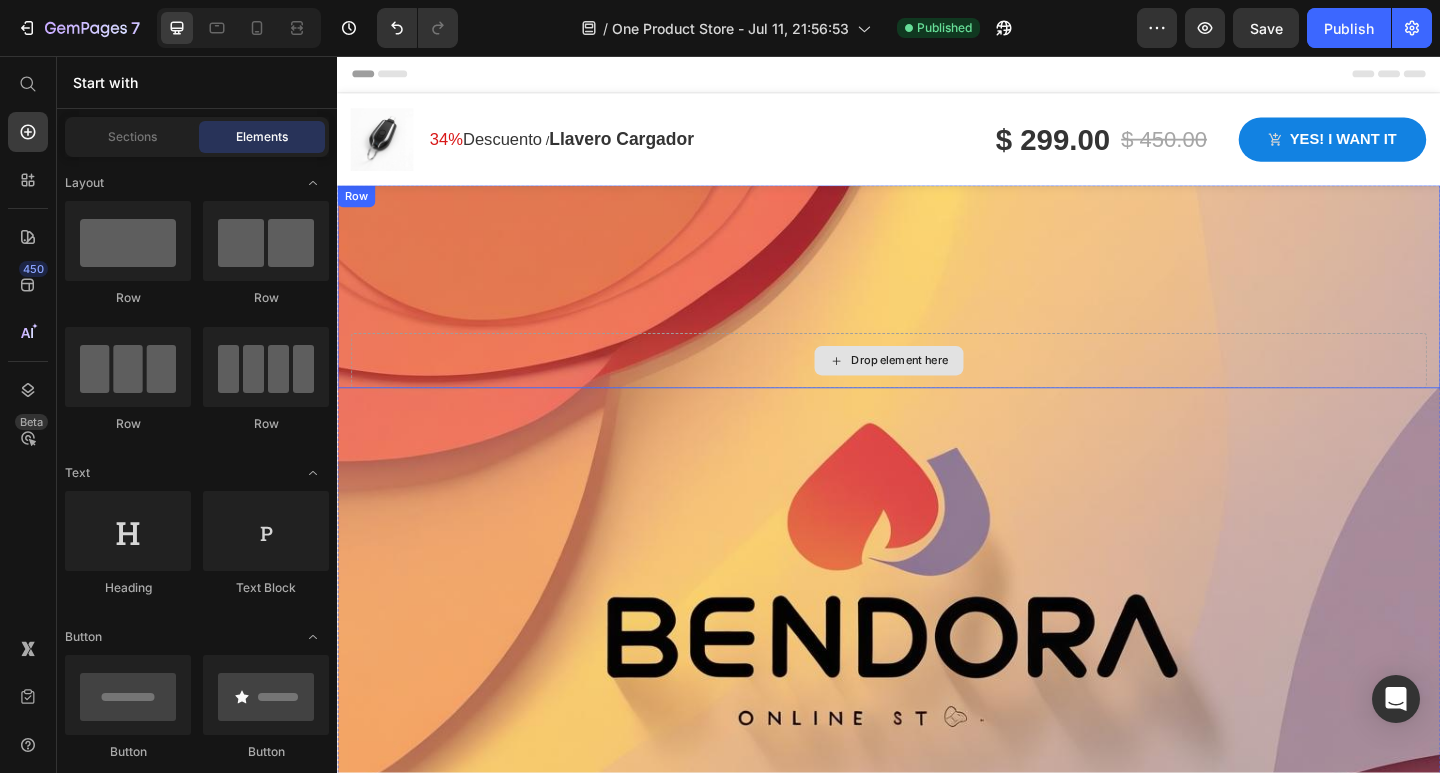 click on "Drop element here" at bounding box center [937, 388] 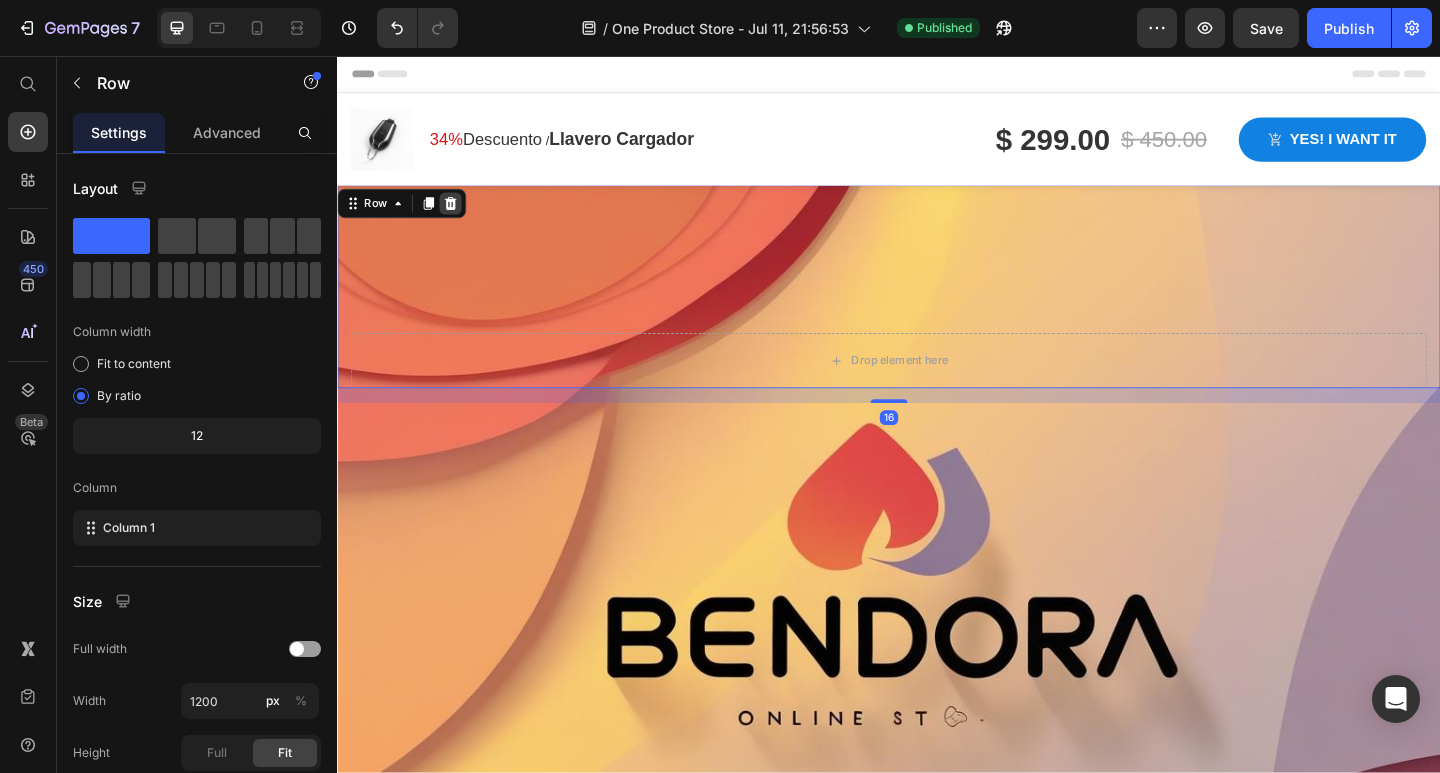 click 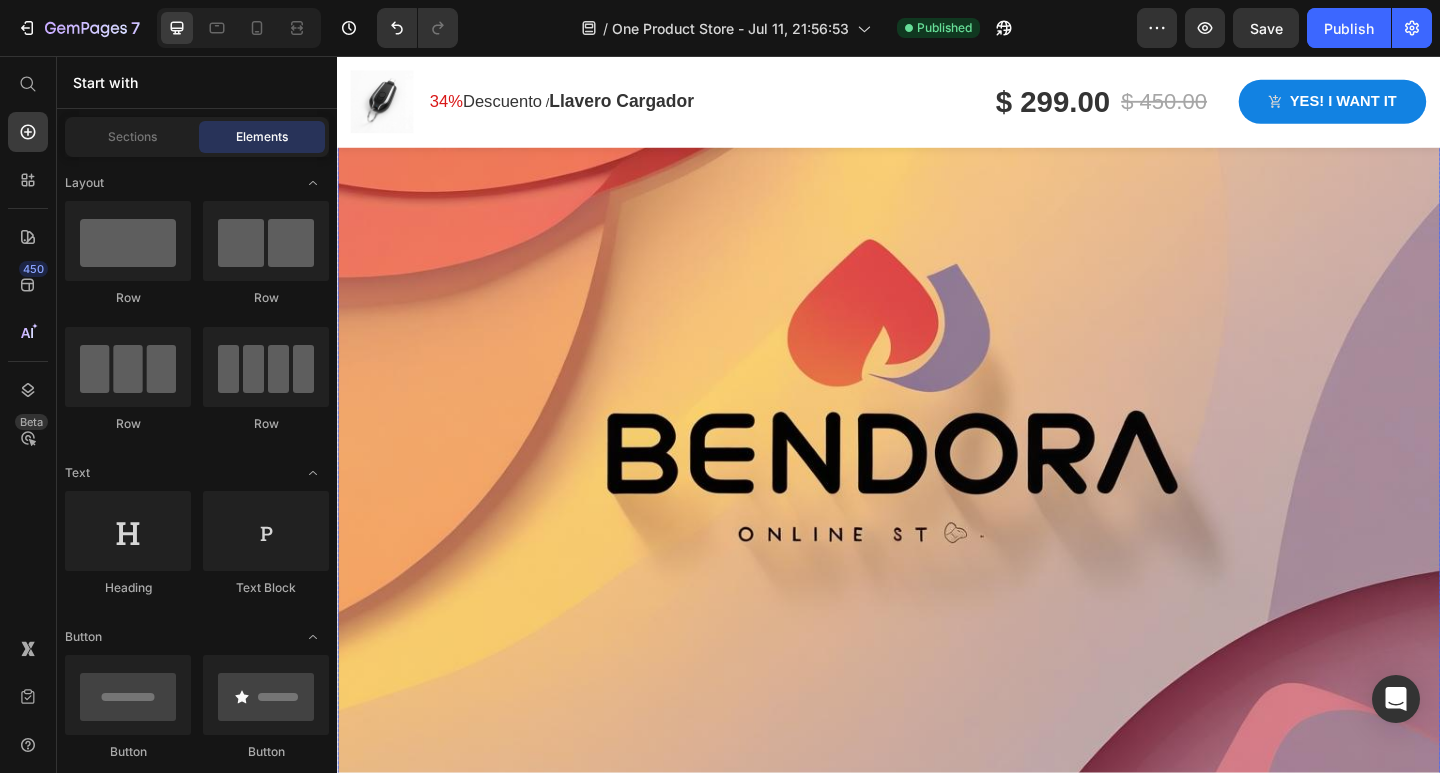 scroll, scrollTop: 0, scrollLeft: 0, axis: both 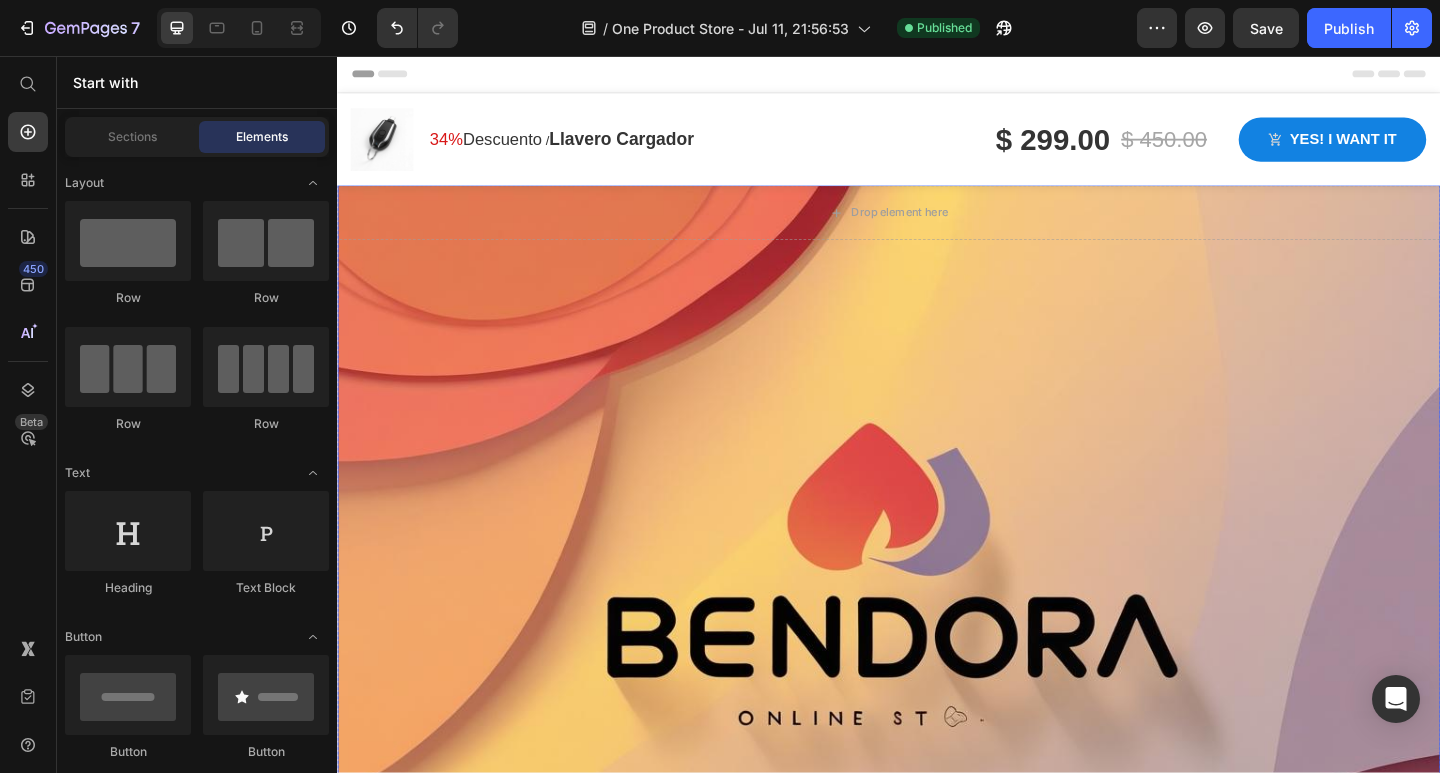 click at bounding box center (937, 622) 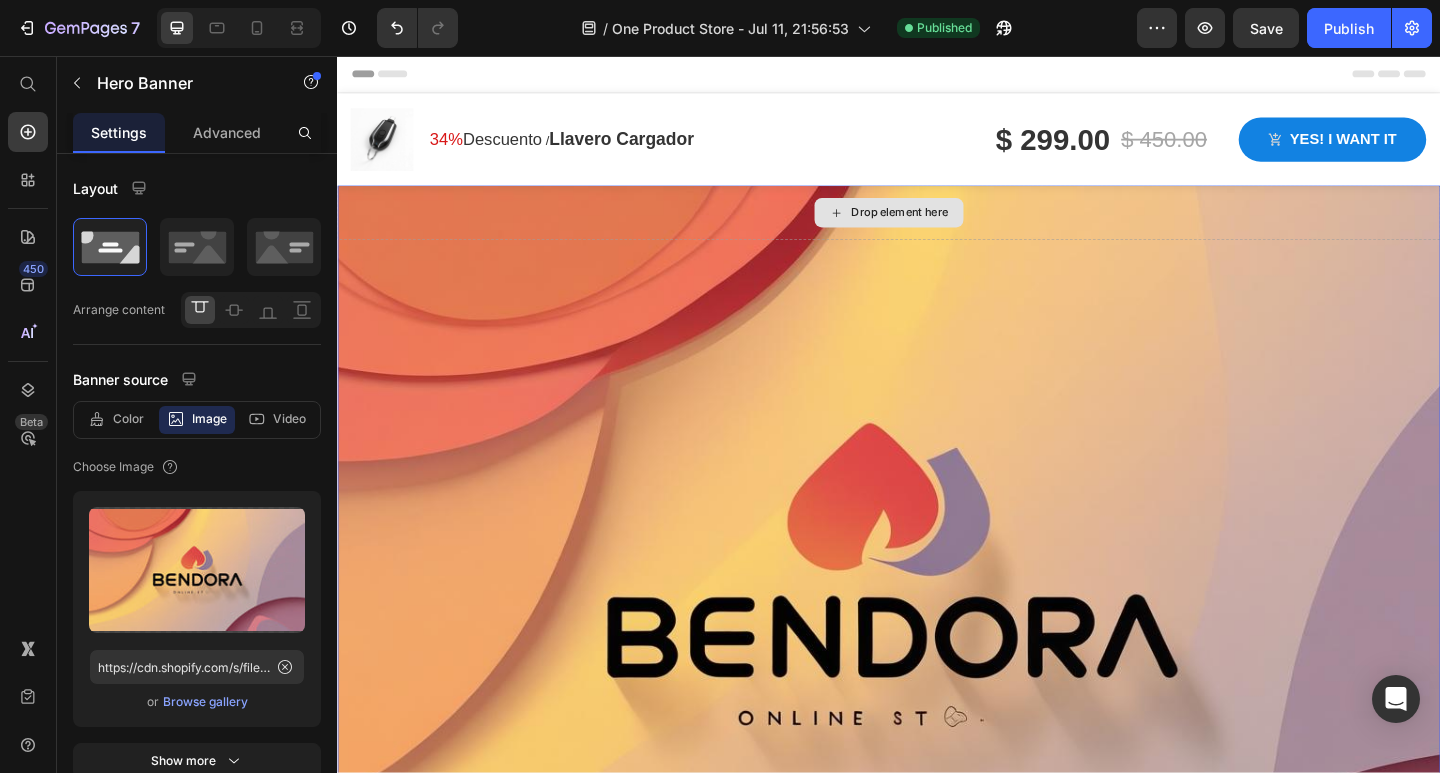 click on "Drop element here" at bounding box center (937, 227) 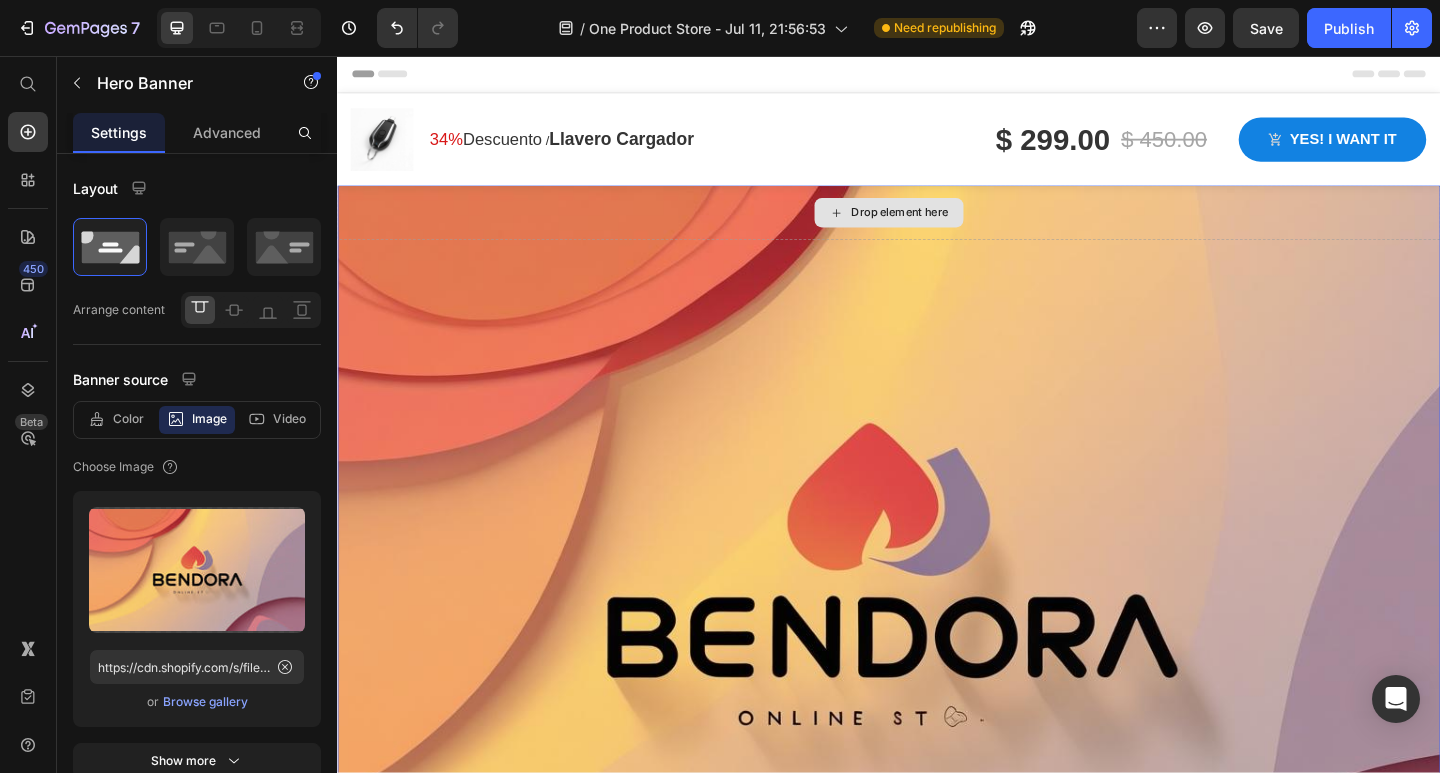 click 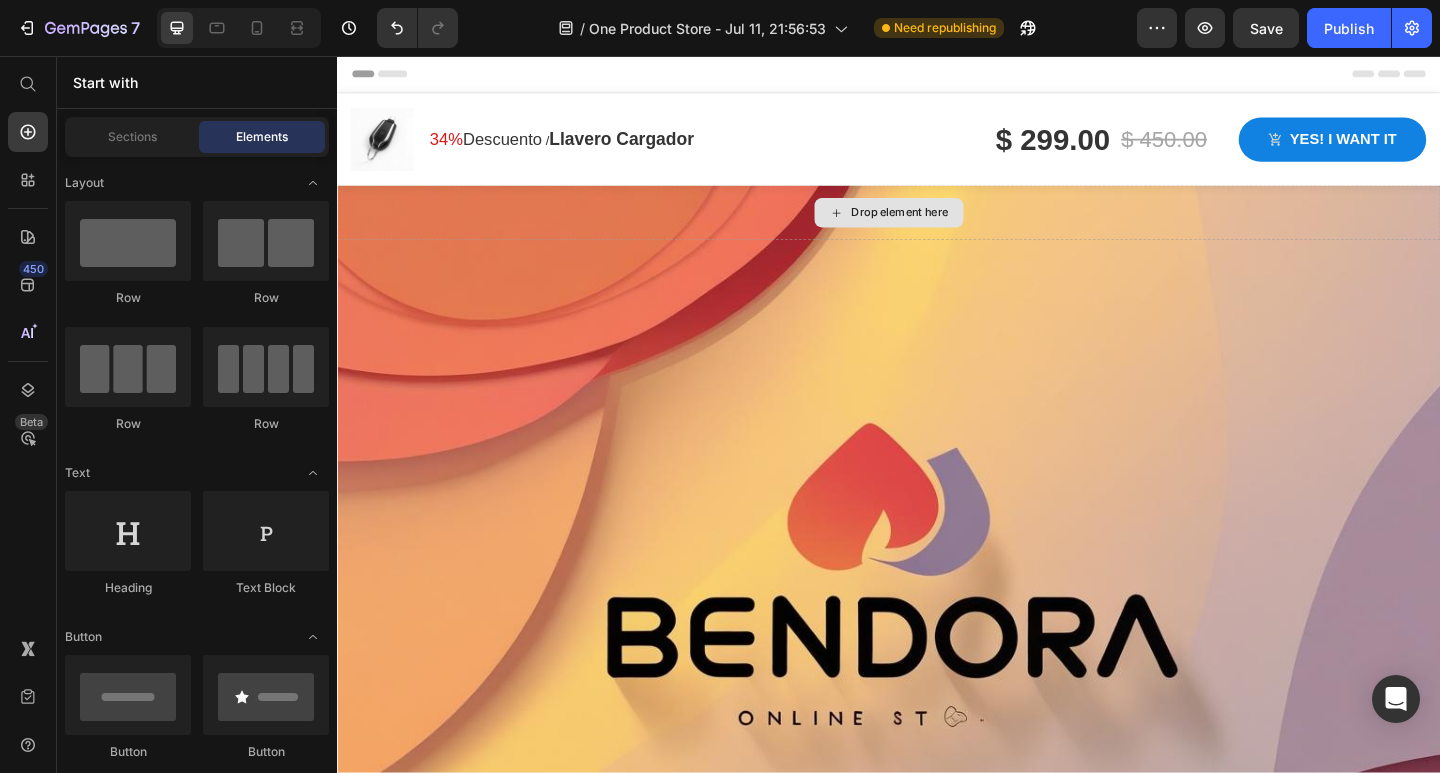 click 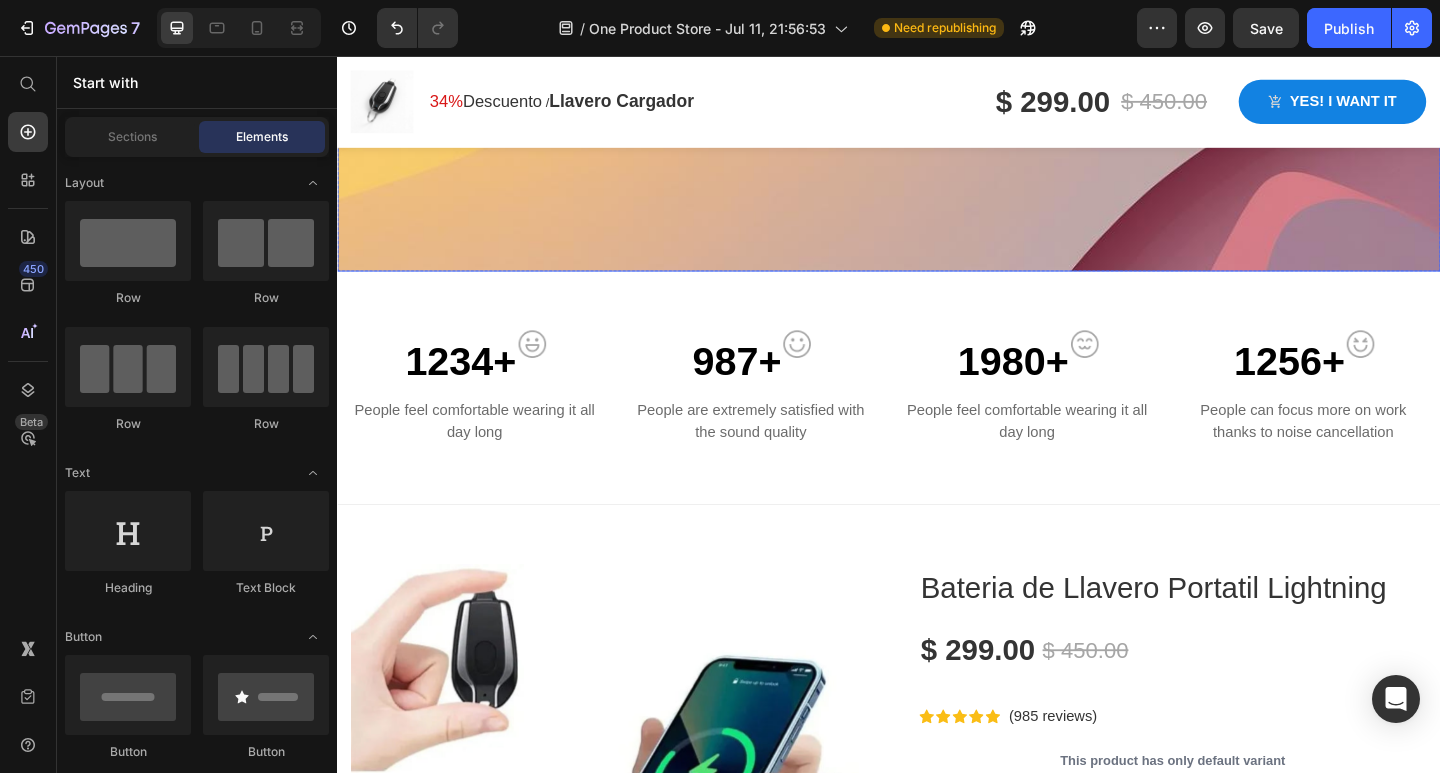 scroll, scrollTop: 800, scrollLeft: 0, axis: vertical 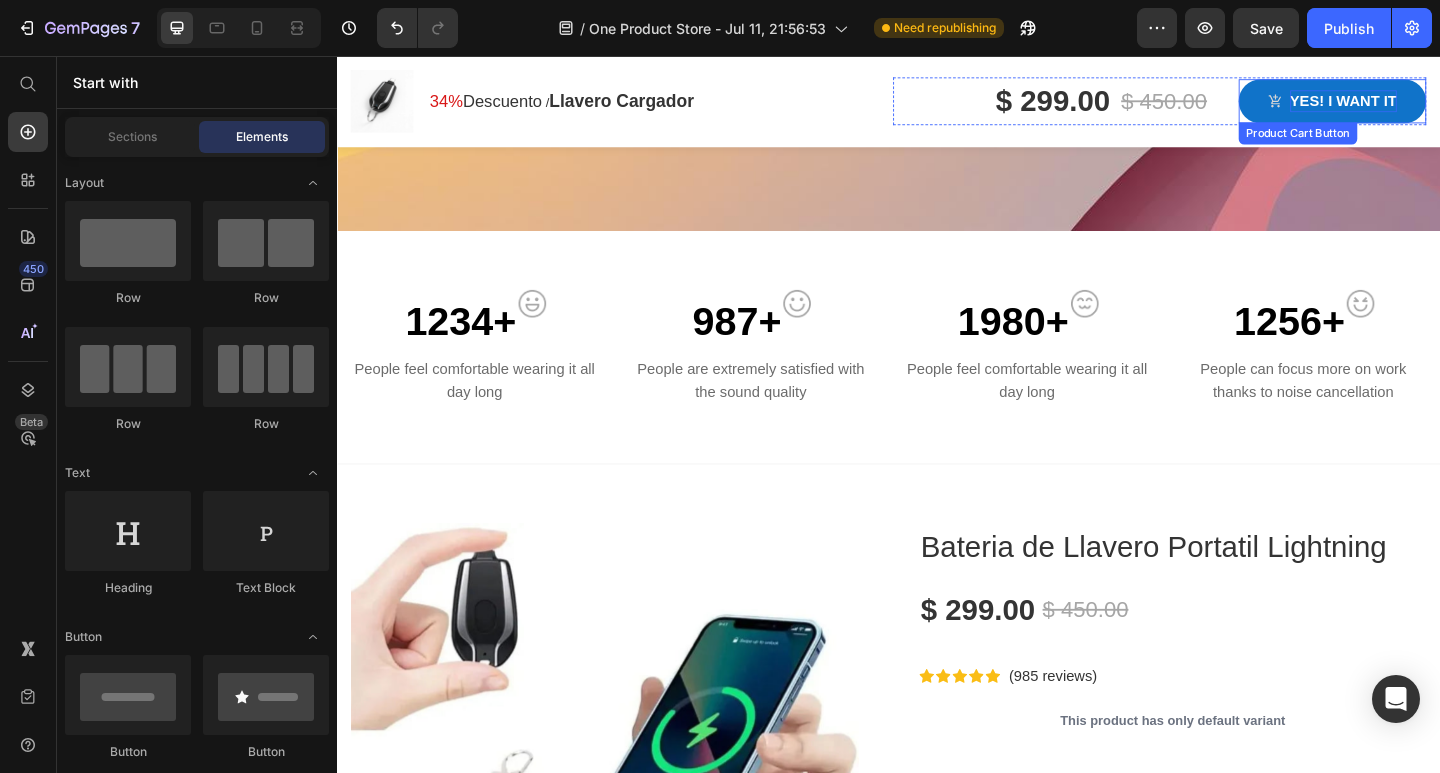 click on "Yes! i want it" at bounding box center [1432, 106] 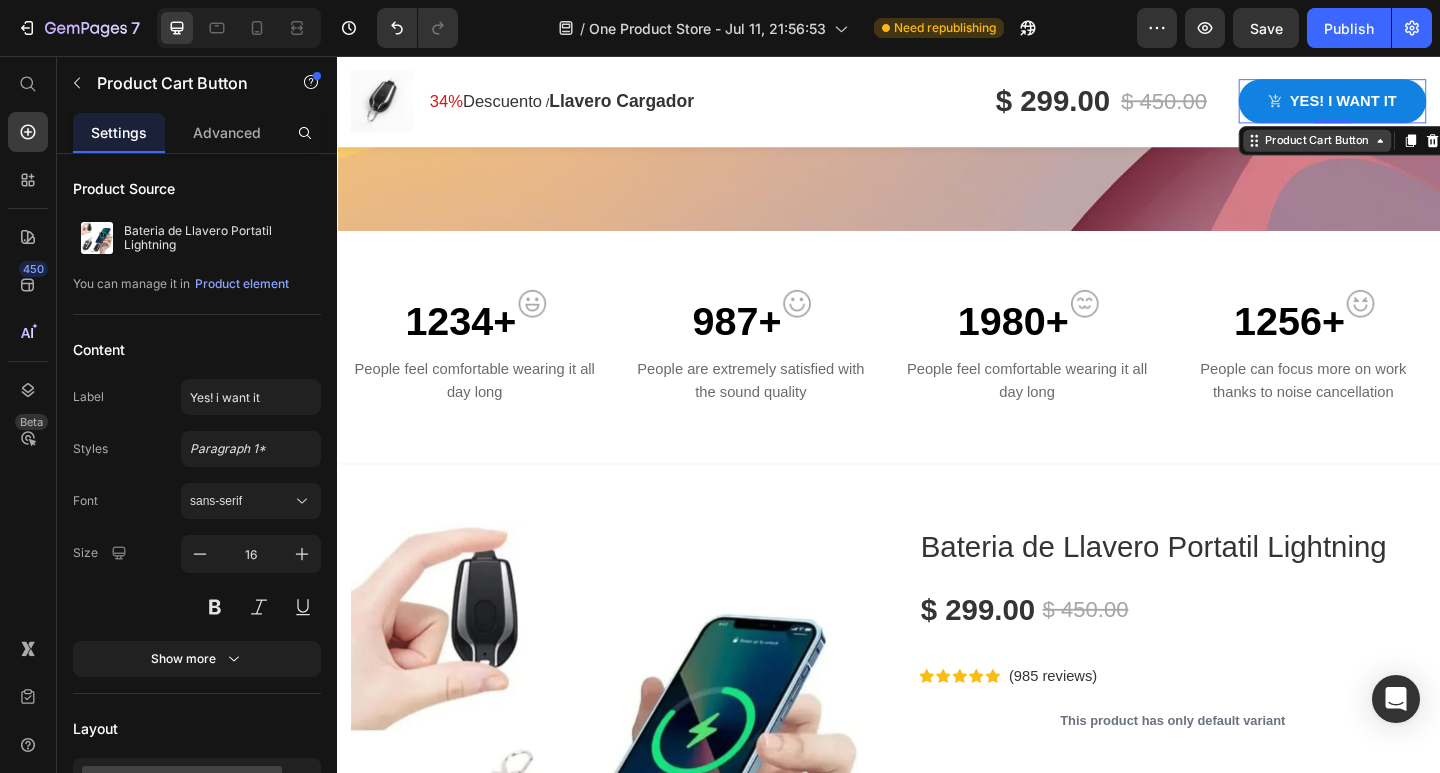 click on "Product Cart Button" at bounding box center (1403, 149) 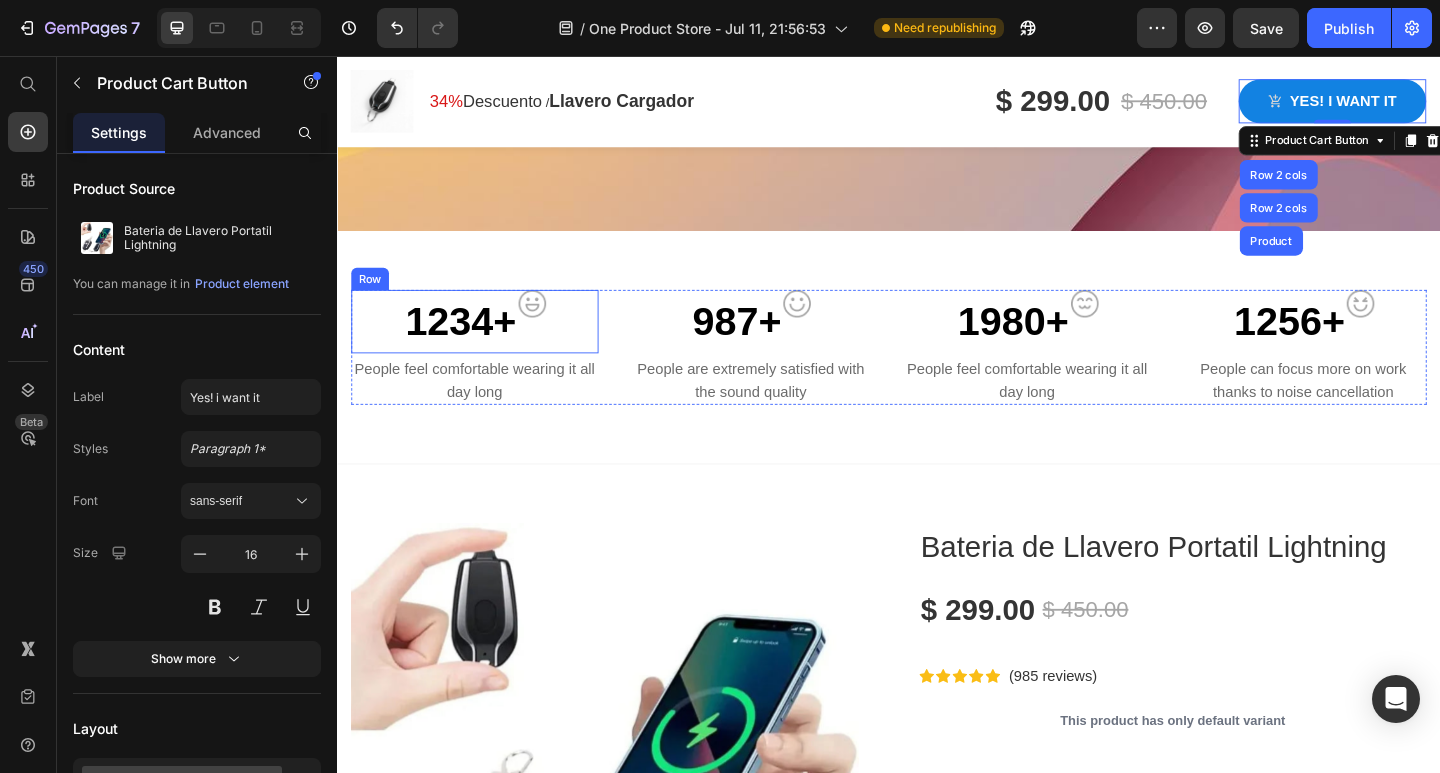 click on "1234+ Text block Image Row" at bounding box center (486, 345) 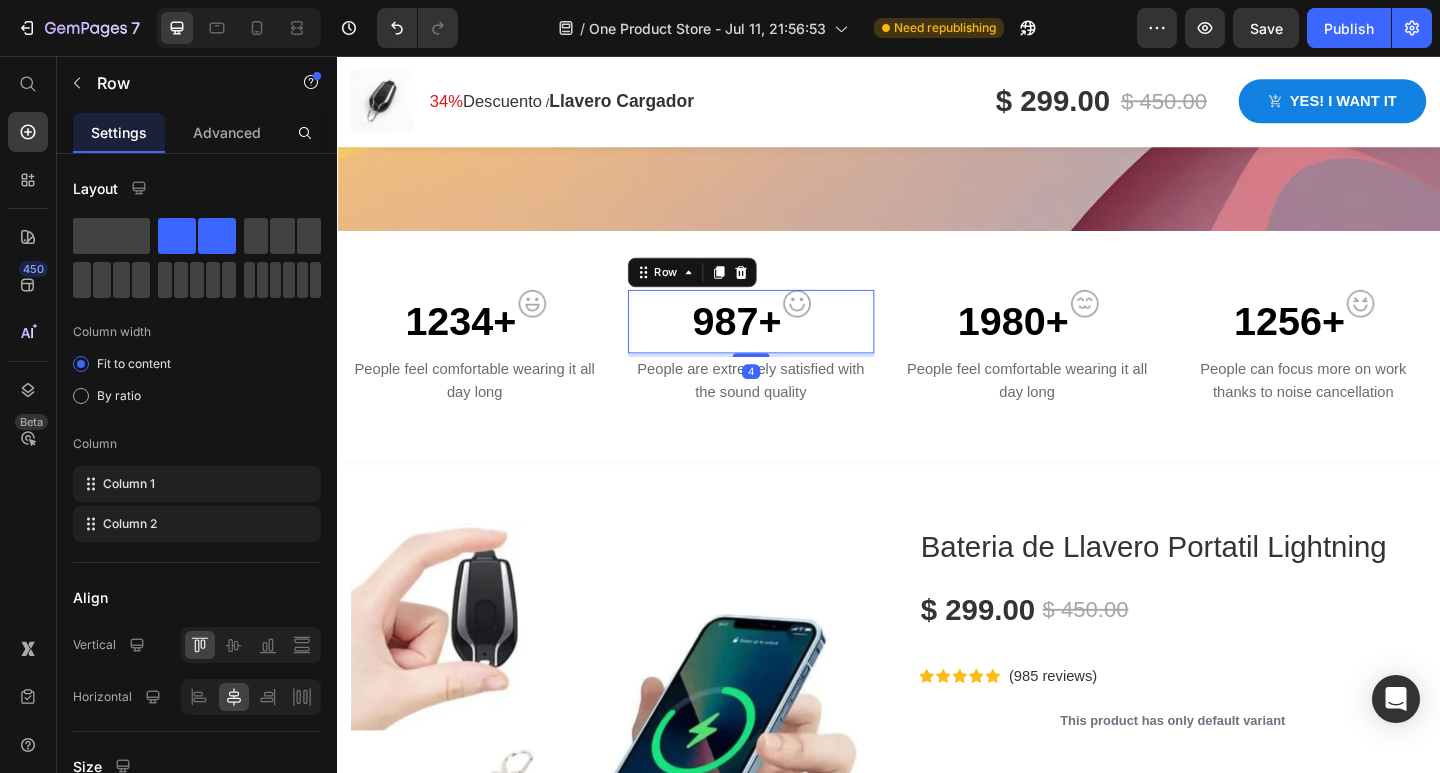 click on "1234+ Text block Image Row People feel comfortable wearing it all day long Text block 987+ Text block Image Row   4 People are extremely satisfied with the sound quality Text block 1980+ Text block Image Row People feel comfortable wearing it all day long Text block 1256+ Text block Image Row People can focus more on work thanks to noise cancellation Text block Row Section 3" at bounding box center (937, 374) 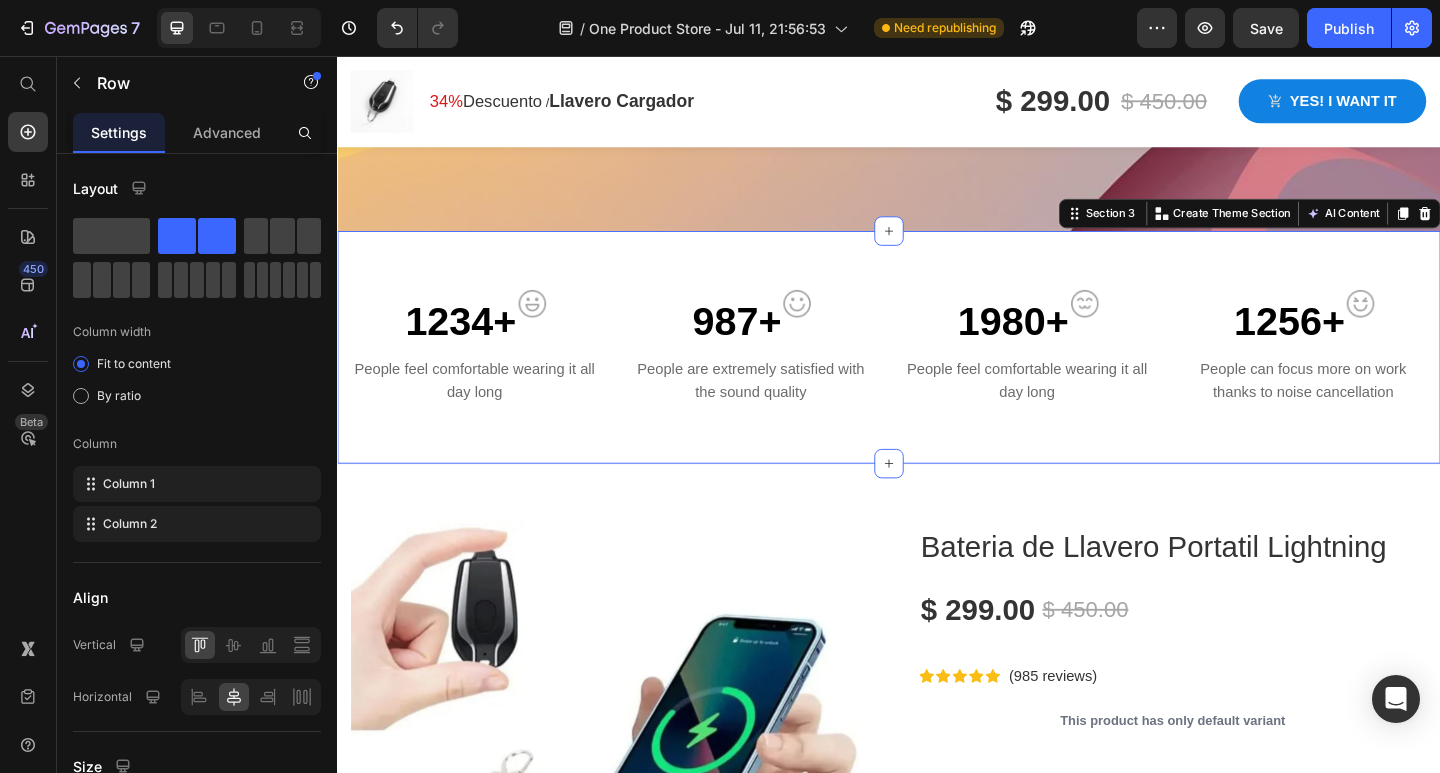 click on "1234+ Text block Image Row People feel comfortable wearing it all day long Text block 987+ Text block Image Row People are extremely satisfied with the sound quality Text block 1980+ Text block Image Row People feel comfortable wearing it all day long Text block 1256+ Text block Image Row People can focus more on work thanks to noise cancellation Text block Row Section 3   You can create reusable sections Create Theme Section AI Content Write with GemAI What would you like to describe here? Tone and Voice Persuasive Product Getting products... Show more Generate" at bounding box center [937, 374] 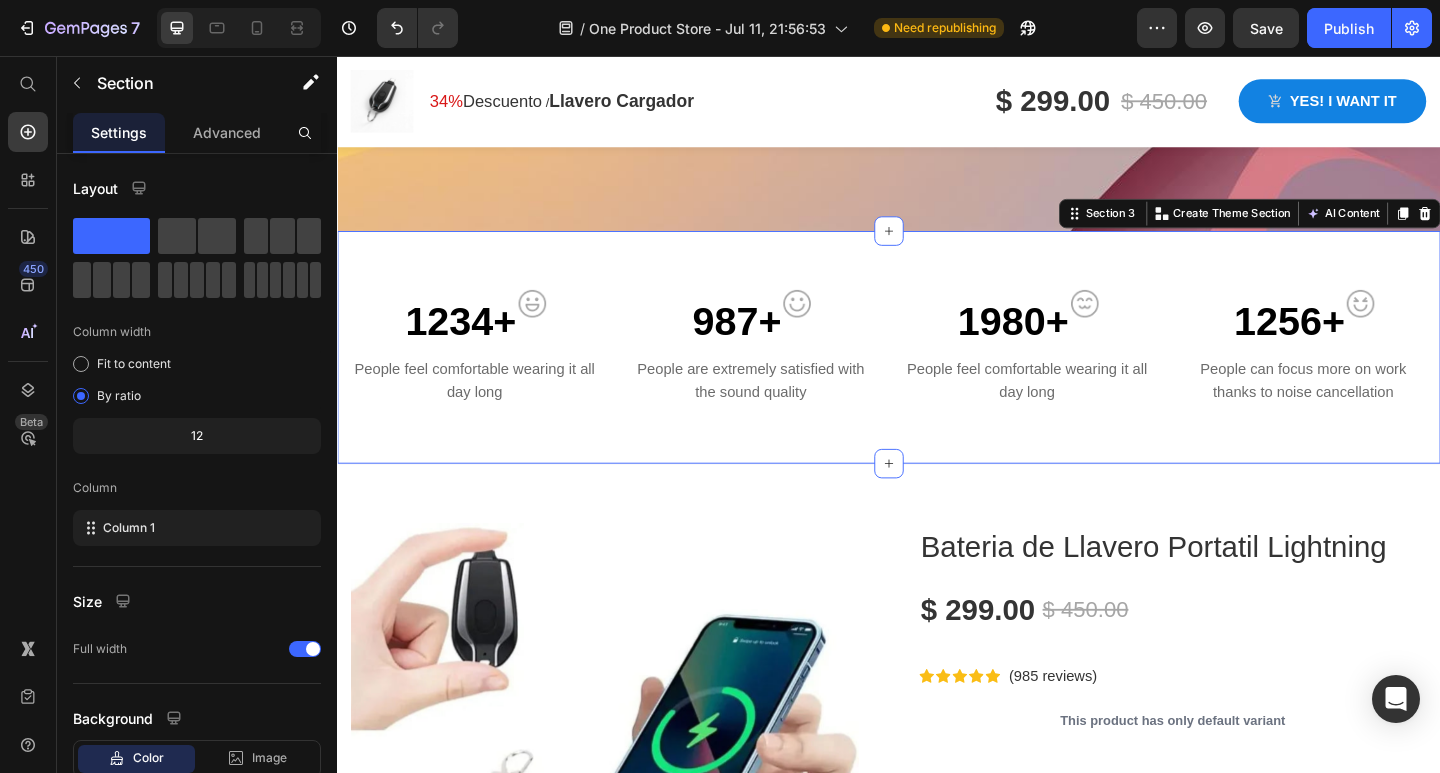 click on "1234+ Text block Image Row People feel comfortable wearing it all day long Text block 987+ Text block Image Row People are extremely satisfied with the sound quality Text block 1980+ Text block Image Row People feel comfortable wearing it all day long Text block 1256+ Text block Image Row People can focus more on work thanks to noise cancellation Text block Row Section 3   You can create reusable sections Create Theme Section AI Content Write with GemAI What would you like to describe here? Tone and Voice Persuasive Product Bateria de Llavero Portatil Lightning Show more Generate" at bounding box center (937, 374) 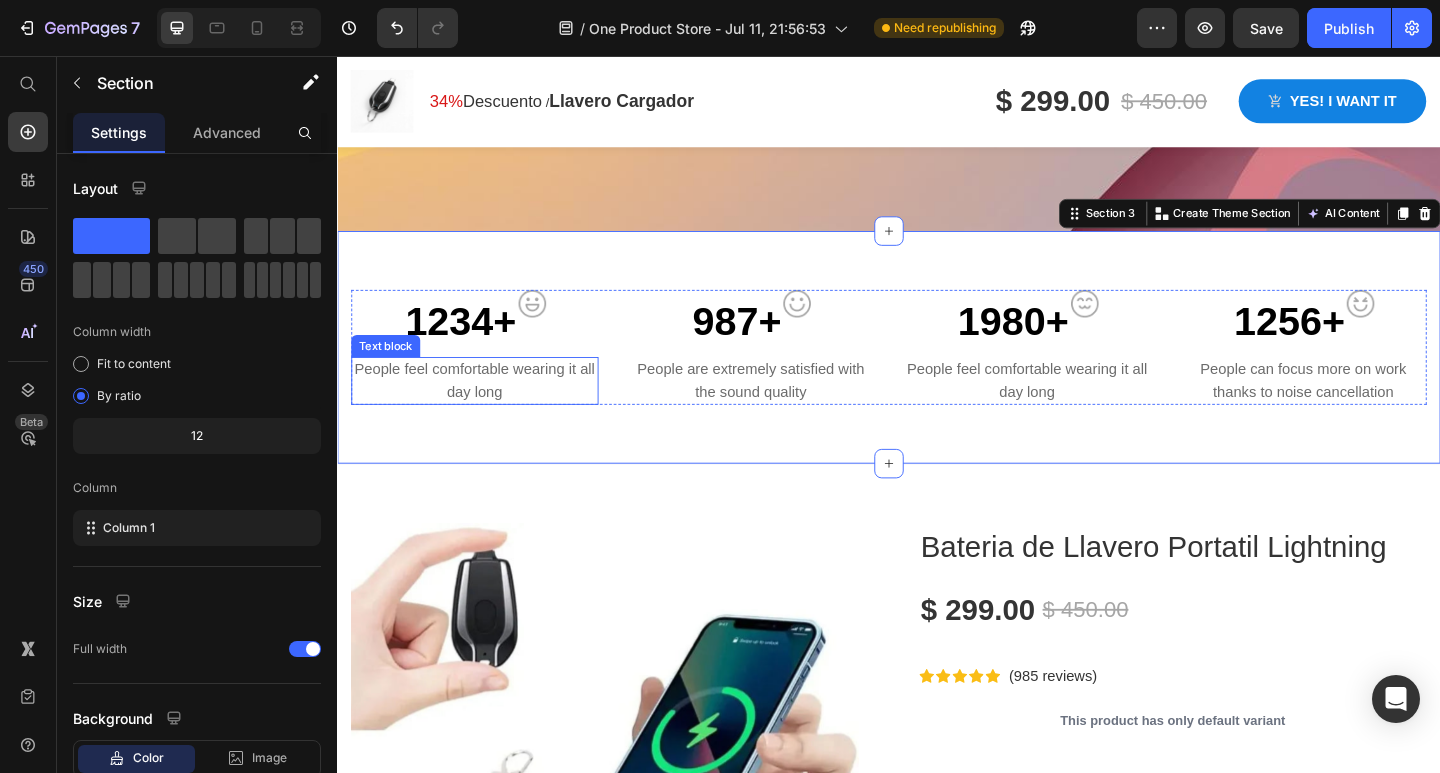 click on "People feel comfortable wearing it all day long" at bounding box center (486, 410) 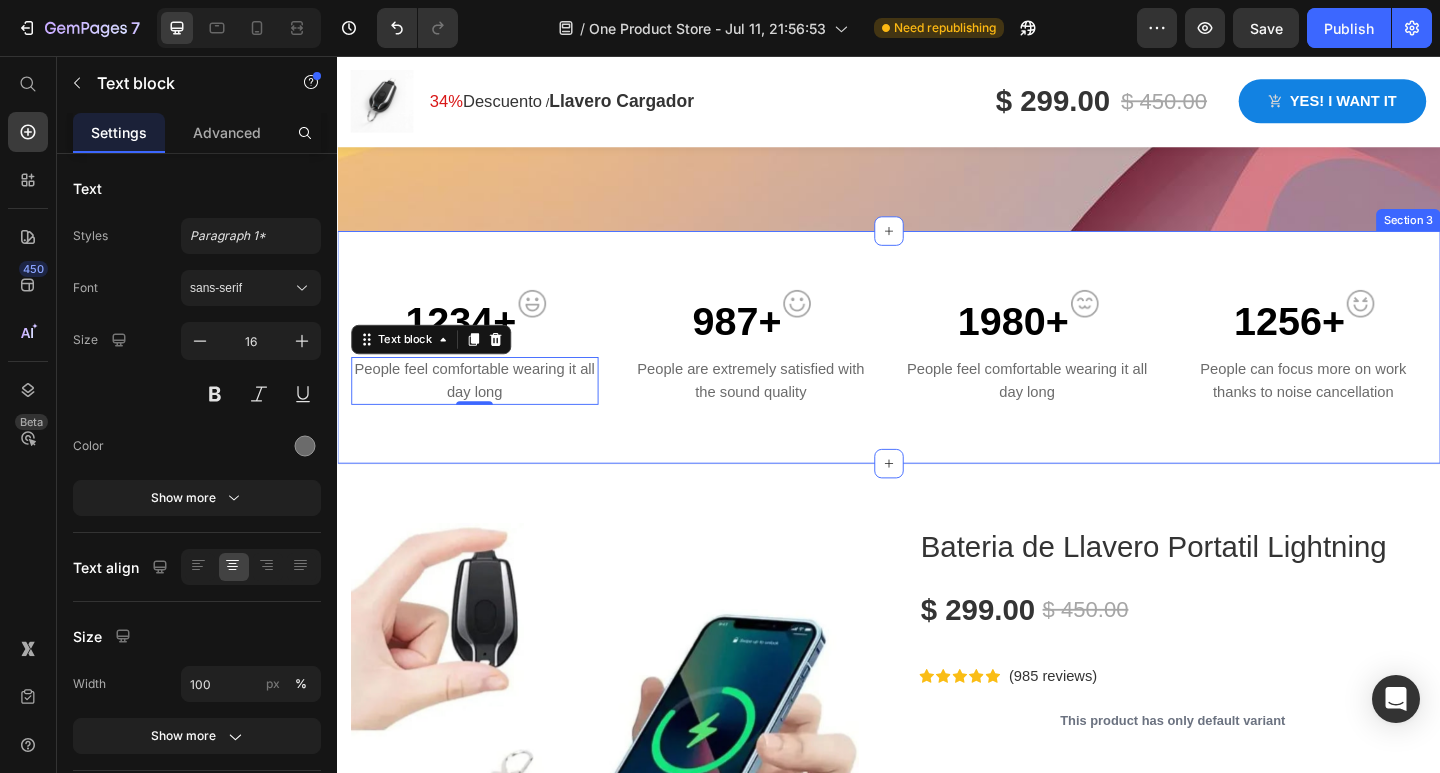 click on "1234+ Text block Image Row People feel comfortable wearing it all day long Text block   0 987+ Text block Image Row People are extremely satisfied with the sound quality Text block 1980+ Text block Image Row People feel comfortable wearing it all day long Text block 1256+ Text block Image Row People can focus more on work thanks to noise cancellation Text block Row Section 3" at bounding box center [937, 374] 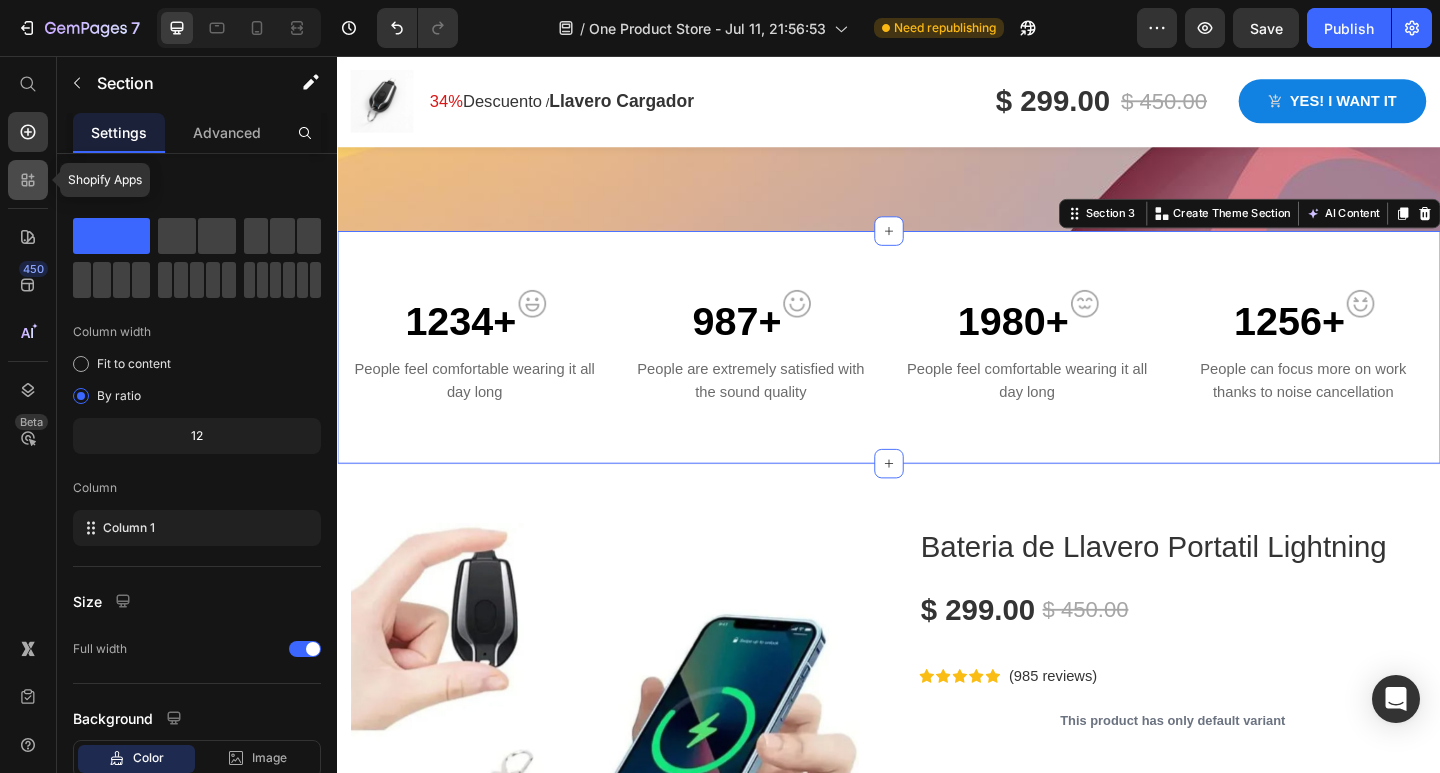 click 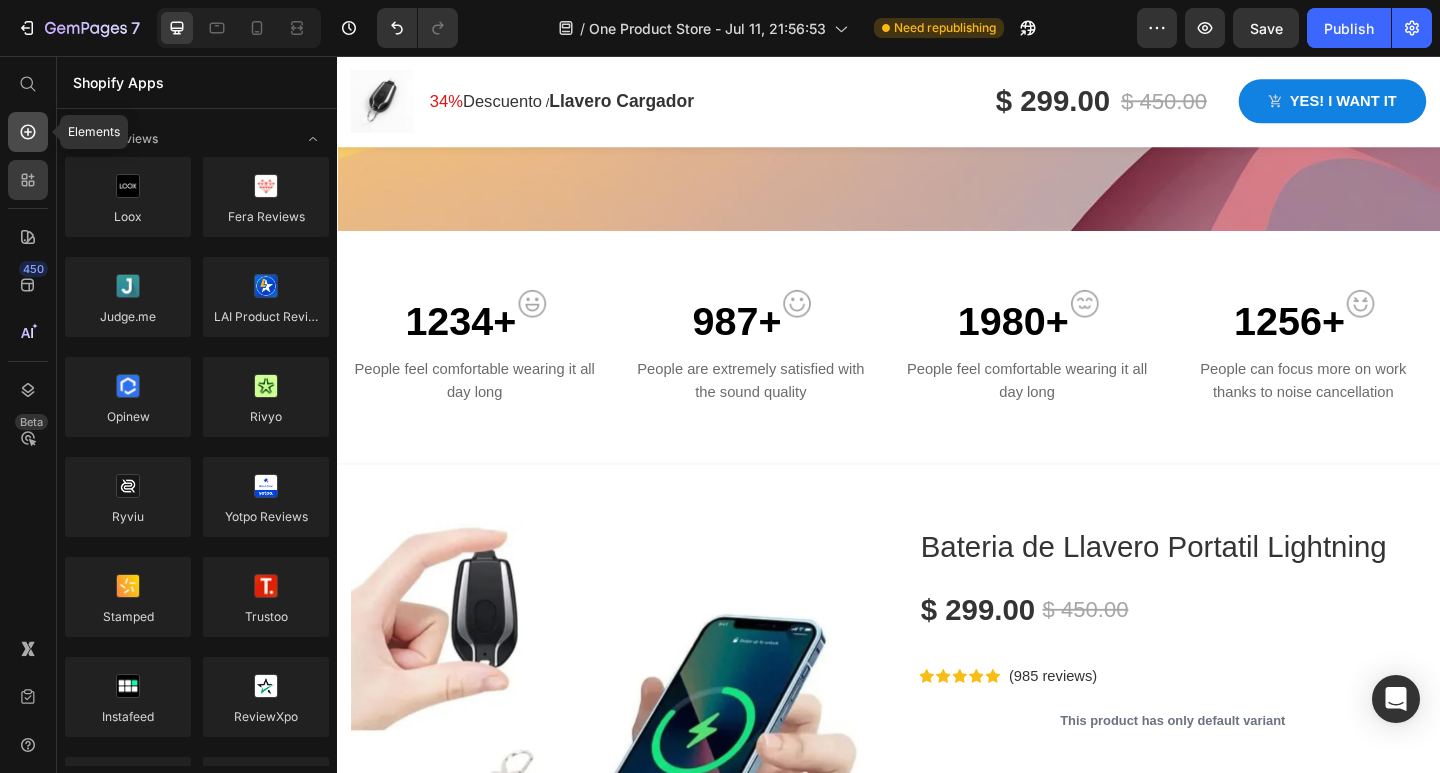 click 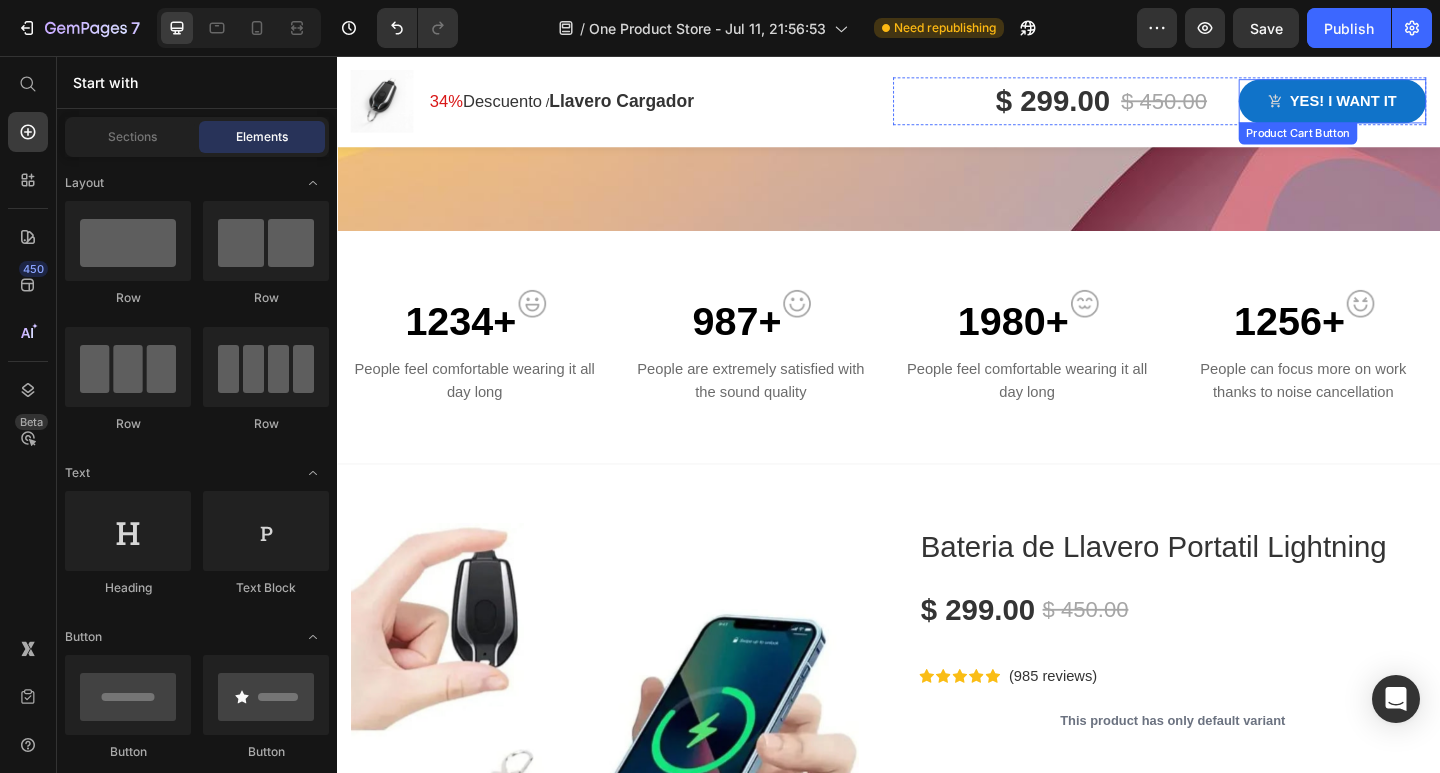 click on "Yes! i want it" at bounding box center [1420, 106] 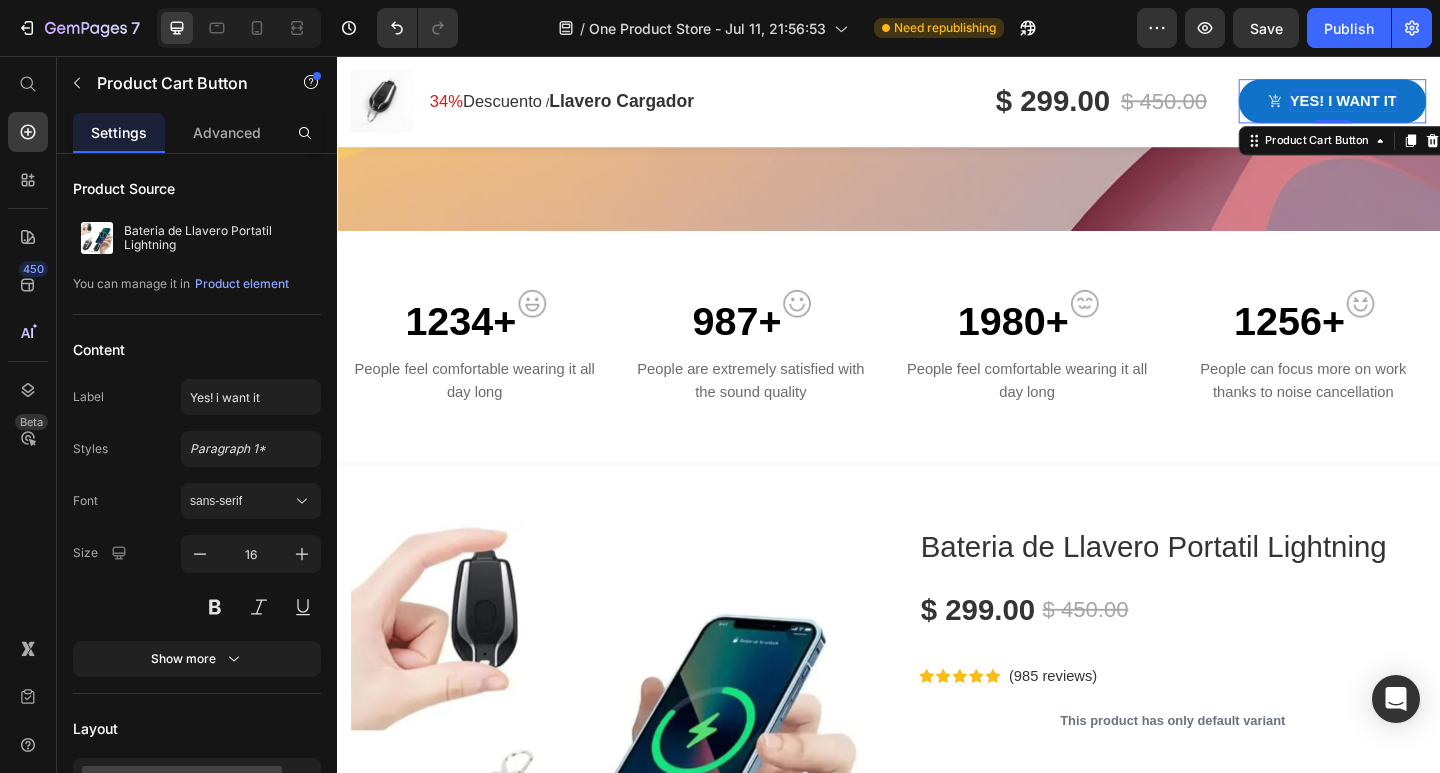 click on "Yes! i want it" at bounding box center [1432, 106] 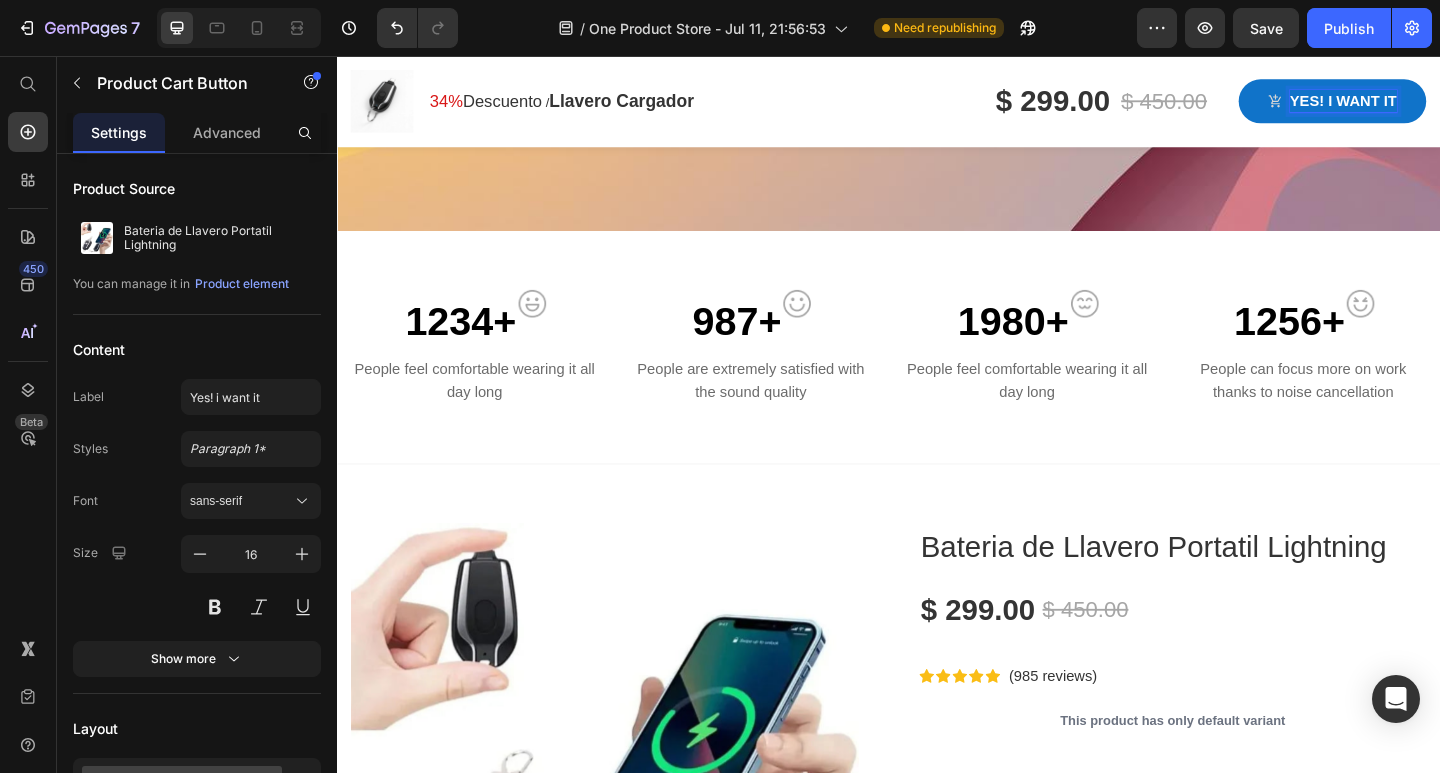 click on "Yes! i want it" at bounding box center (1432, 106) 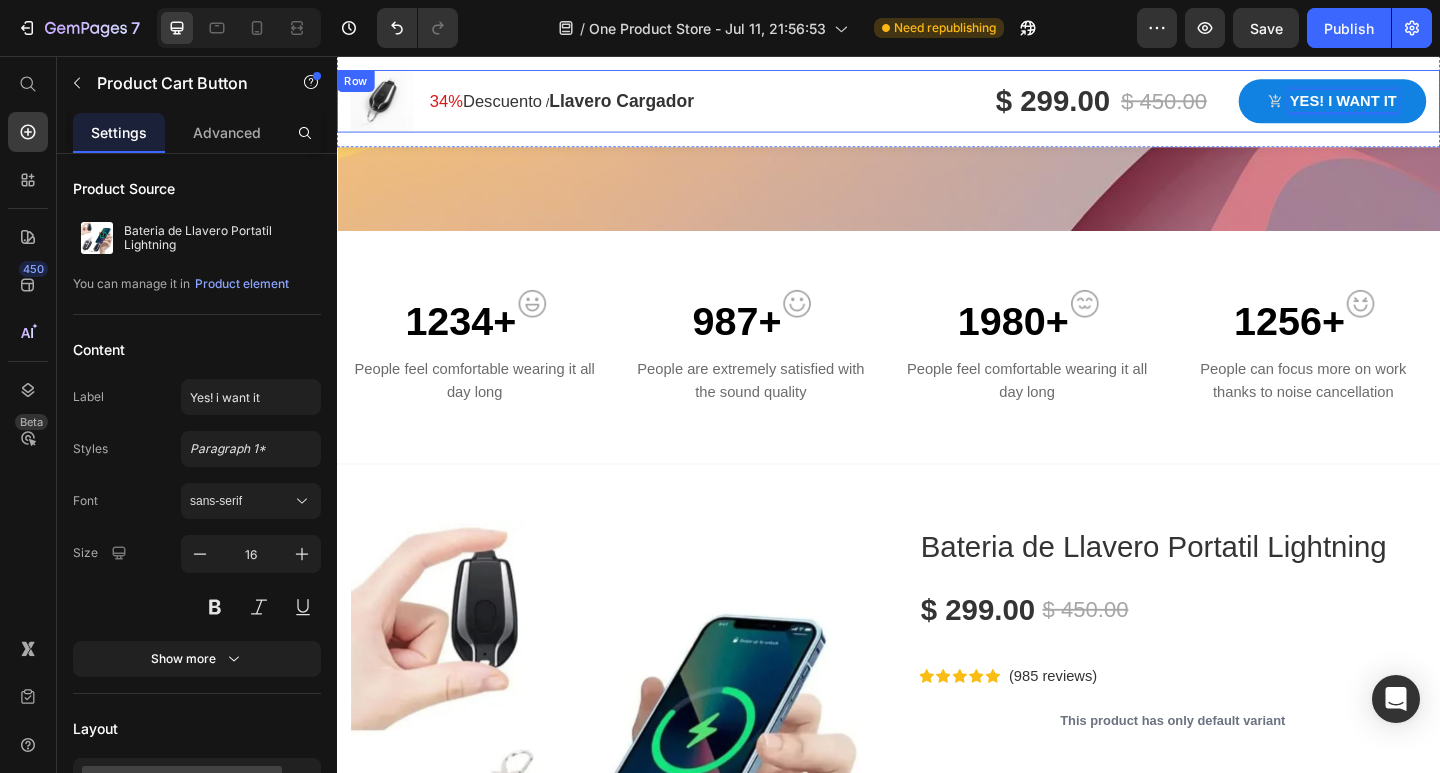 click on "$ 299.00 Product Price $ 450.00 Product Price Row Yes! i want it Product Cart Button   0 Row" at bounding box center (1232, 106) 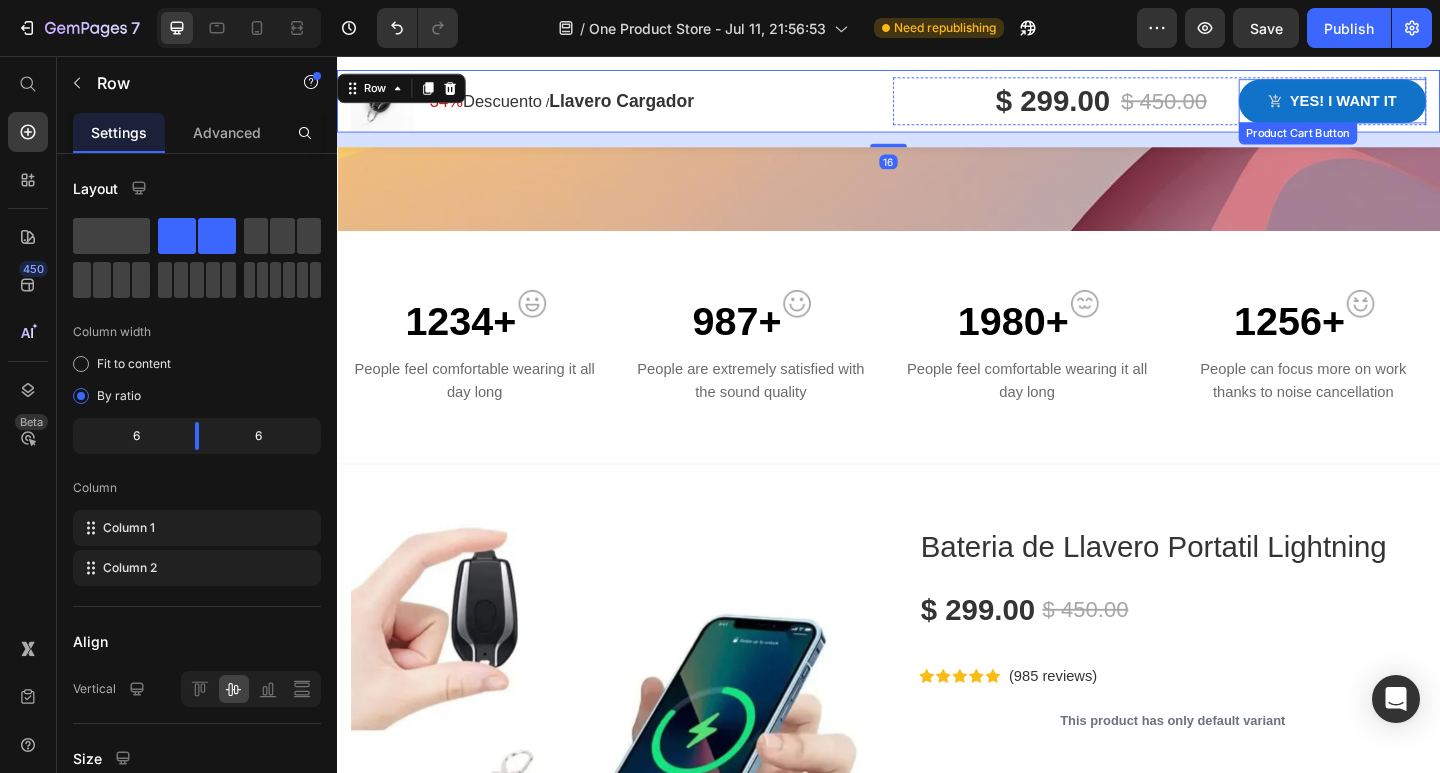 click on "Yes! i want it" at bounding box center (1420, 106) 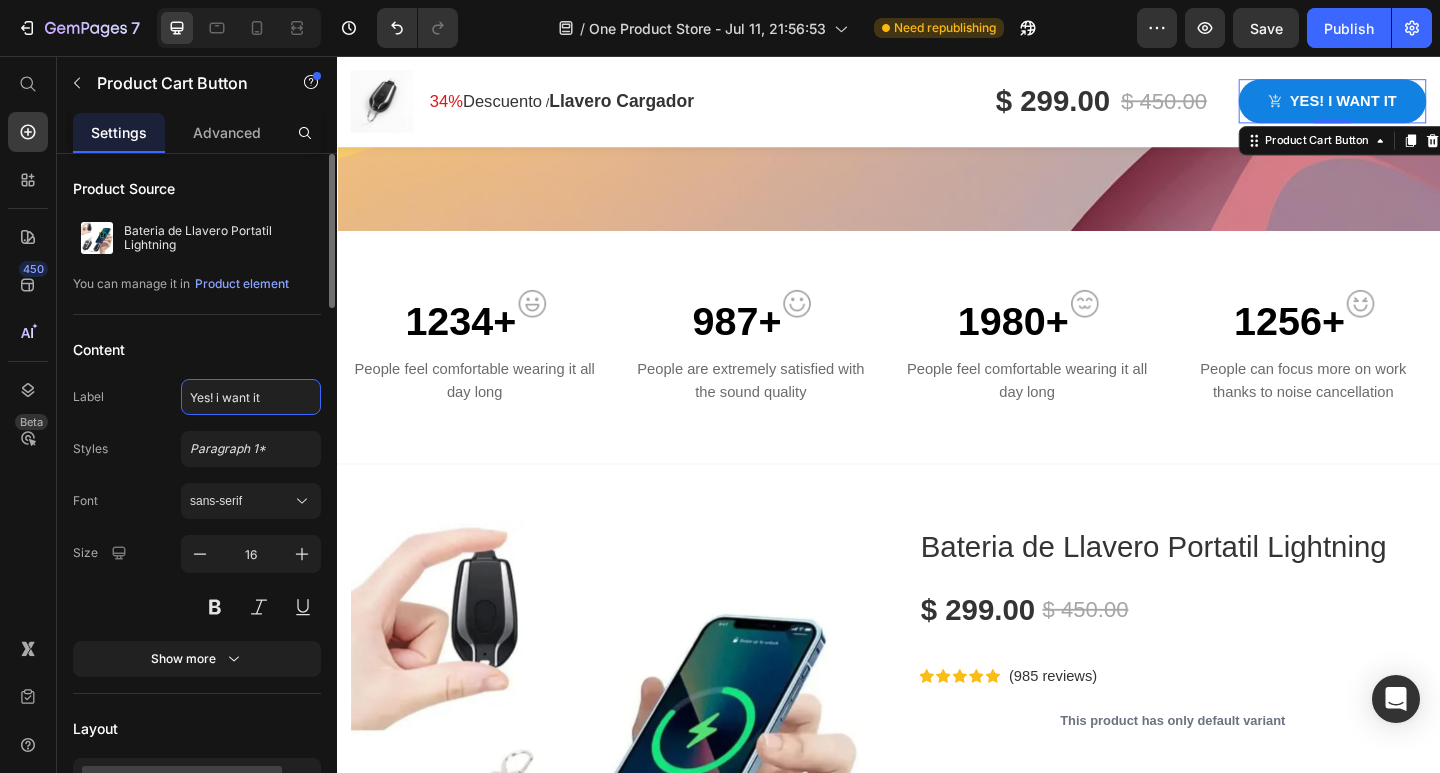 click on "Yes! i want it" 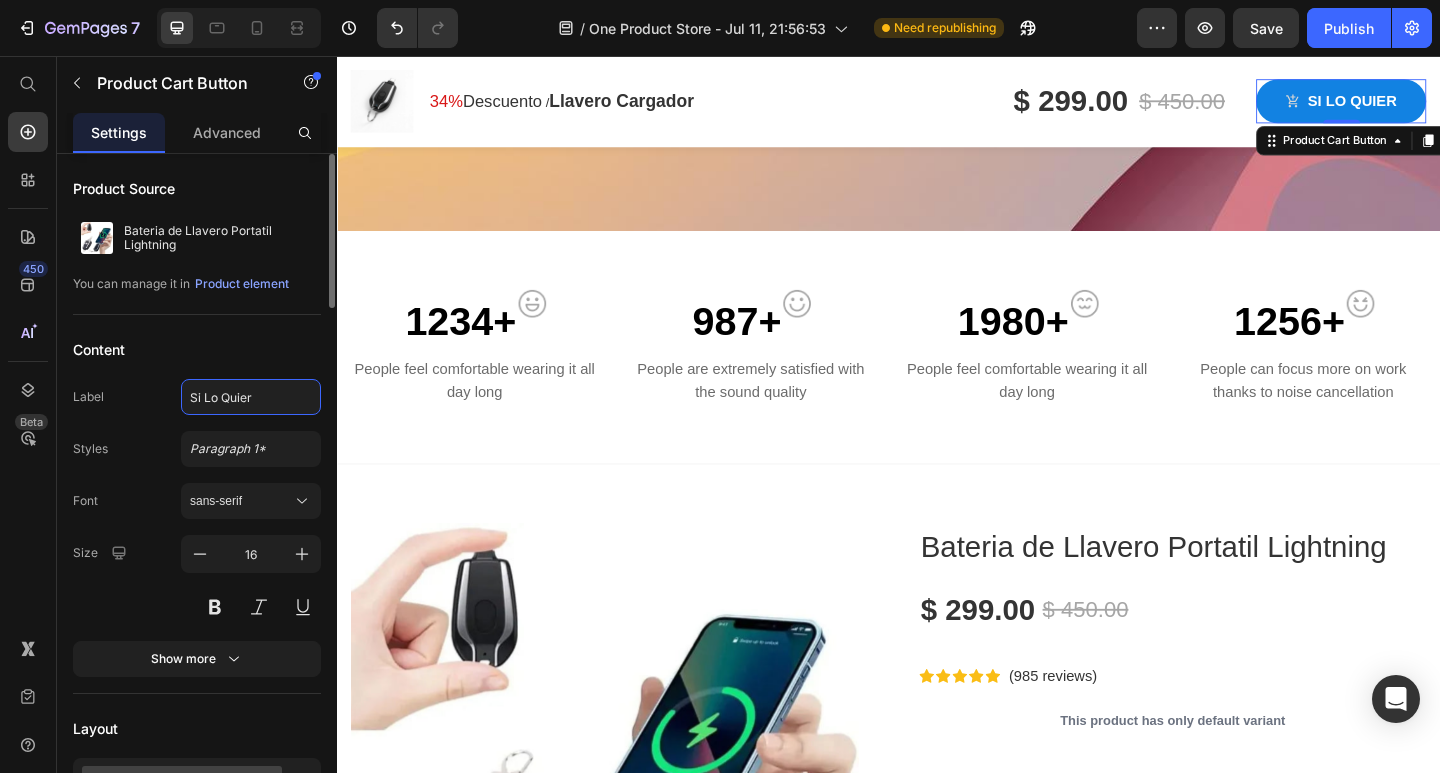 type on "Si Lo Quiero" 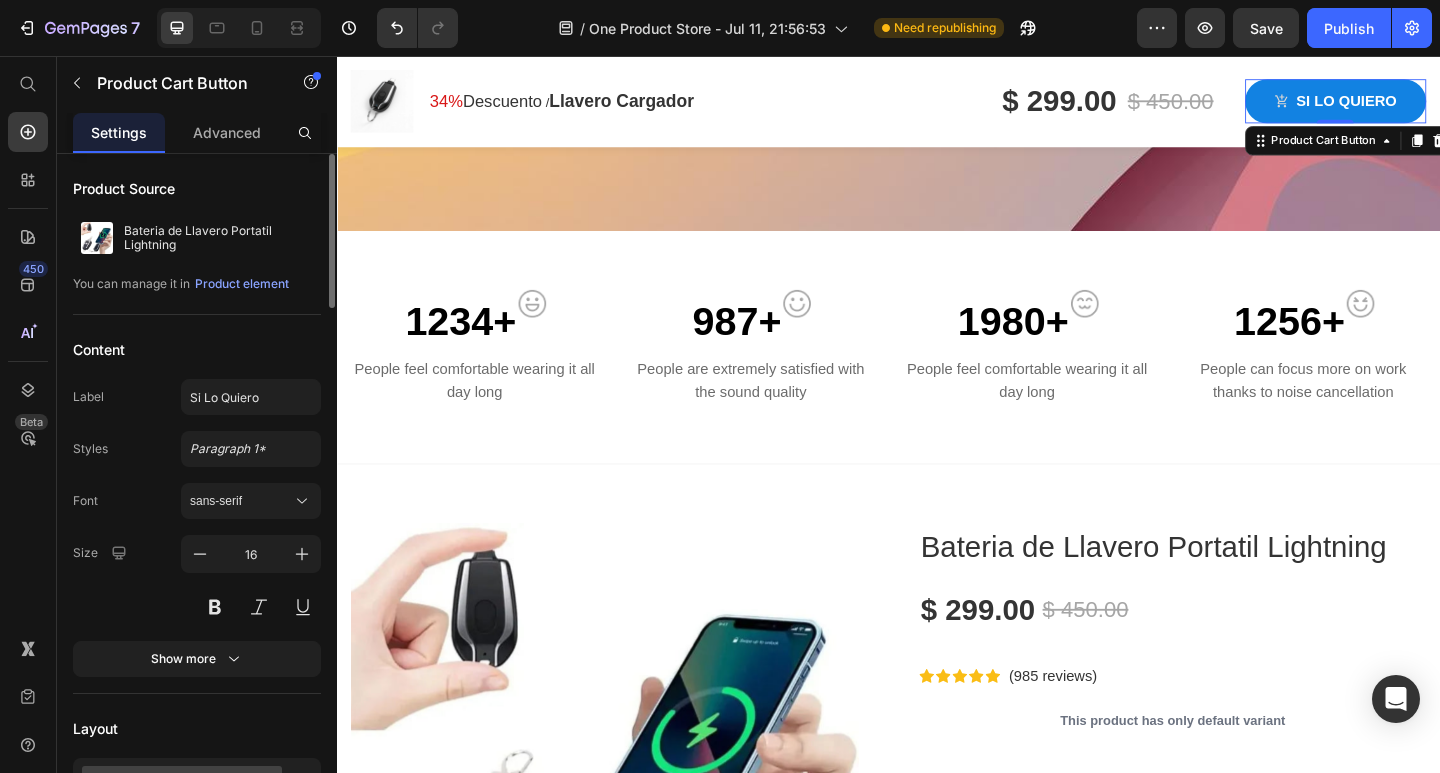 click on "Content Label Si Lo Quiero Styles Paragraph 1* Font sans-serif Size 16 Show more" 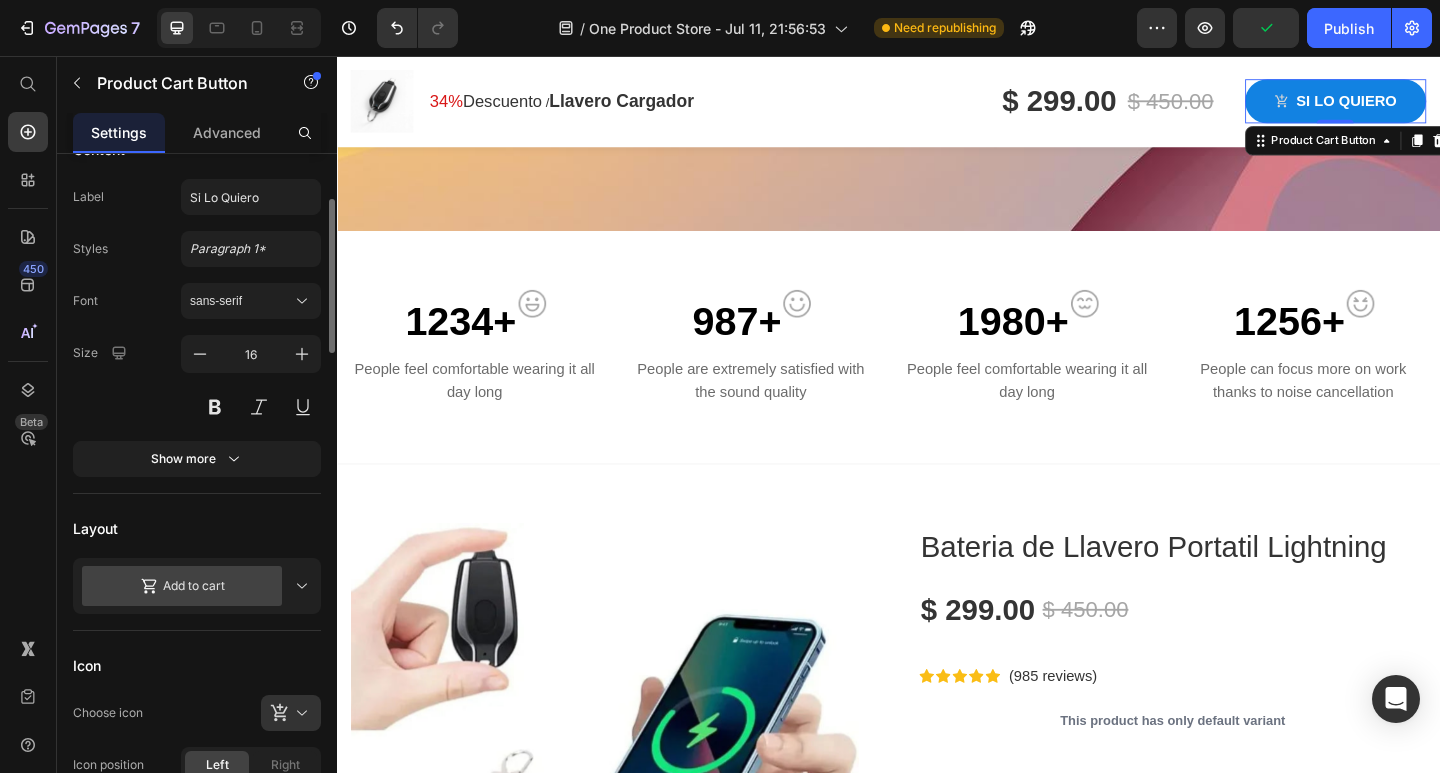 scroll, scrollTop: 300, scrollLeft: 0, axis: vertical 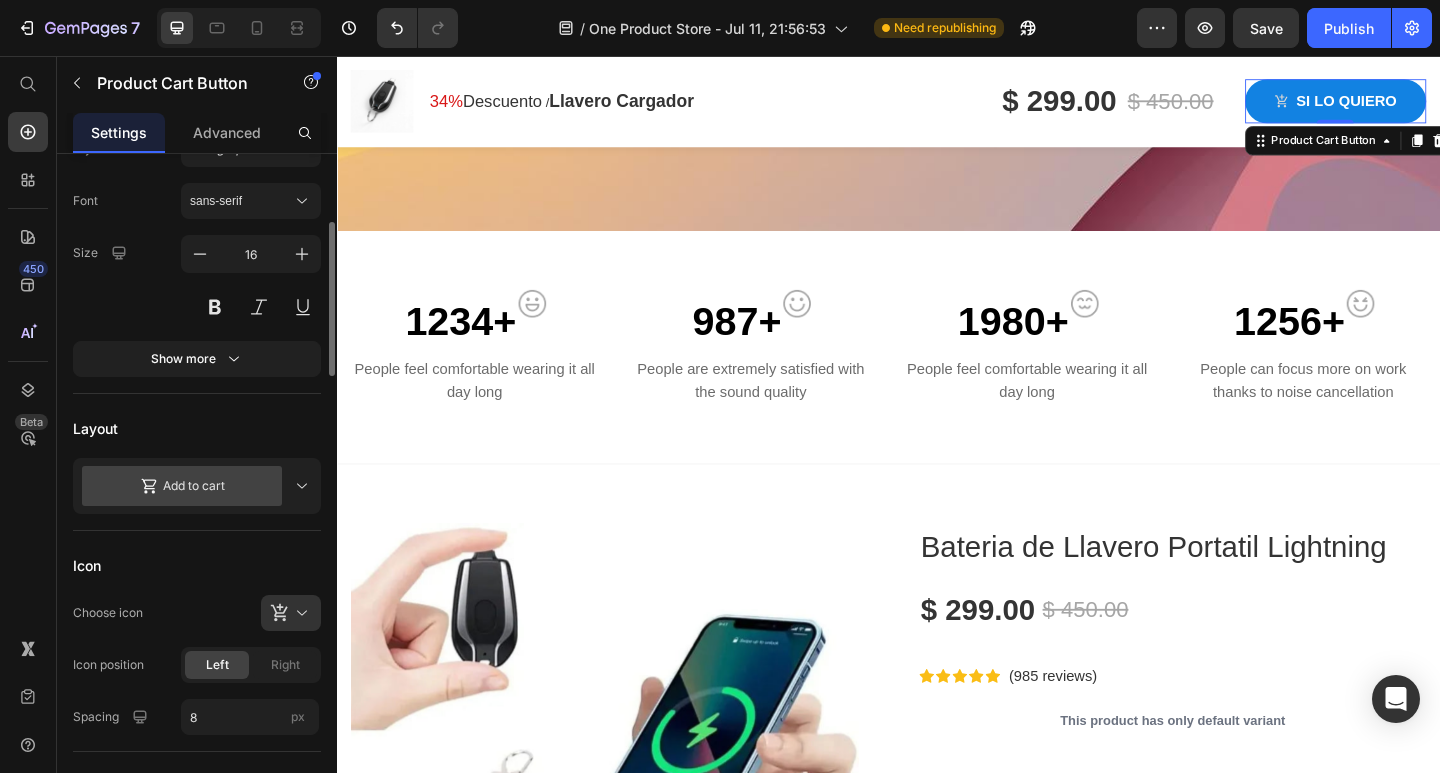click 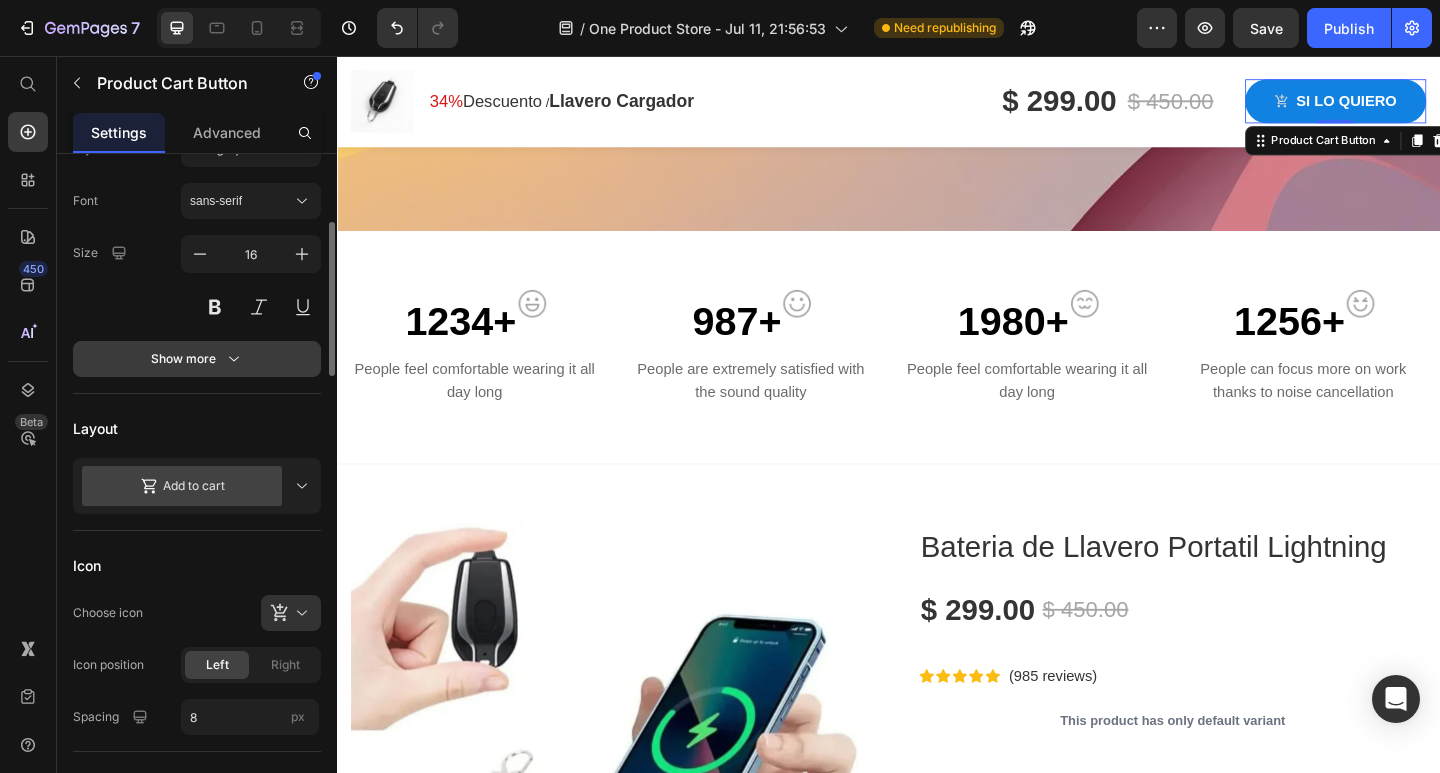 click 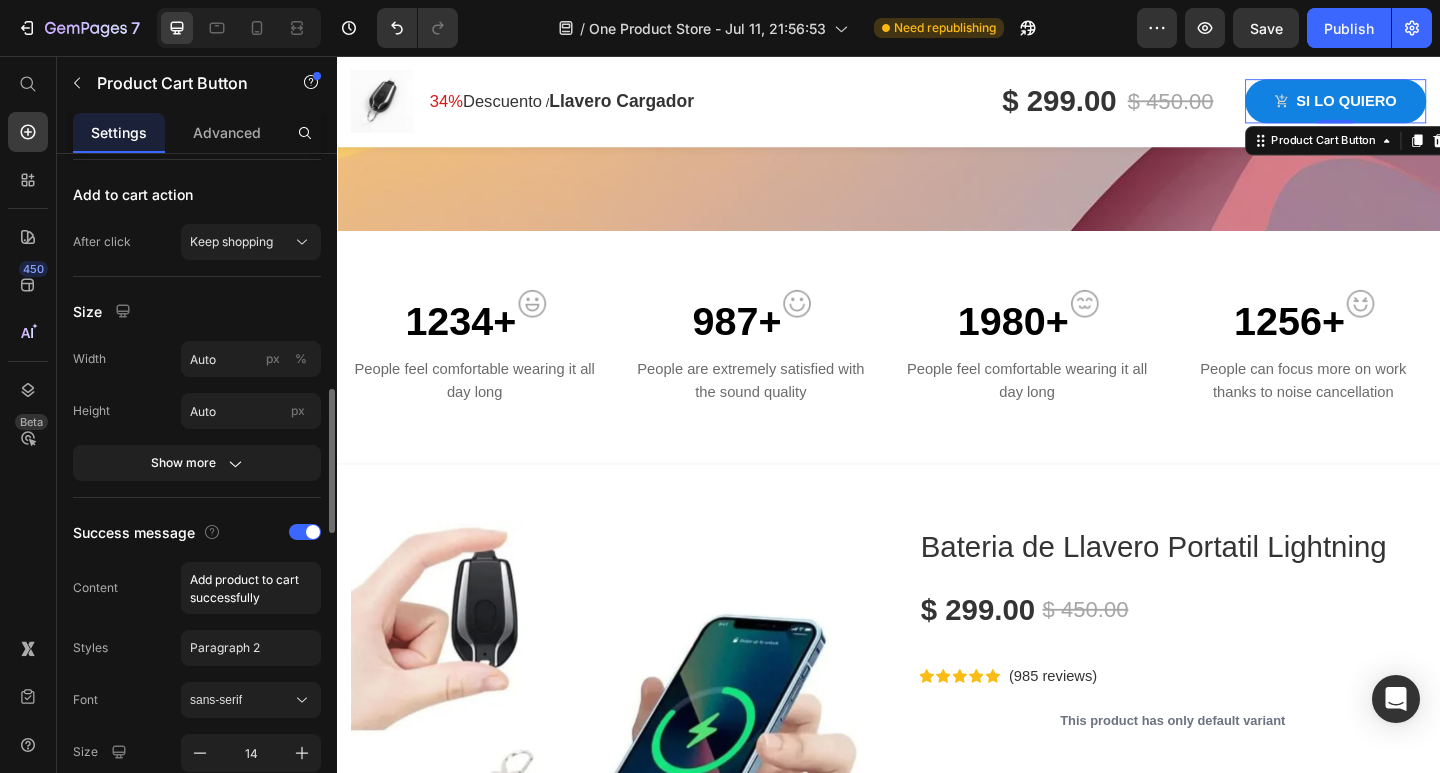 scroll, scrollTop: 700, scrollLeft: 0, axis: vertical 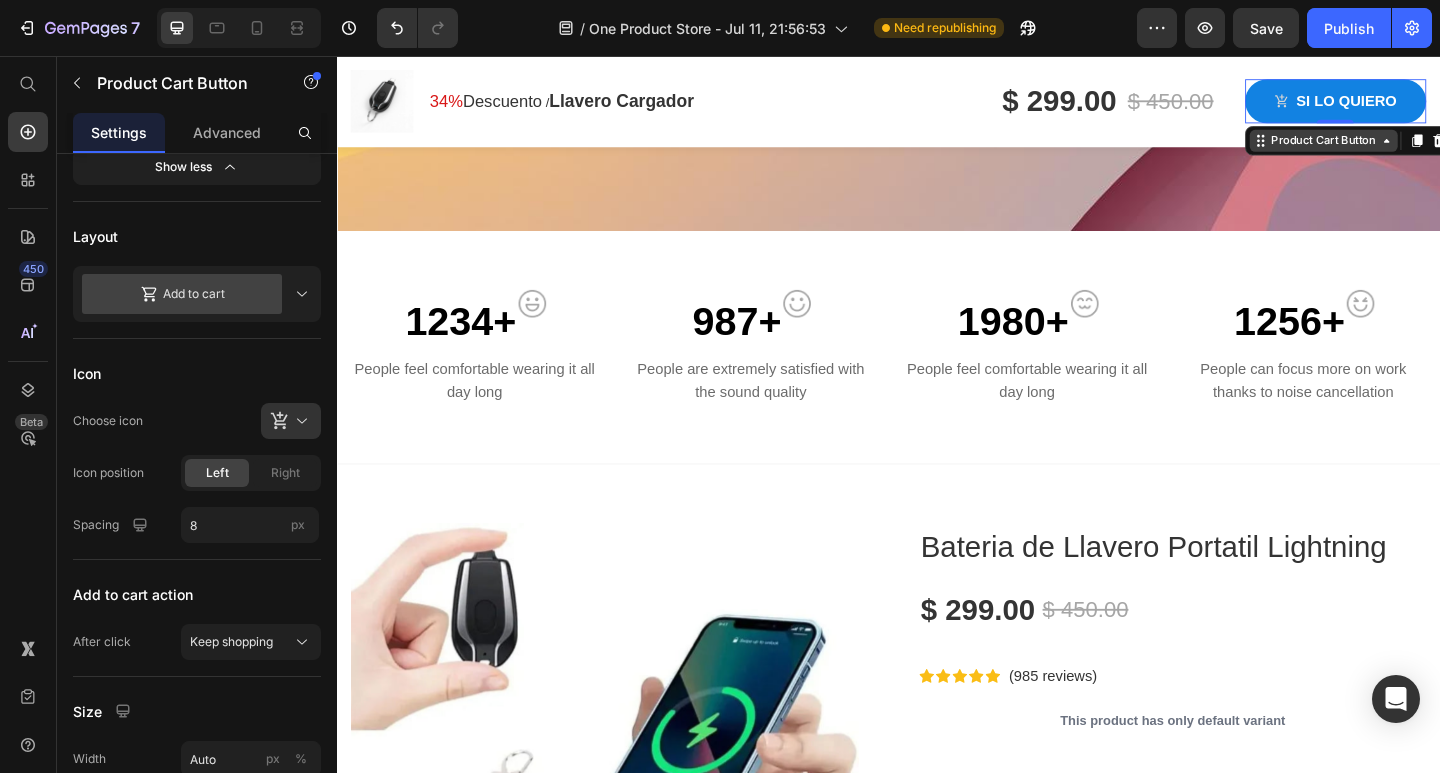 click on "Product Cart Button" at bounding box center (1410, 149) 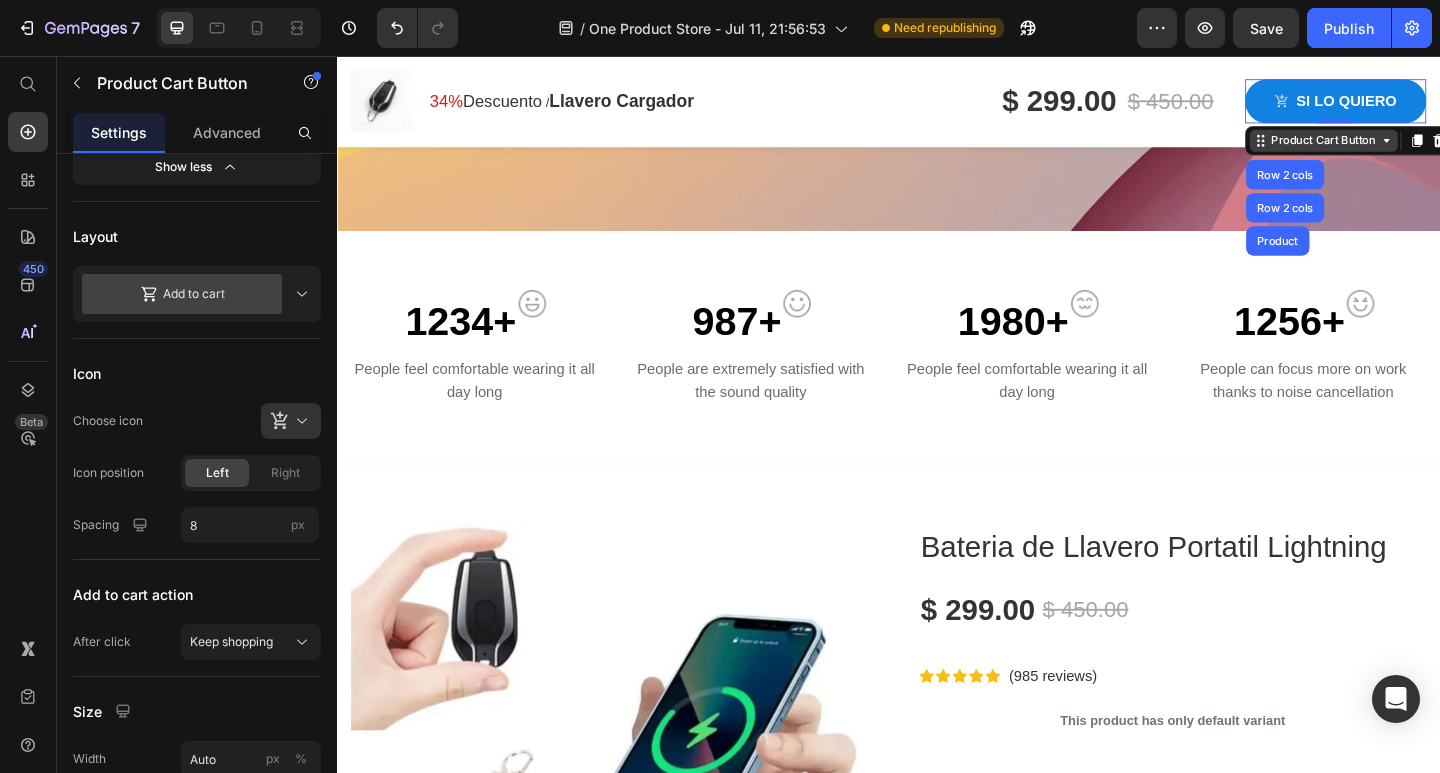 click on "Product Cart Button" at bounding box center (1410, 149) 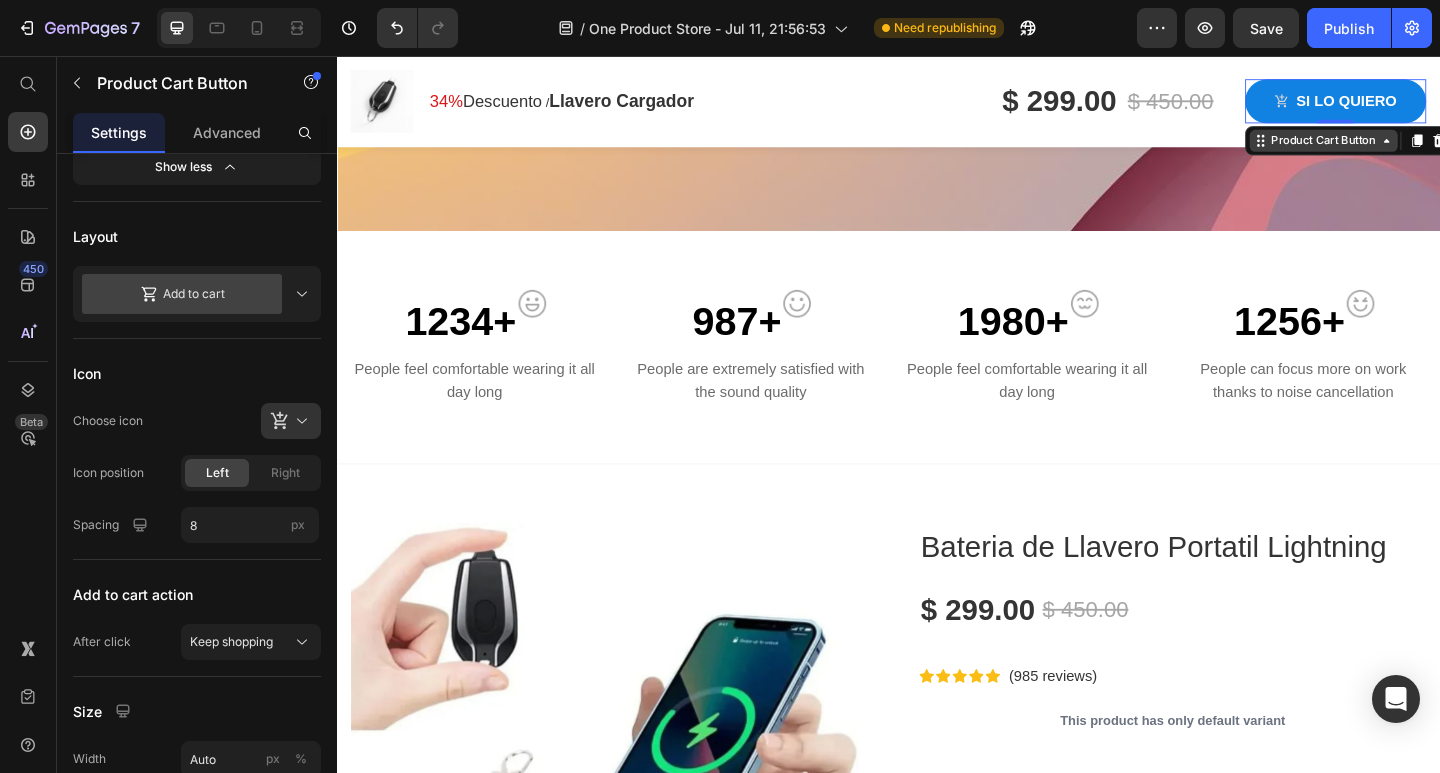 click on "Product Cart Button" at bounding box center (1410, 149) 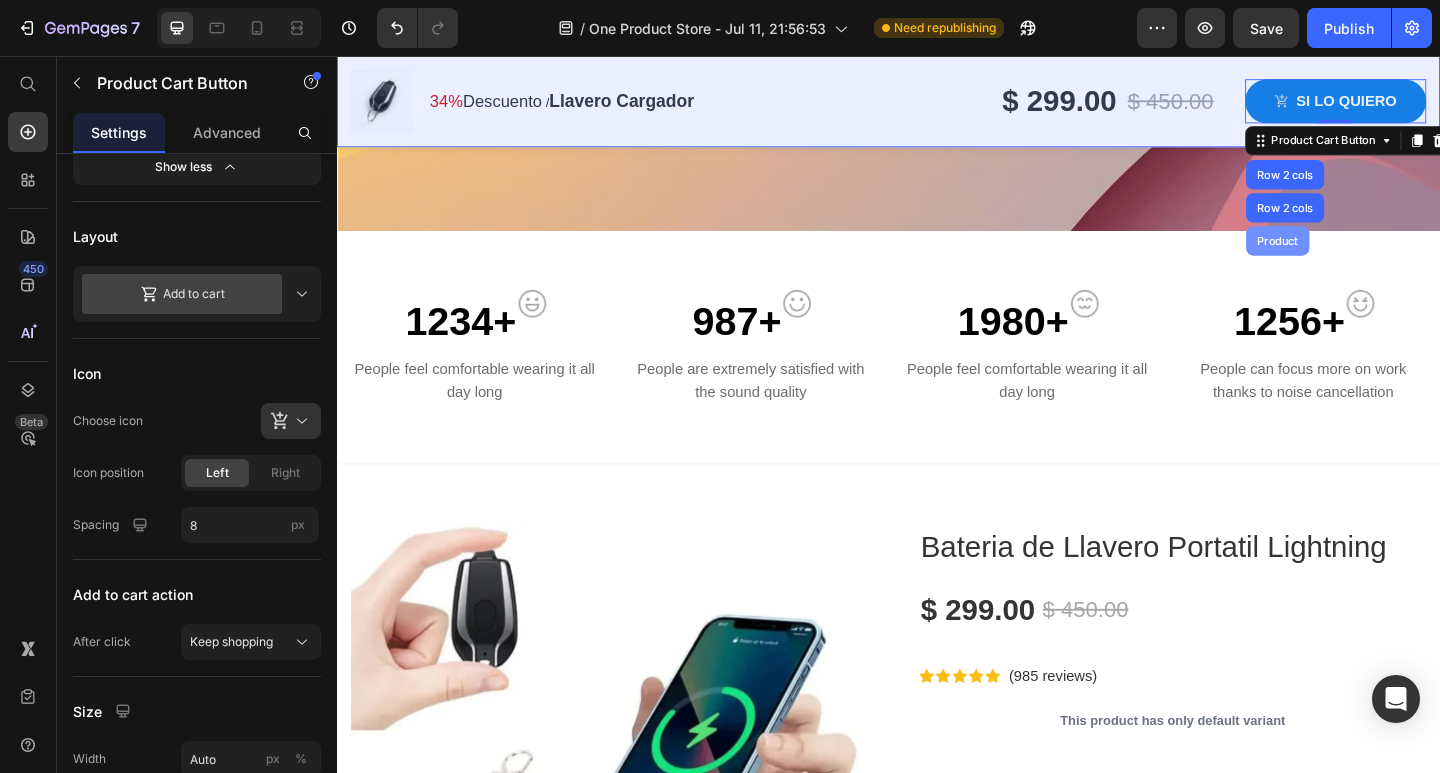 click on "Product" at bounding box center (1360, 258) 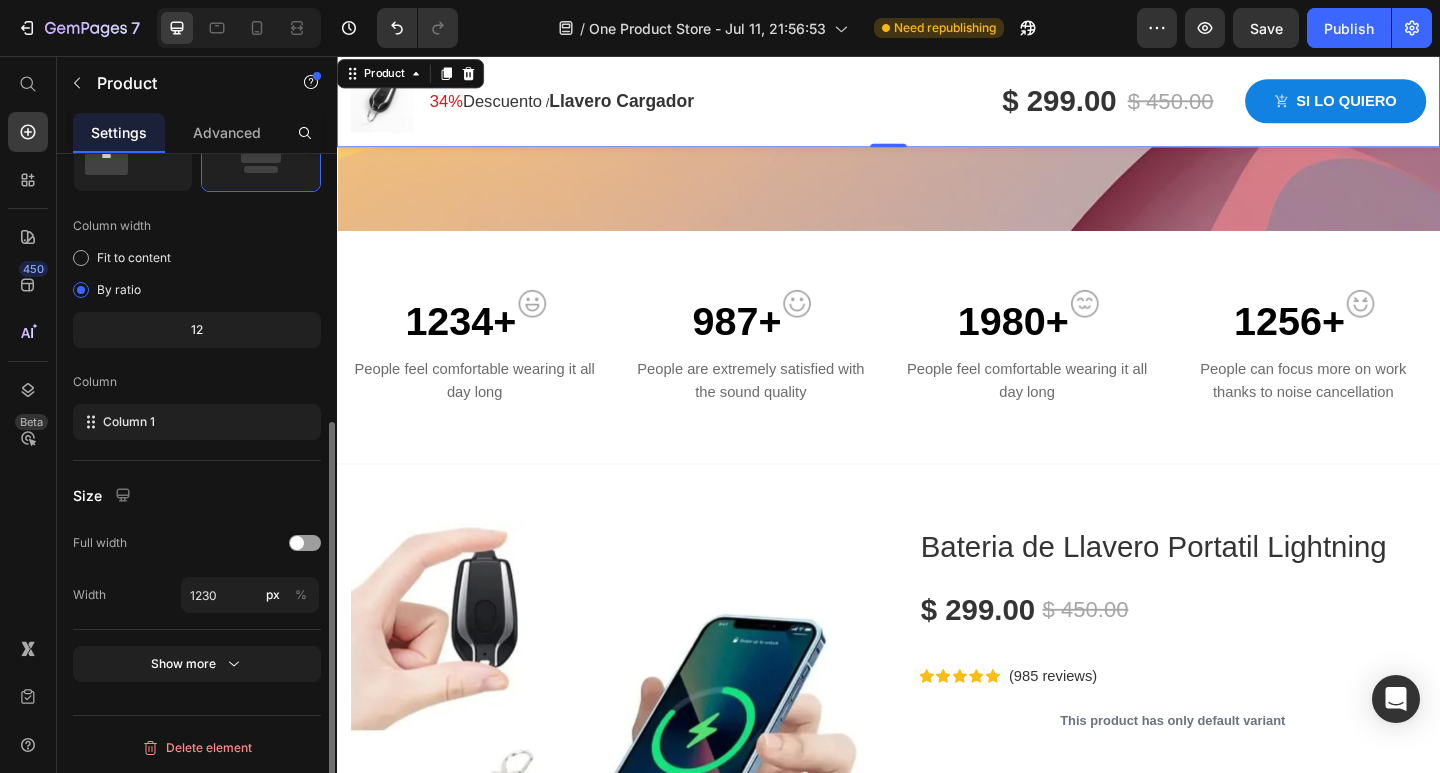 scroll, scrollTop: 0, scrollLeft: 0, axis: both 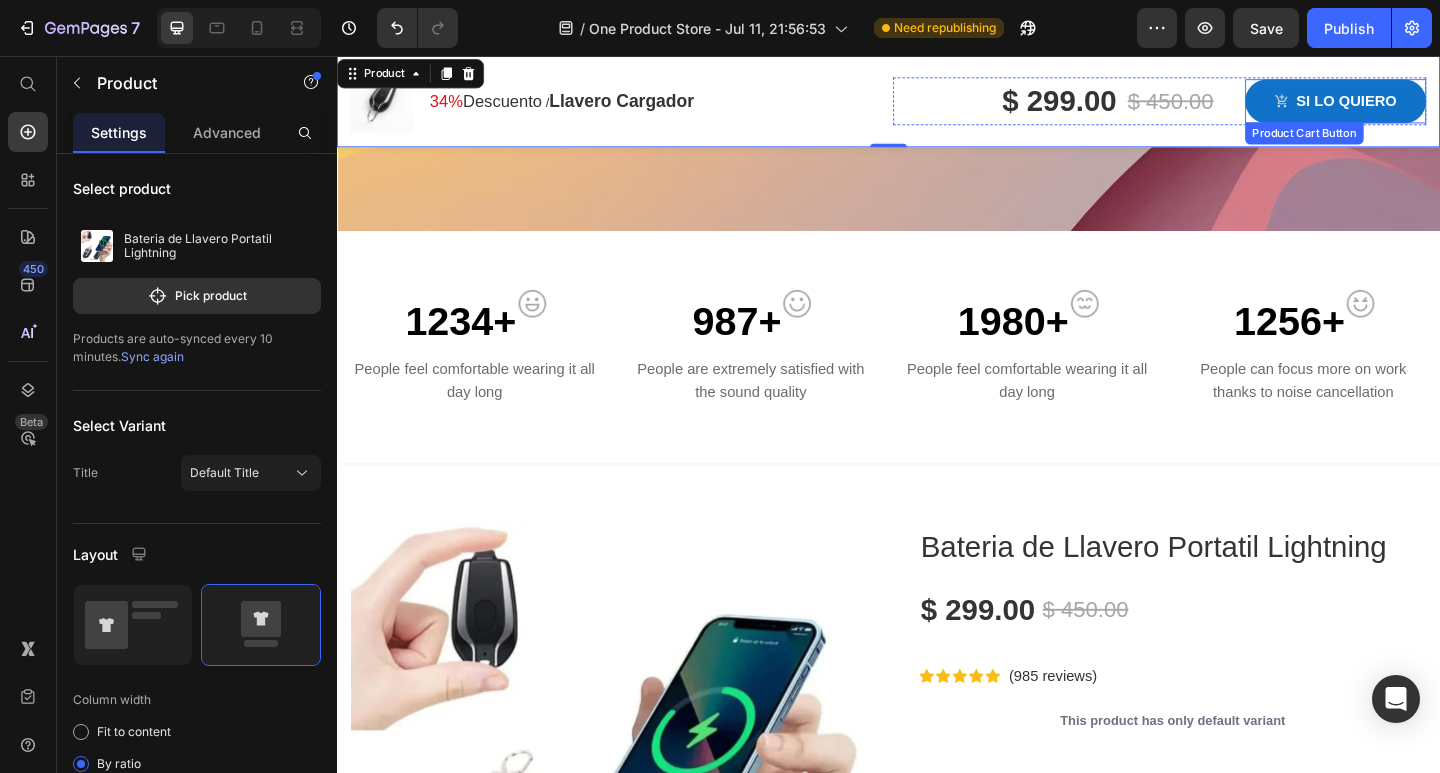 click 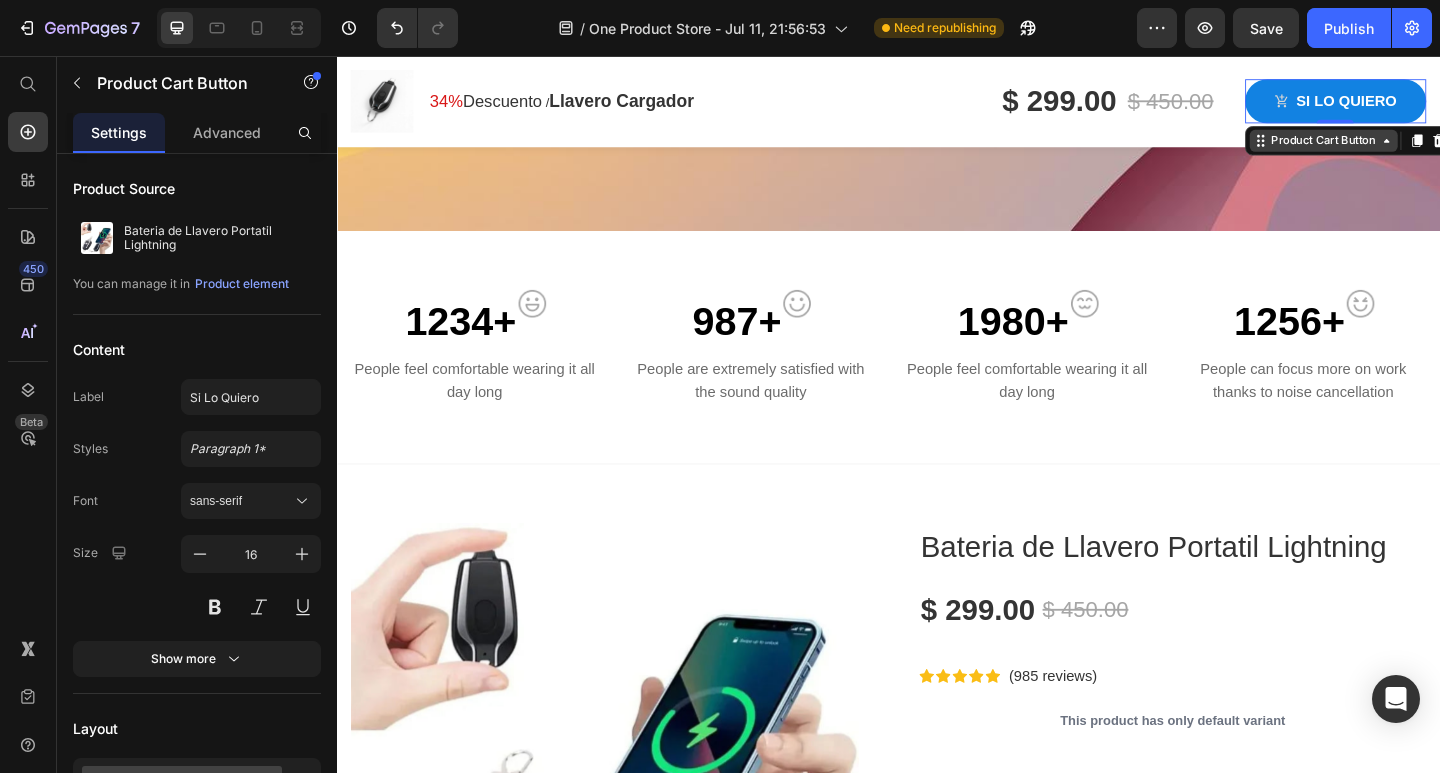 click on "Product Cart Button" at bounding box center [1410, 149] 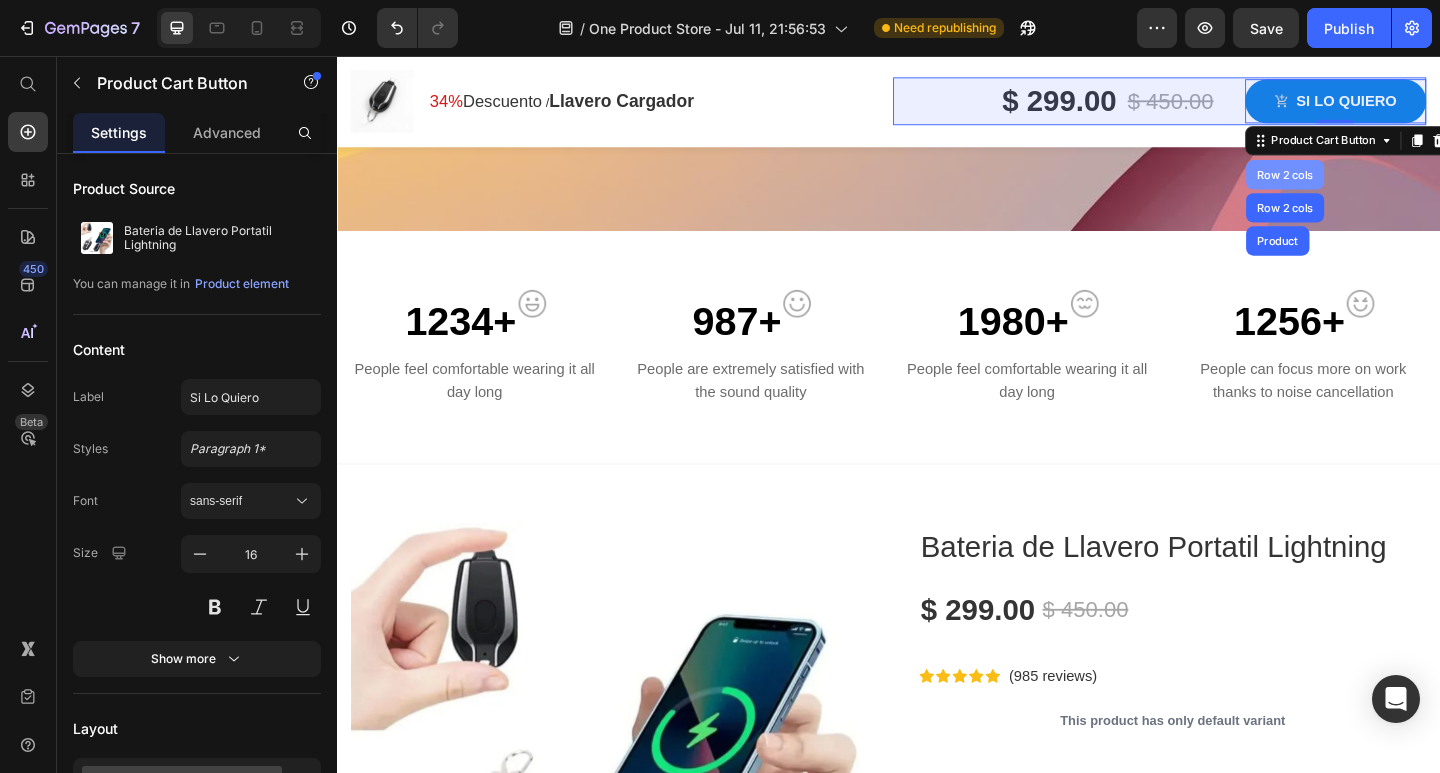 click on "Row 2 cols" at bounding box center (1368, 186) 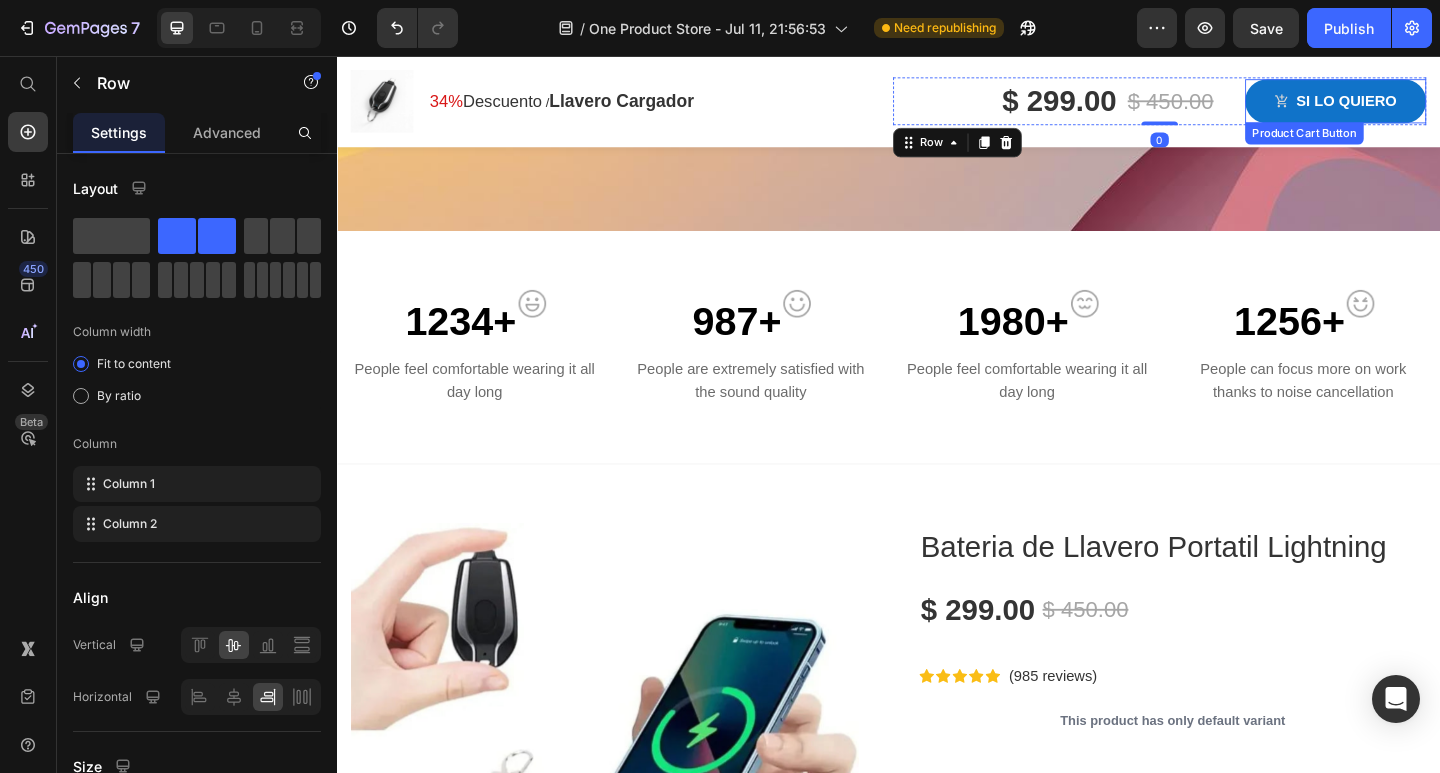 click on "Si Lo Quiero" at bounding box center (1423, 106) 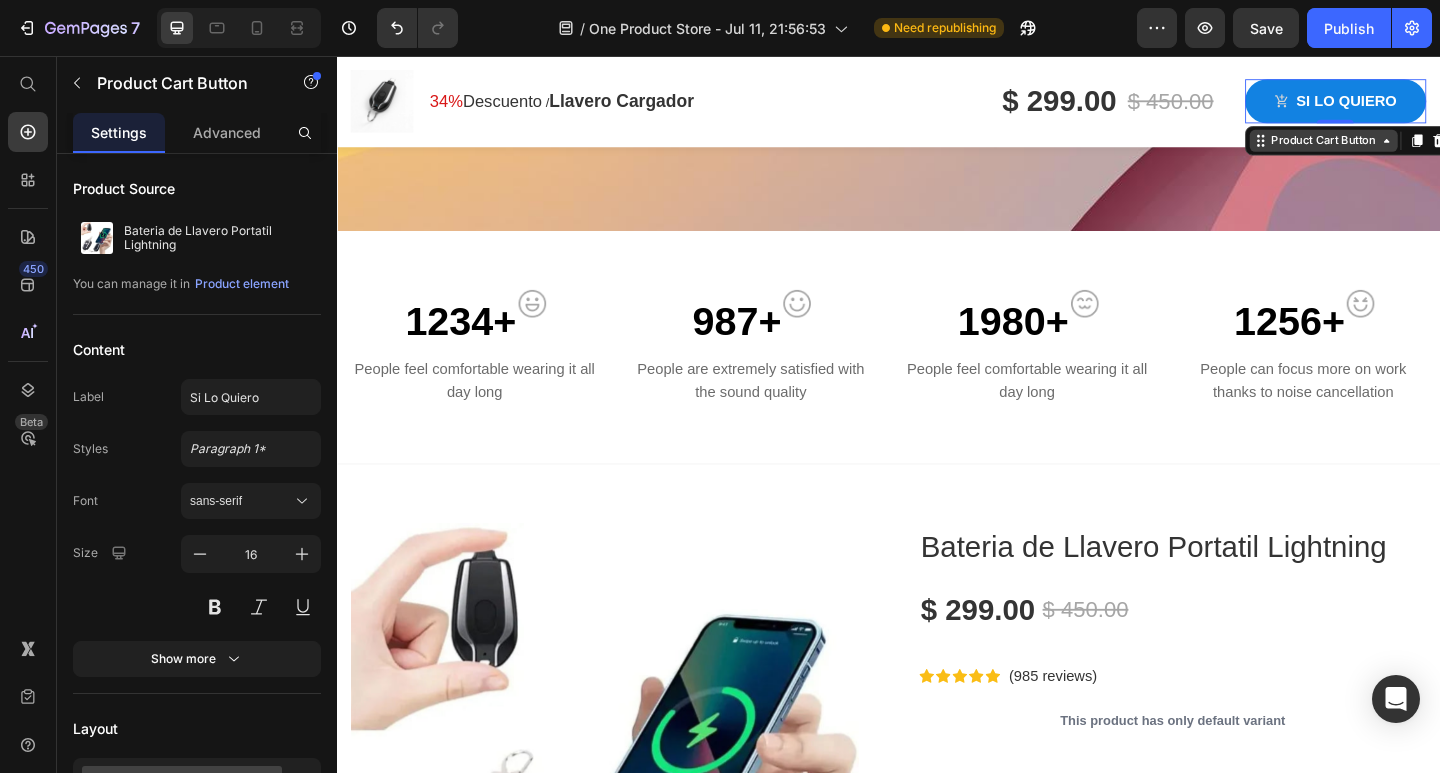 click on "Product Cart Button" at bounding box center (1410, 149) 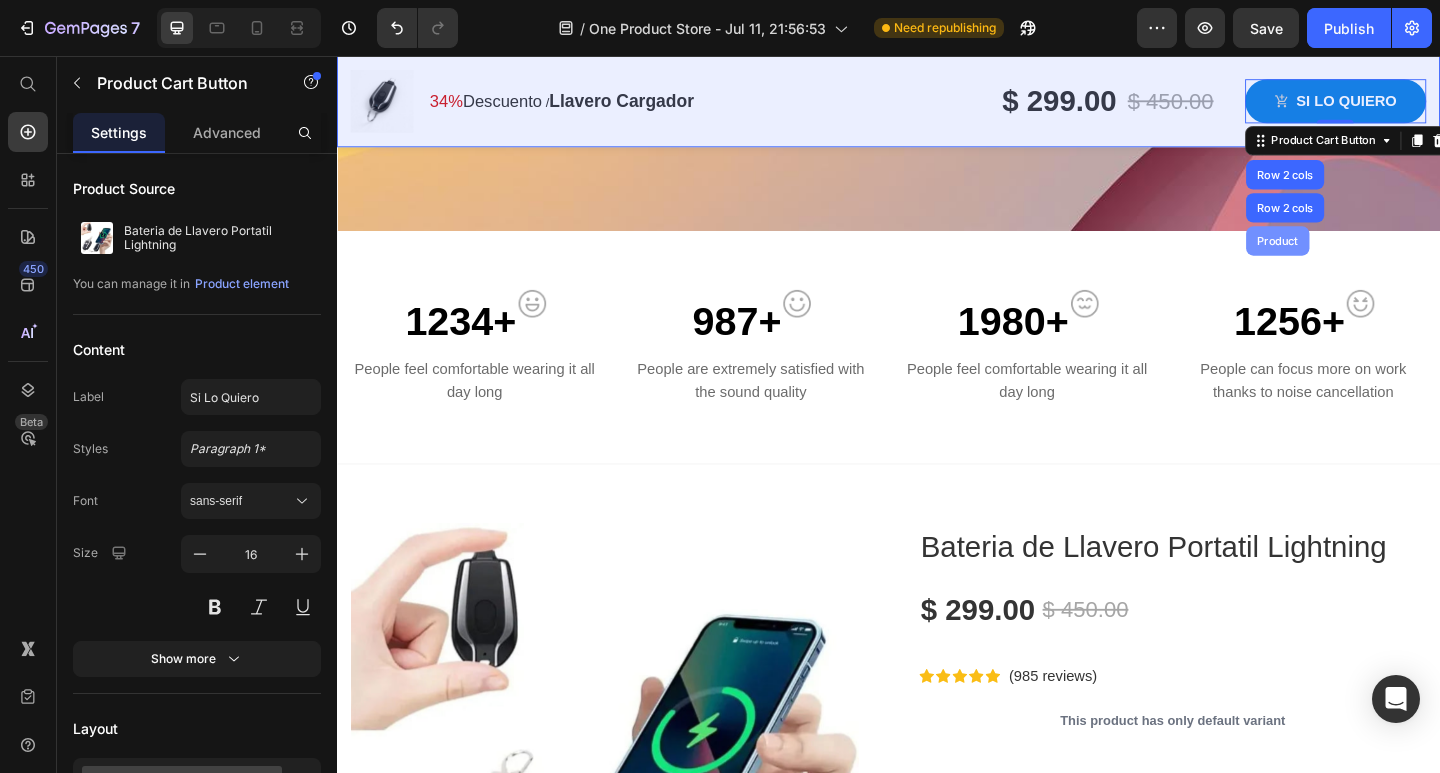 click on "Product" at bounding box center [1360, 258] 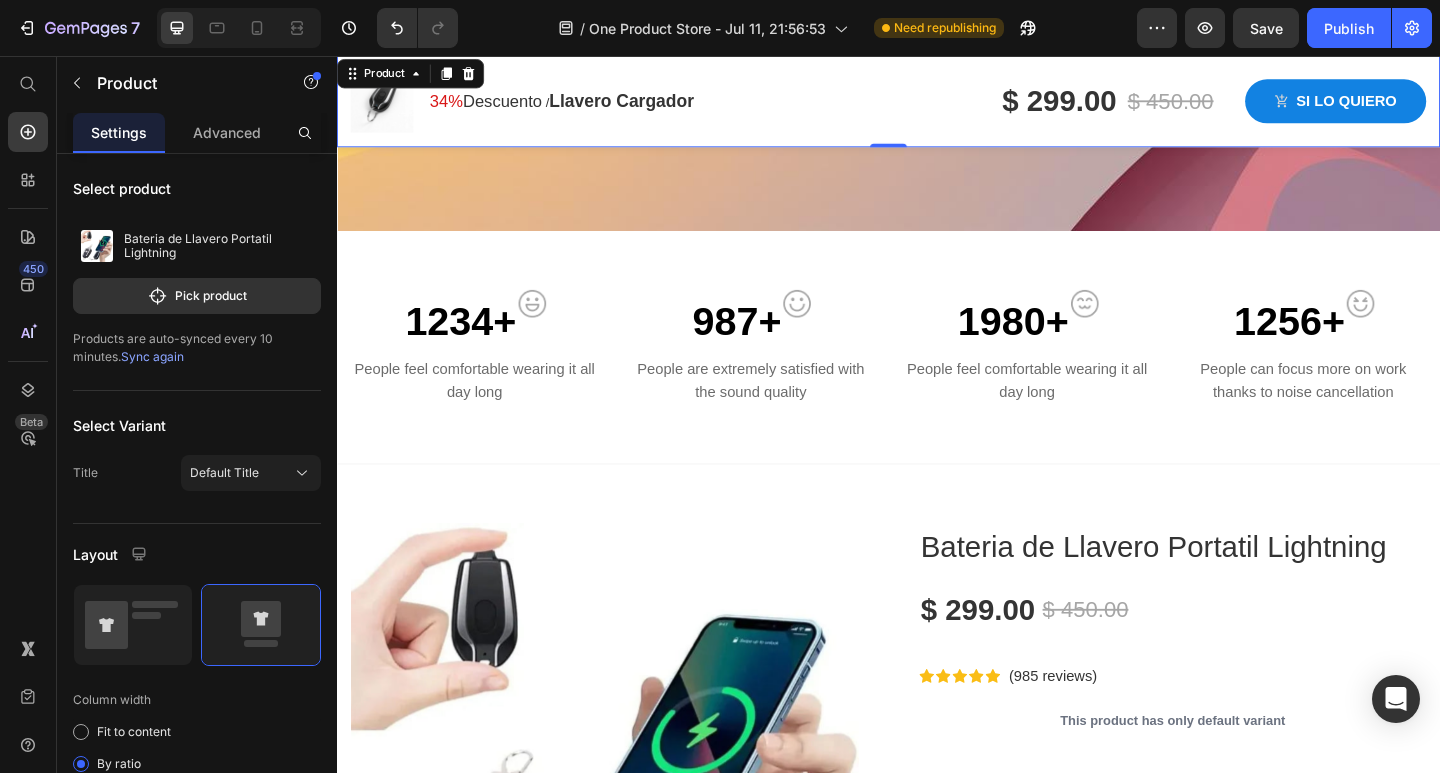 click on "Image  34%     Descuento Text block /   Llavero Cargador Text block Row Row $ 299.00 Product Price $ 450.00 Product Price Row Si Lo Quiero Product Cart Button Row Row Gemo Wireless Headphones Text block Only Text block $ 299.00 Product Price left Text block Row Yes! i want it Product Cart Button Row" at bounding box center [937, 114] 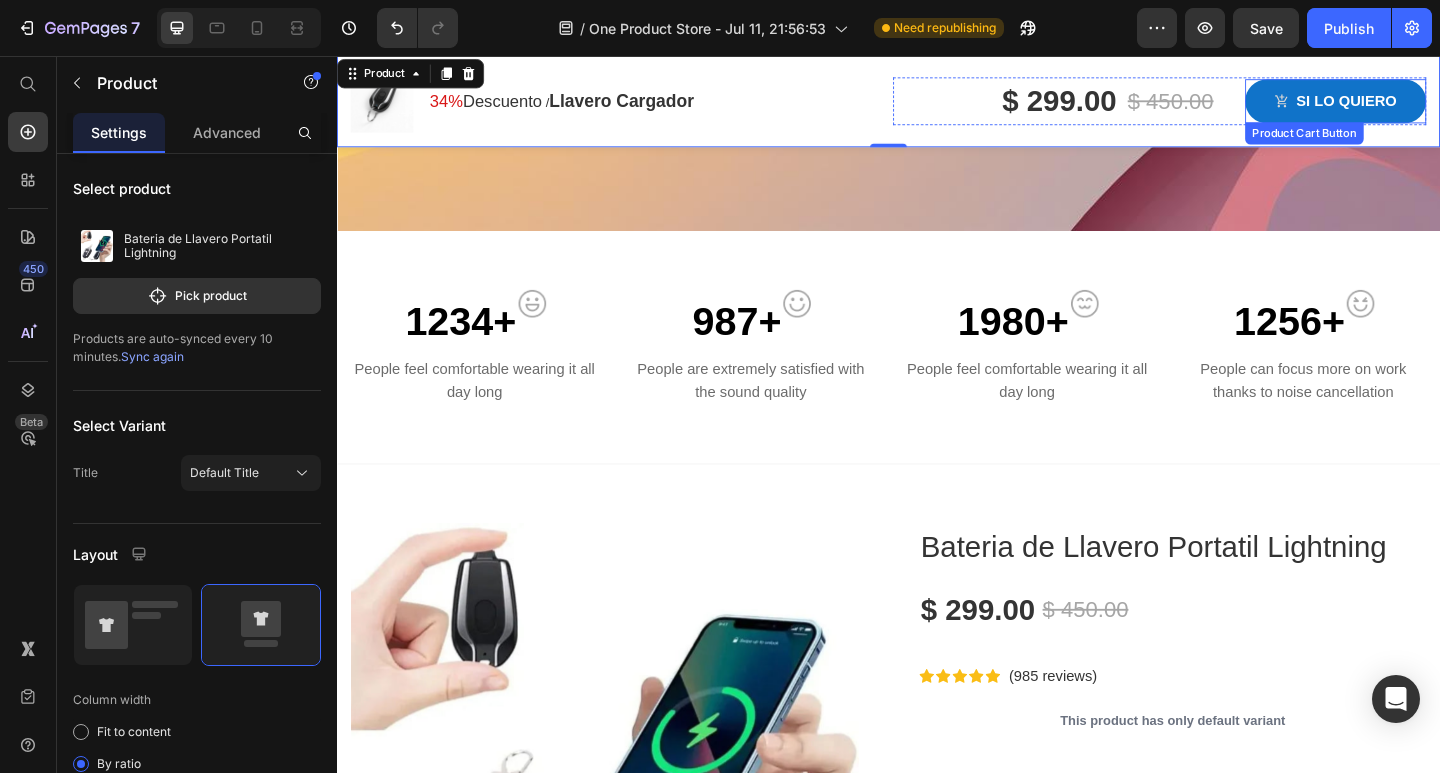 click 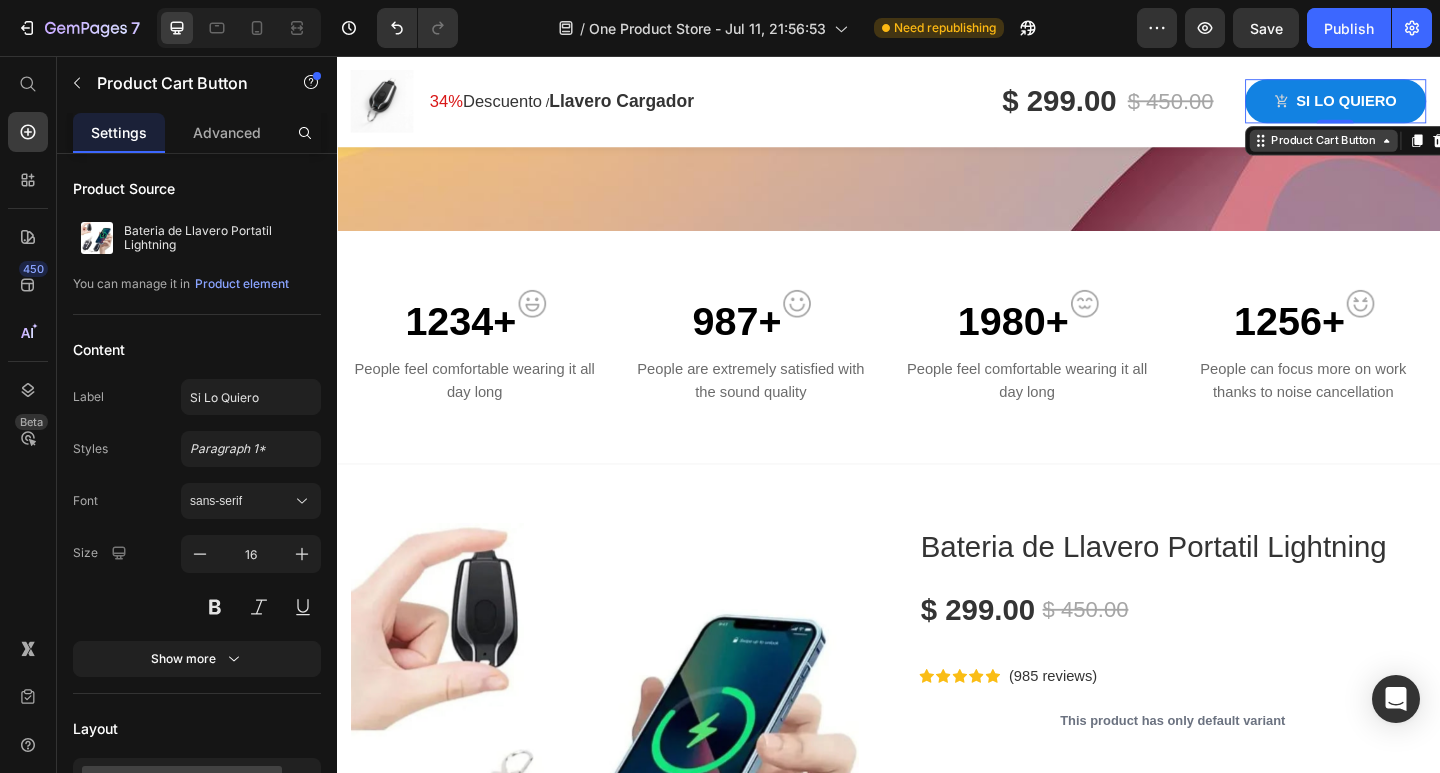 click on "Product Cart Button" at bounding box center (1410, 149) 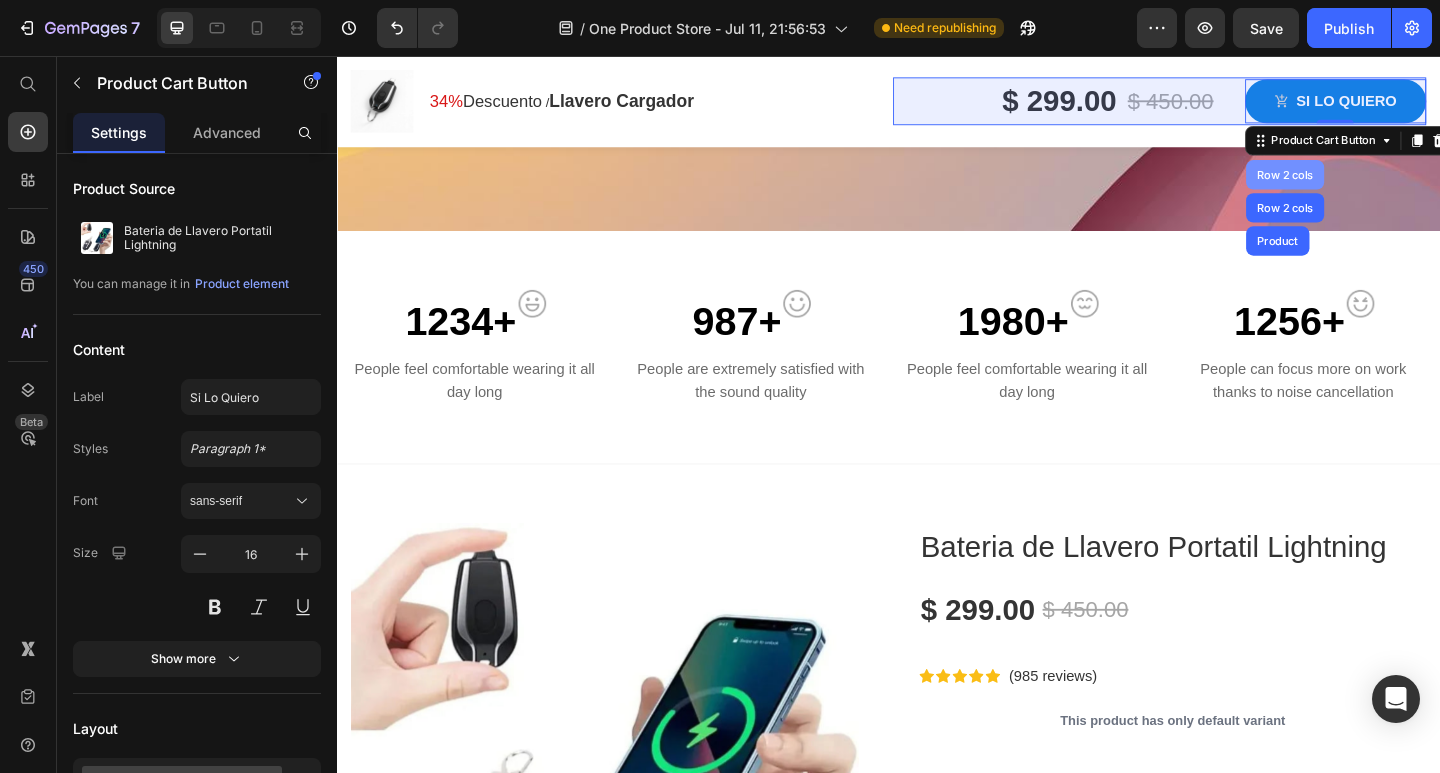 click on "Row 2 cols" at bounding box center [1368, 186] 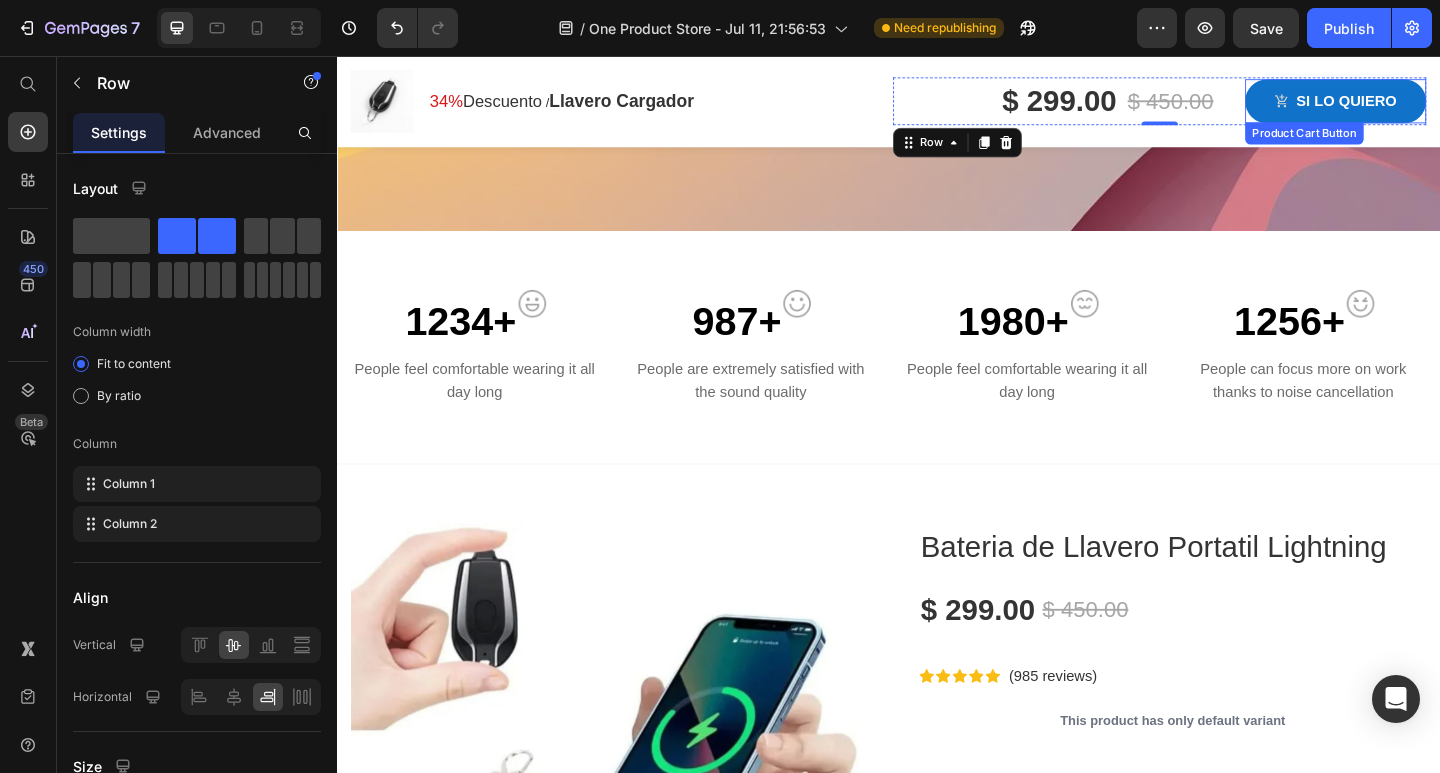 click on "Si Lo Quiero" at bounding box center (1423, 106) 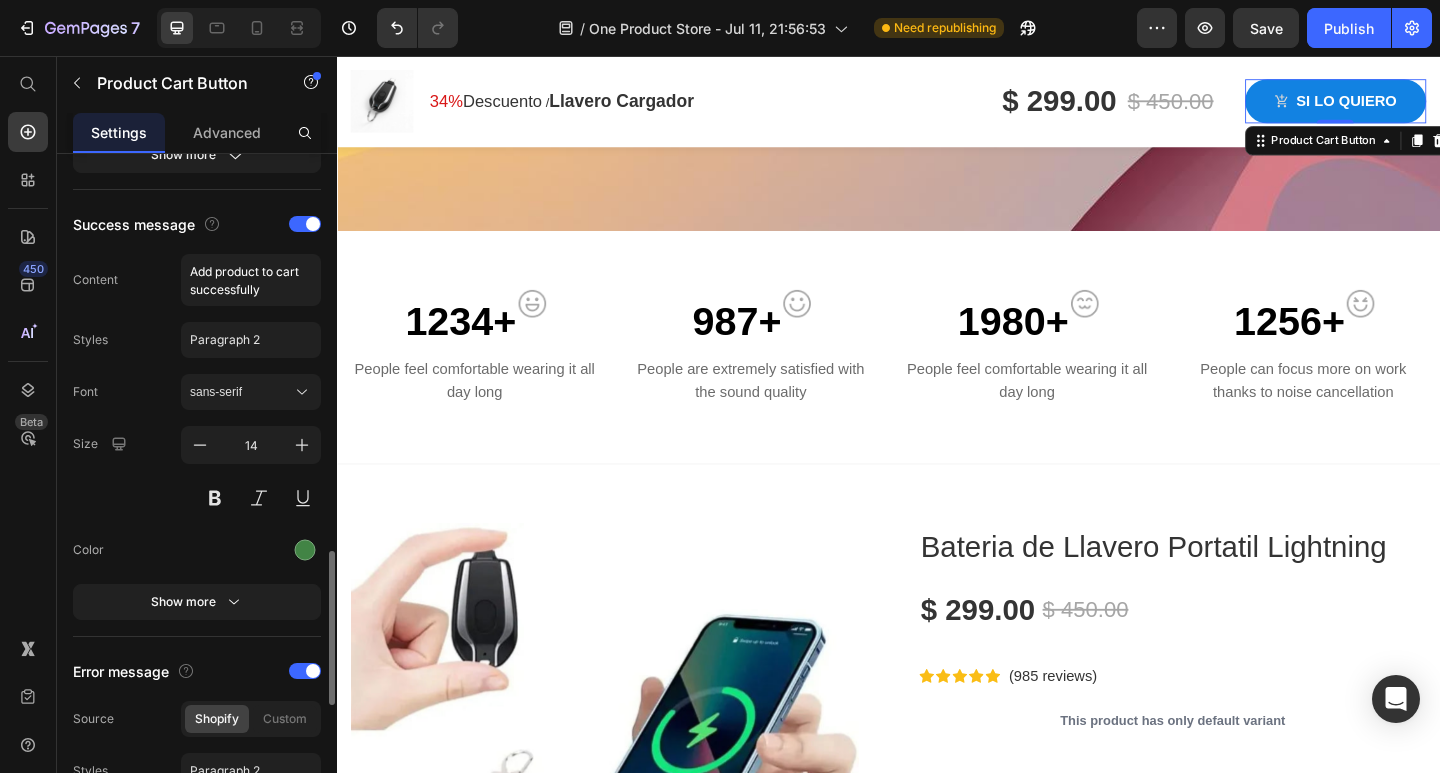 scroll, scrollTop: 1300, scrollLeft: 0, axis: vertical 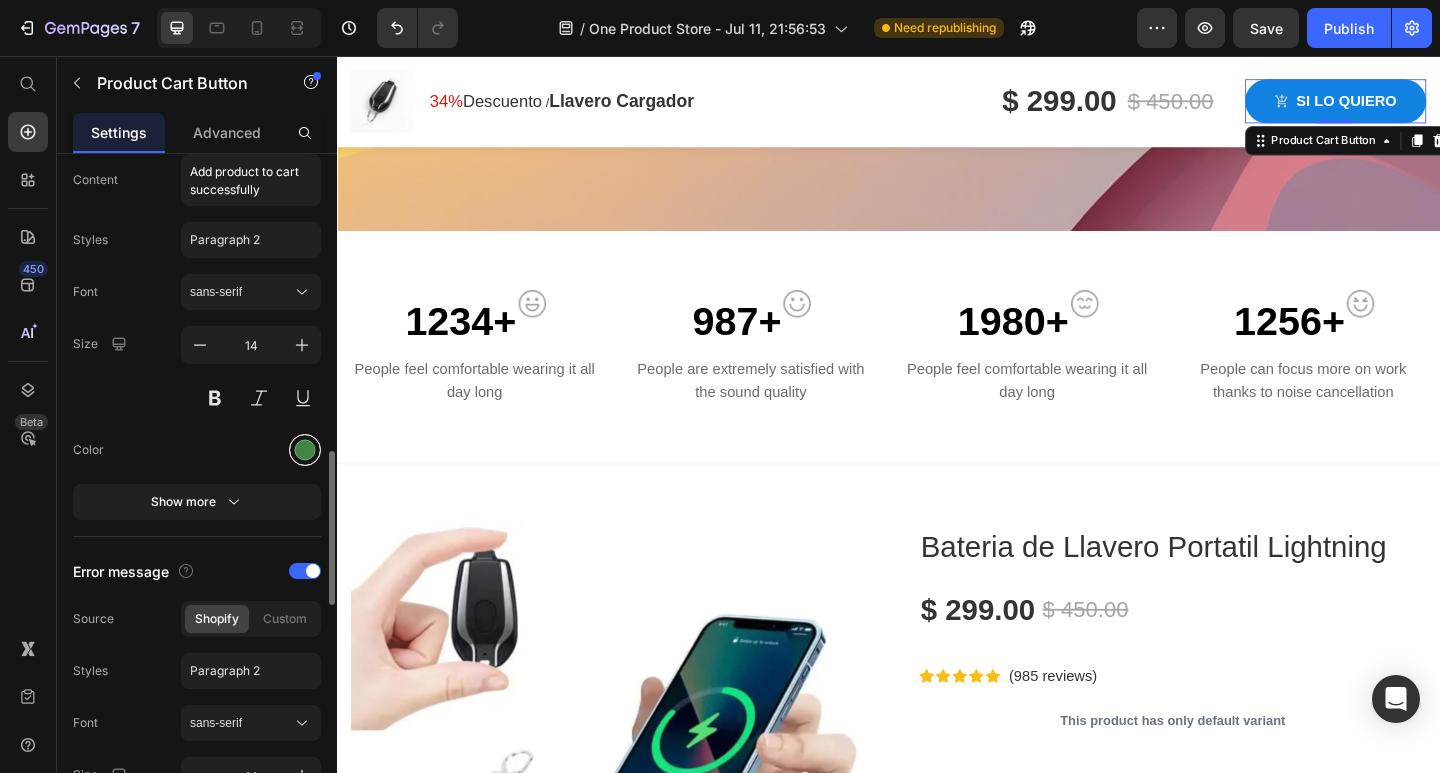 click at bounding box center (305, 450) 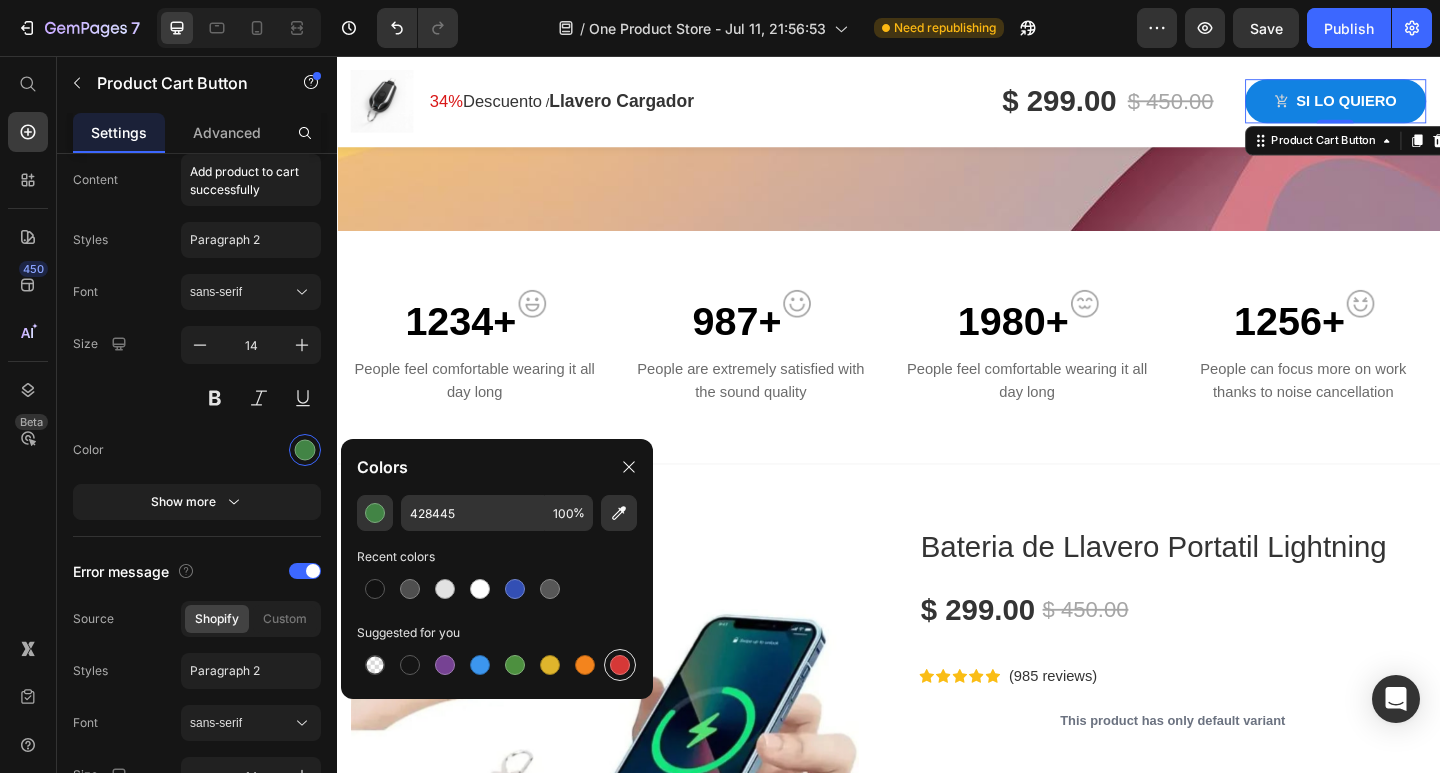 click at bounding box center (620, 665) 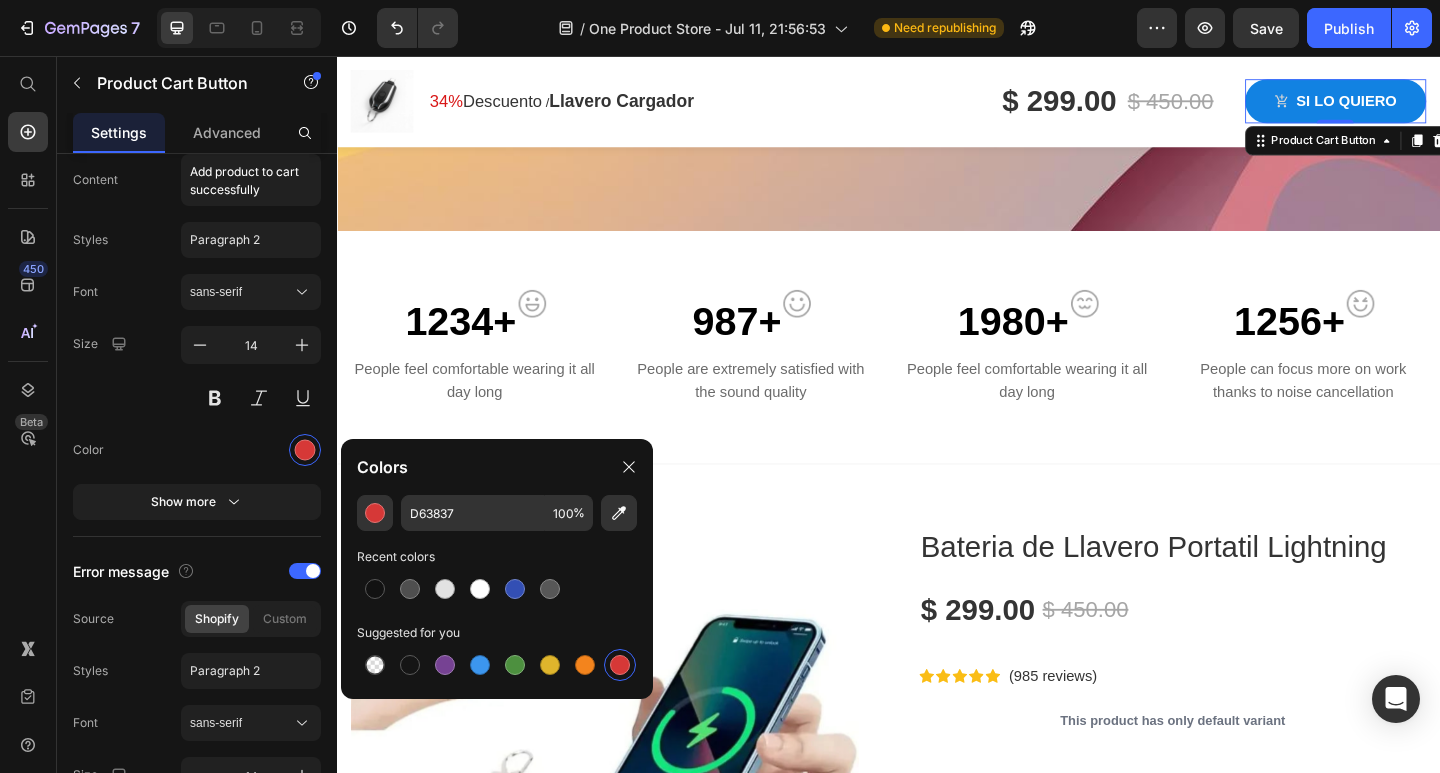click at bounding box center (620, 665) 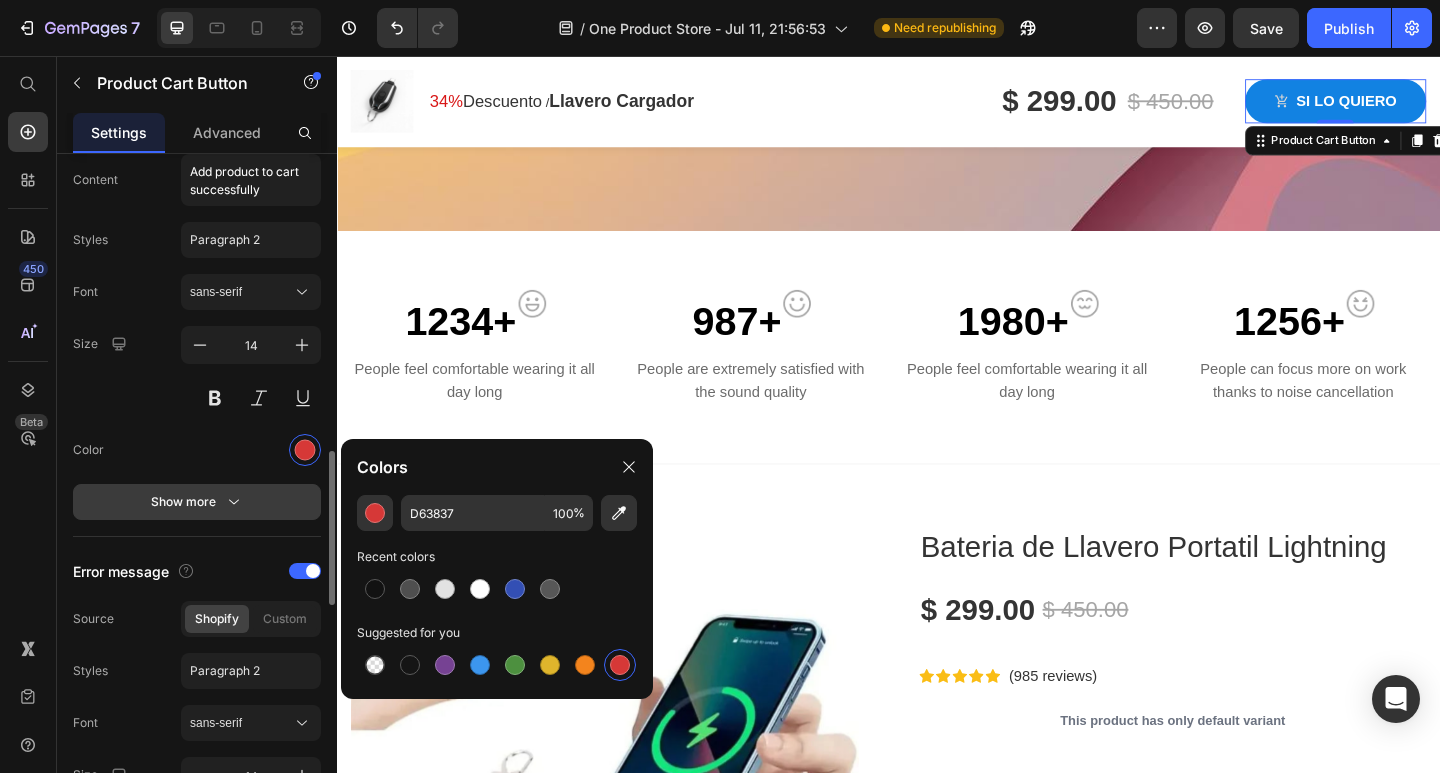 click on "Show more" at bounding box center [197, 502] 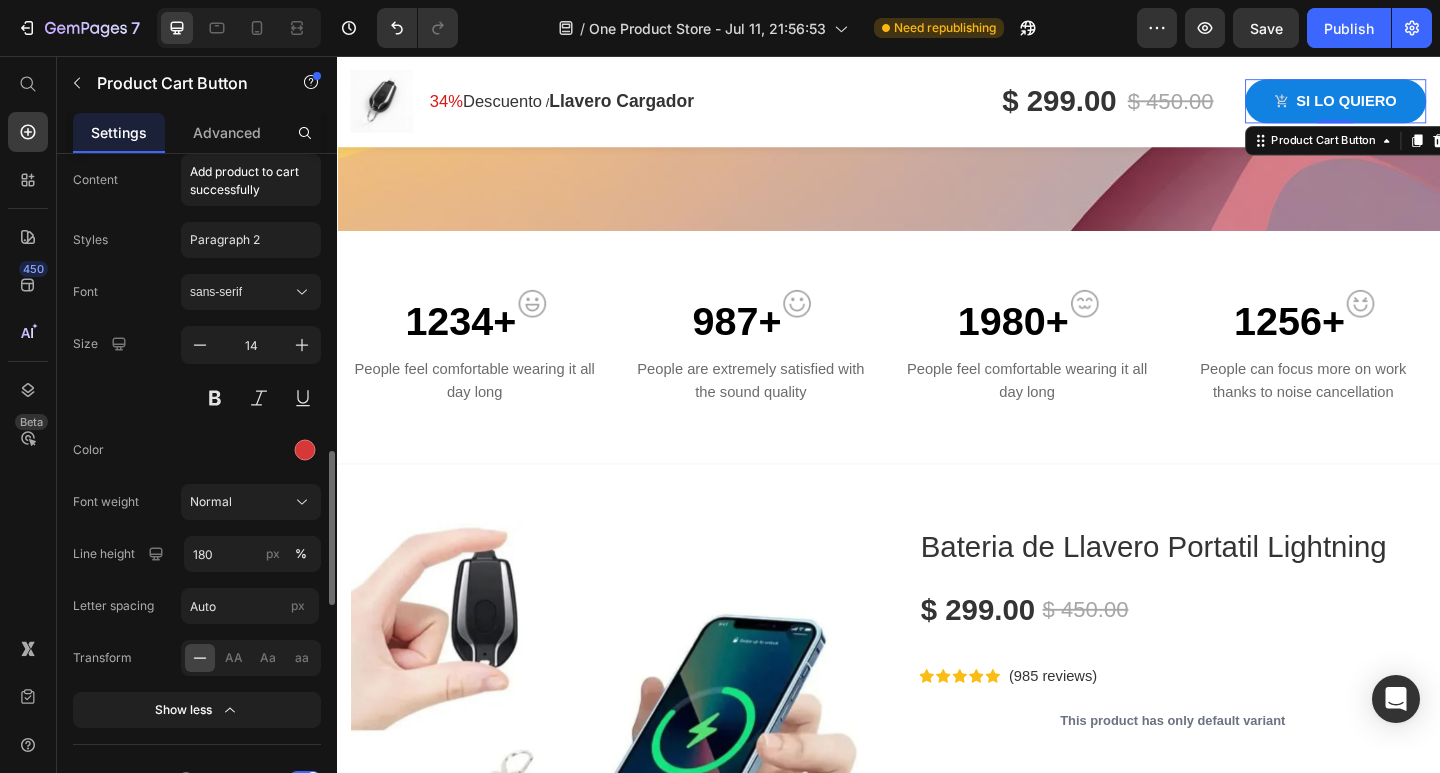 click on "Color" at bounding box center (88, 450) 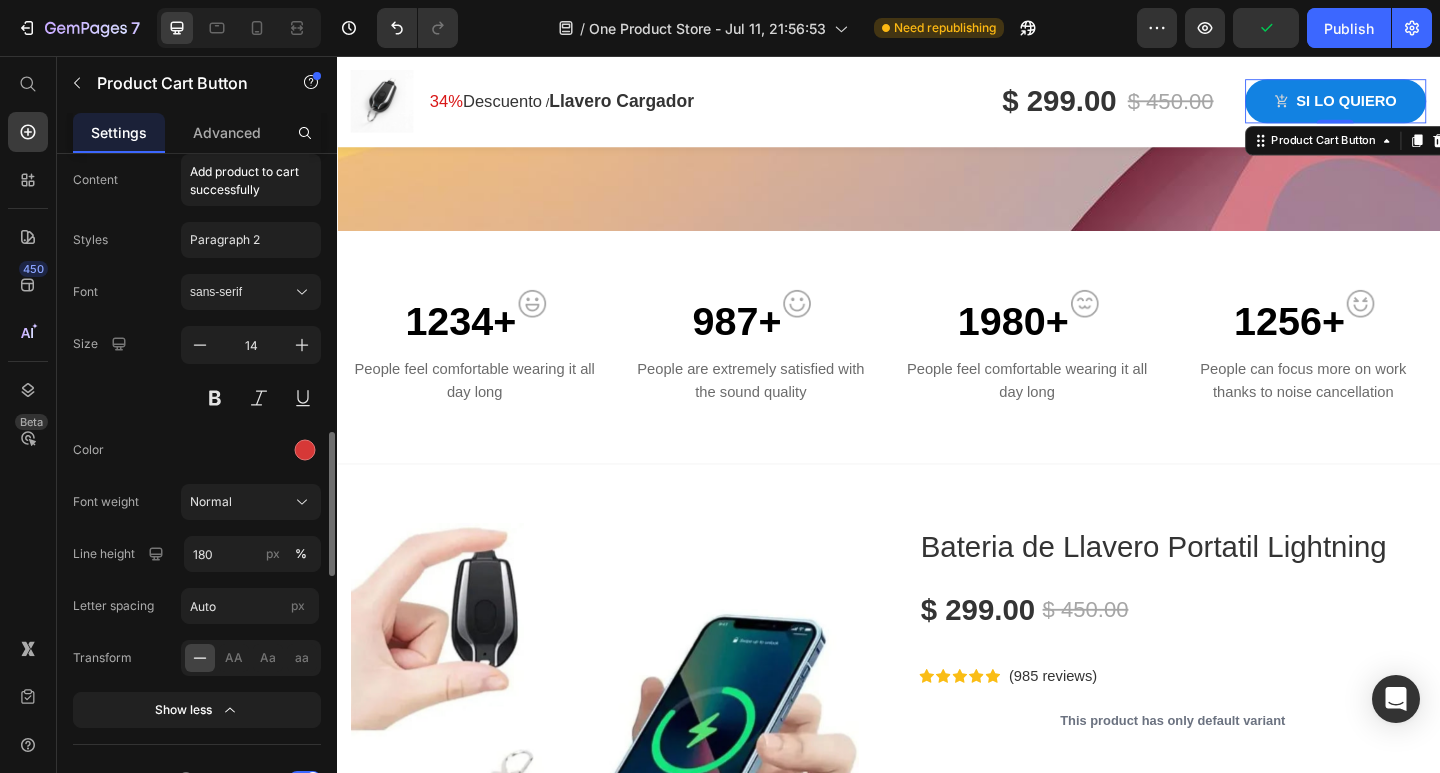click on "Size 14" at bounding box center [197, 371] 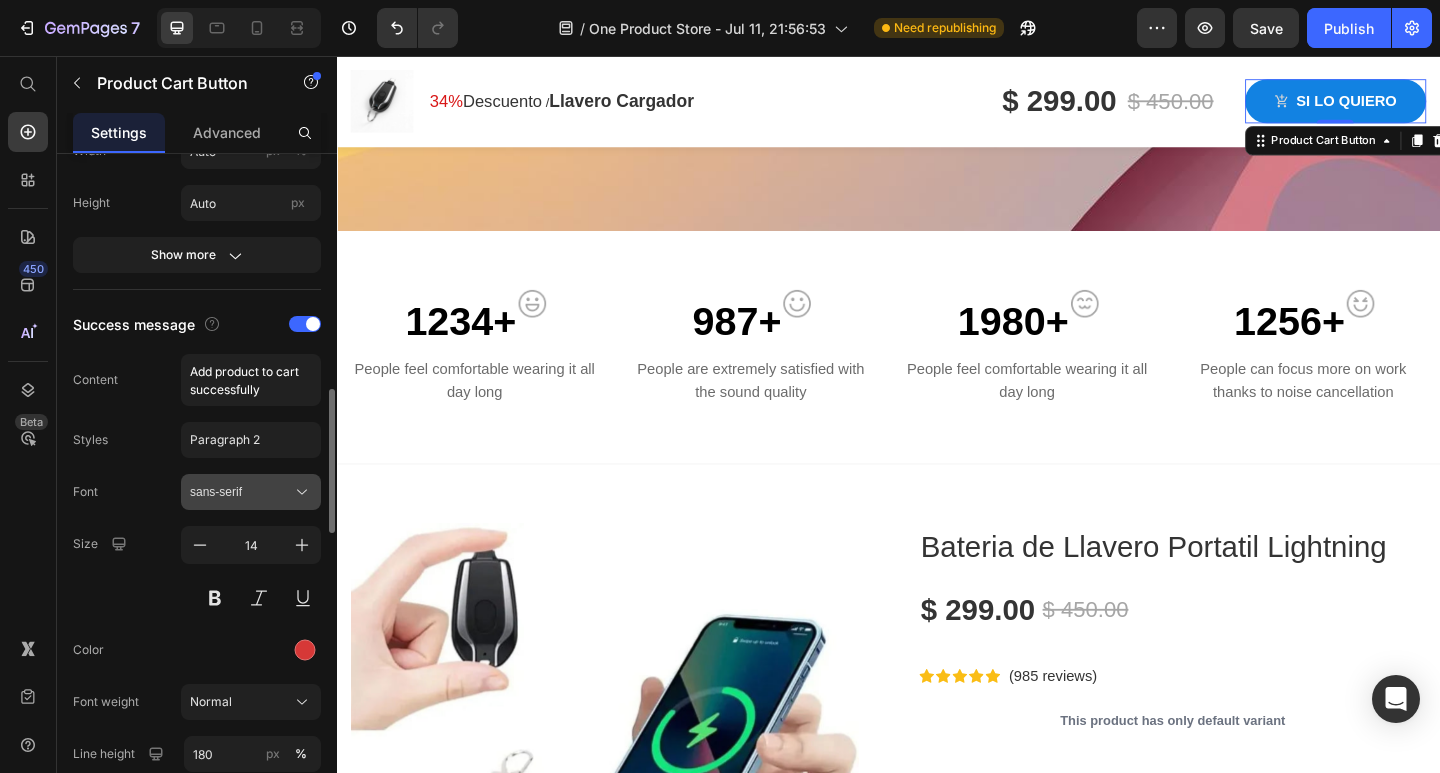 scroll, scrollTop: 1200, scrollLeft: 0, axis: vertical 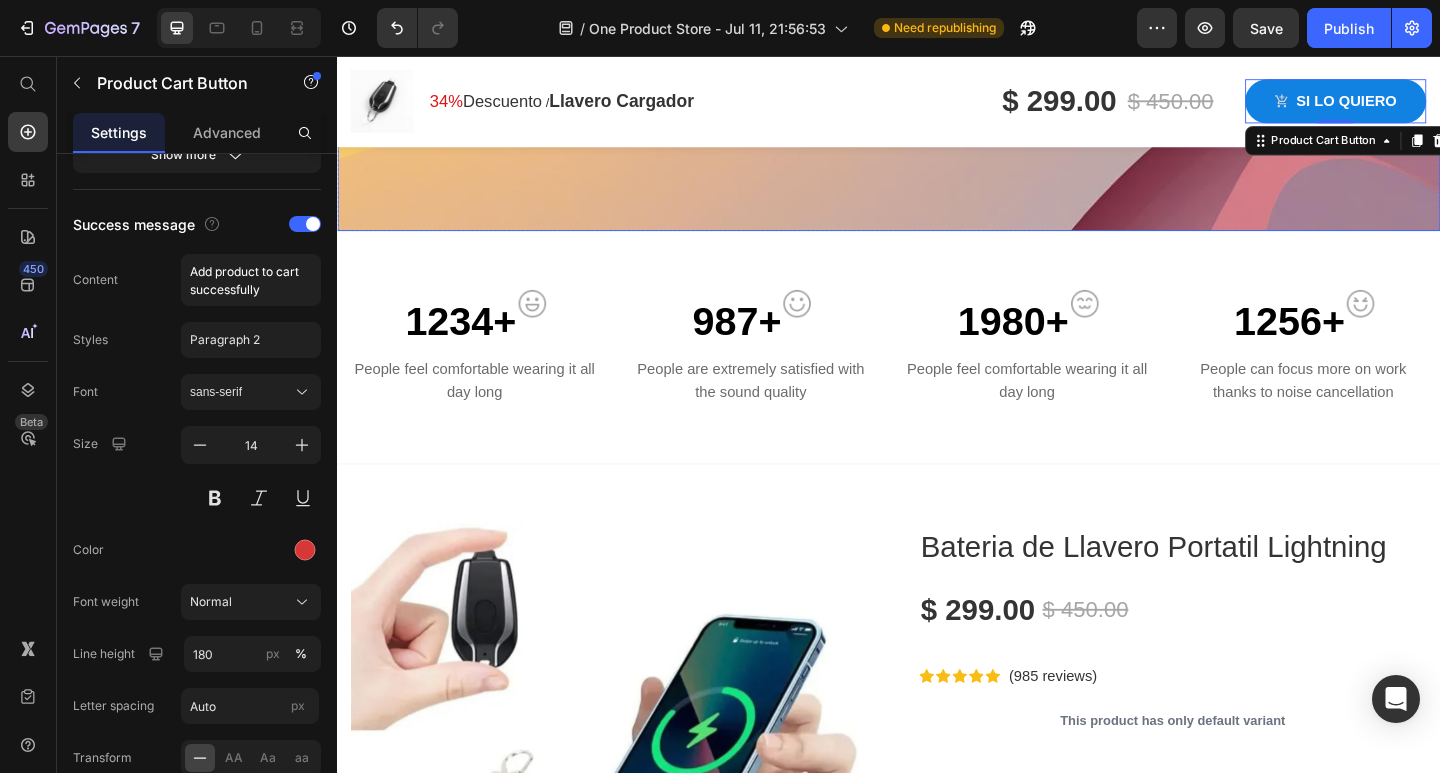 click at bounding box center [937, -178] 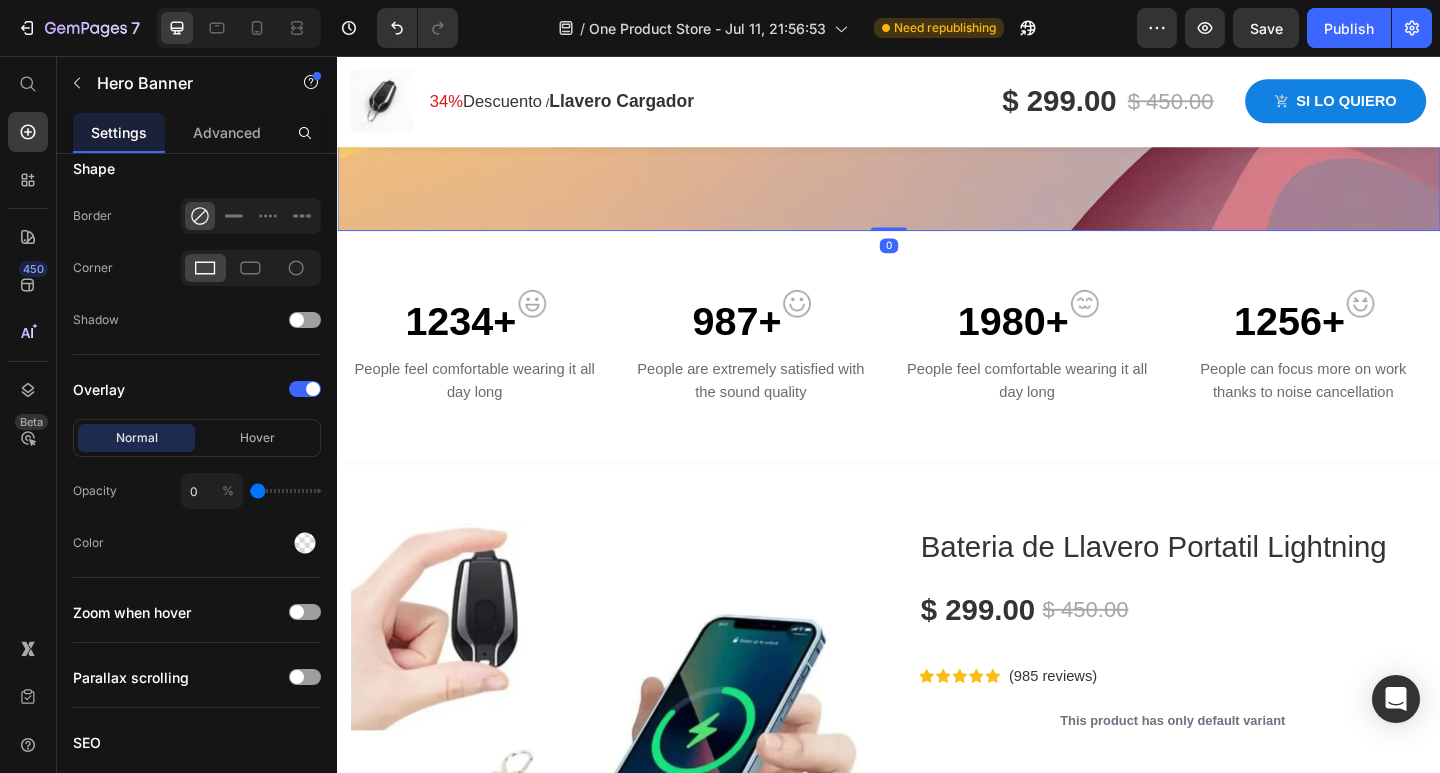 scroll, scrollTop: 0, scrollLeft: 0, axis: both 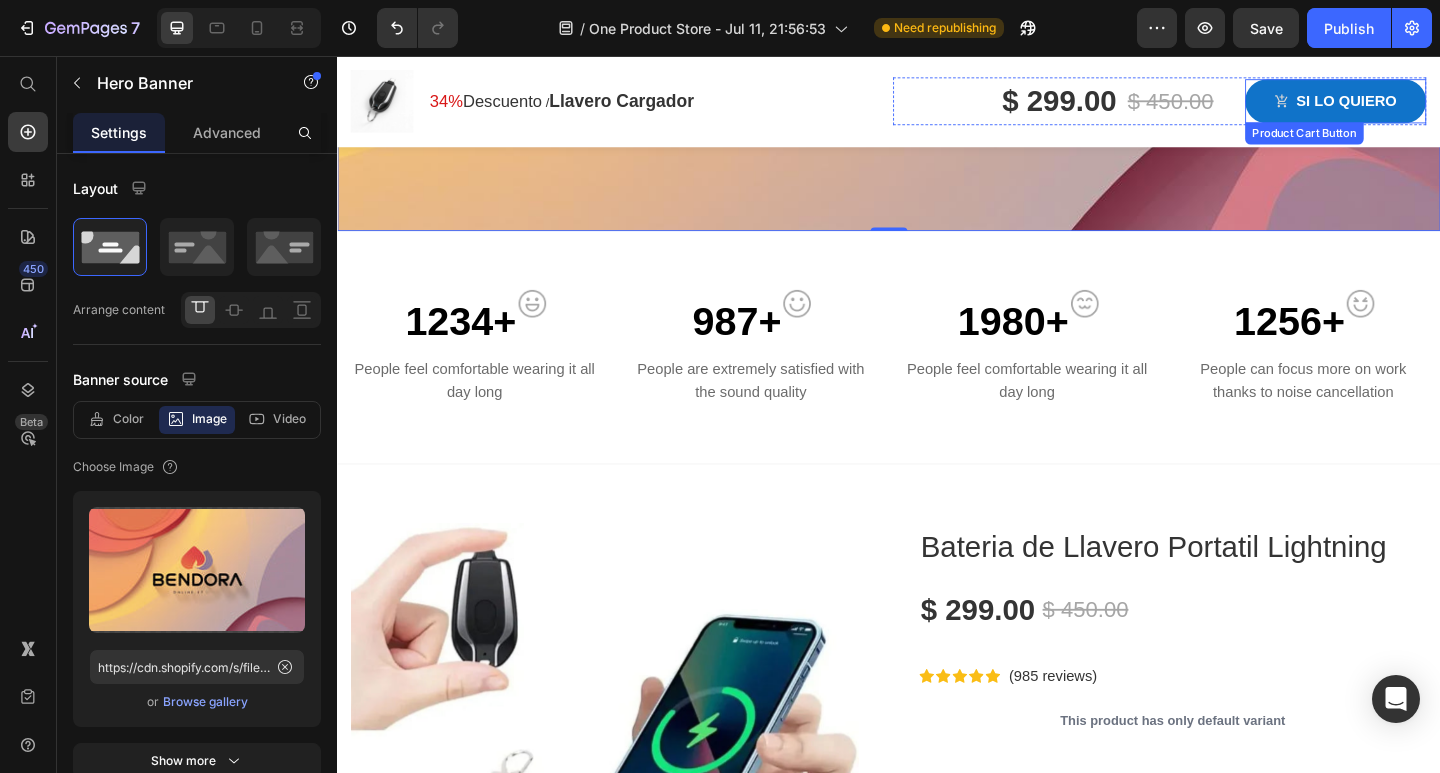 click 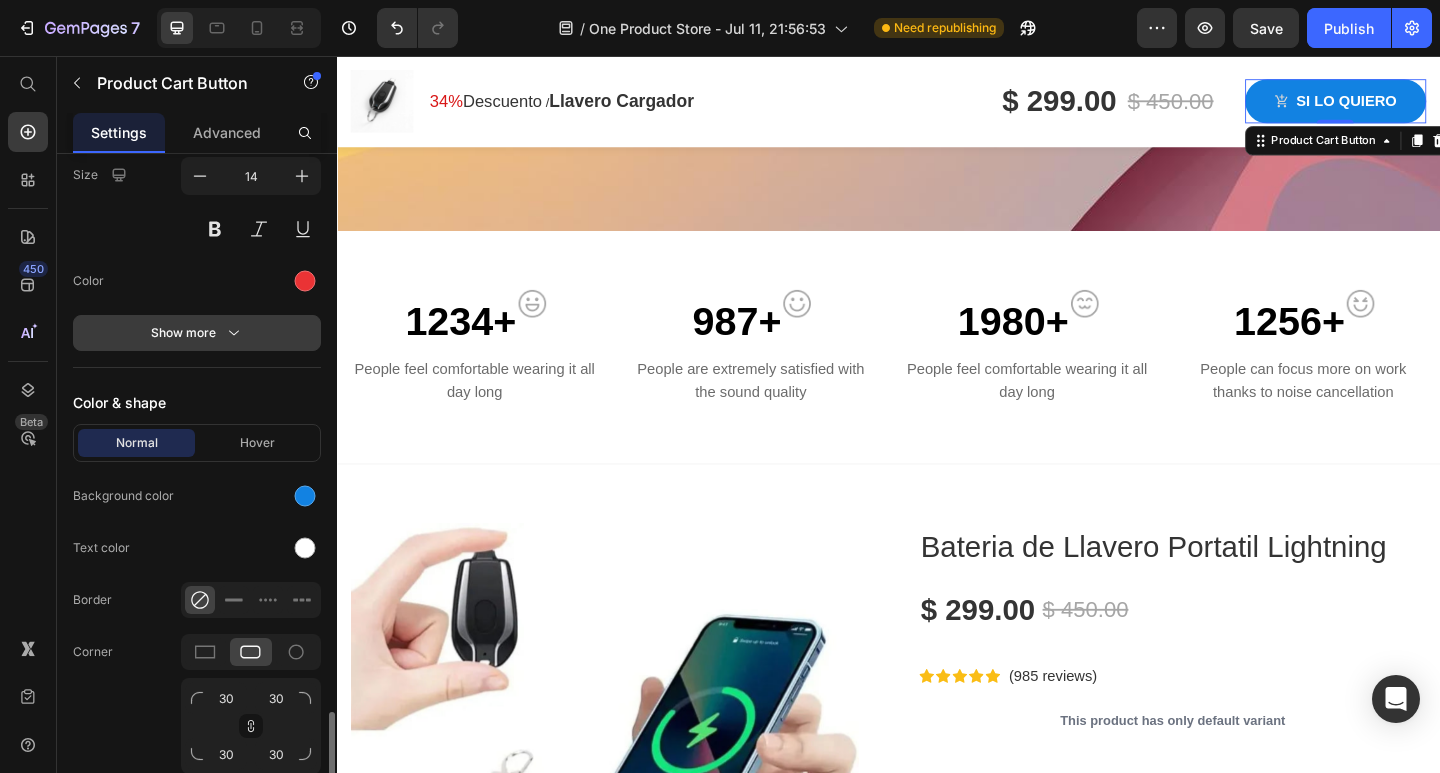 scroll, scrollTop: 2000, scrollLeft: 0, axis: vertical 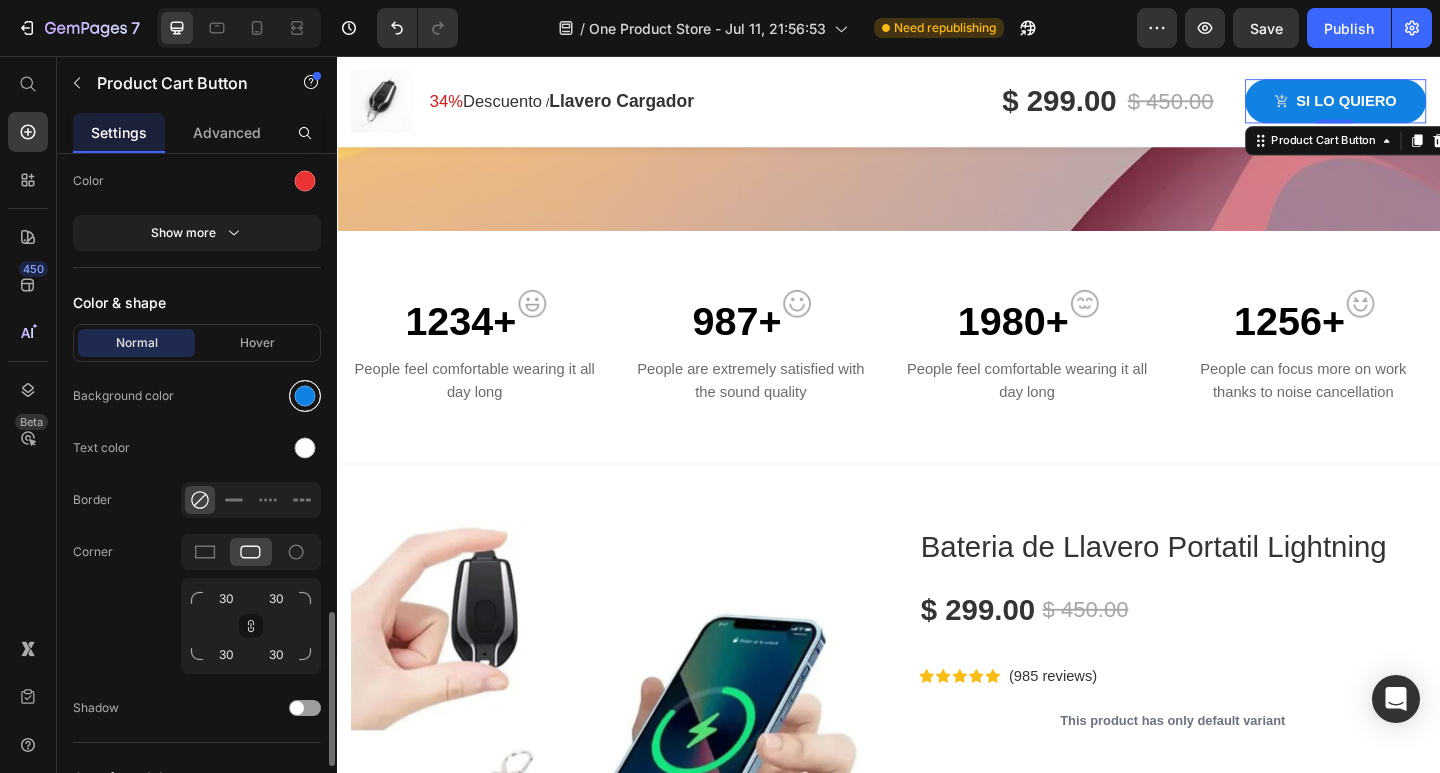click at bounding box center (305, 396) 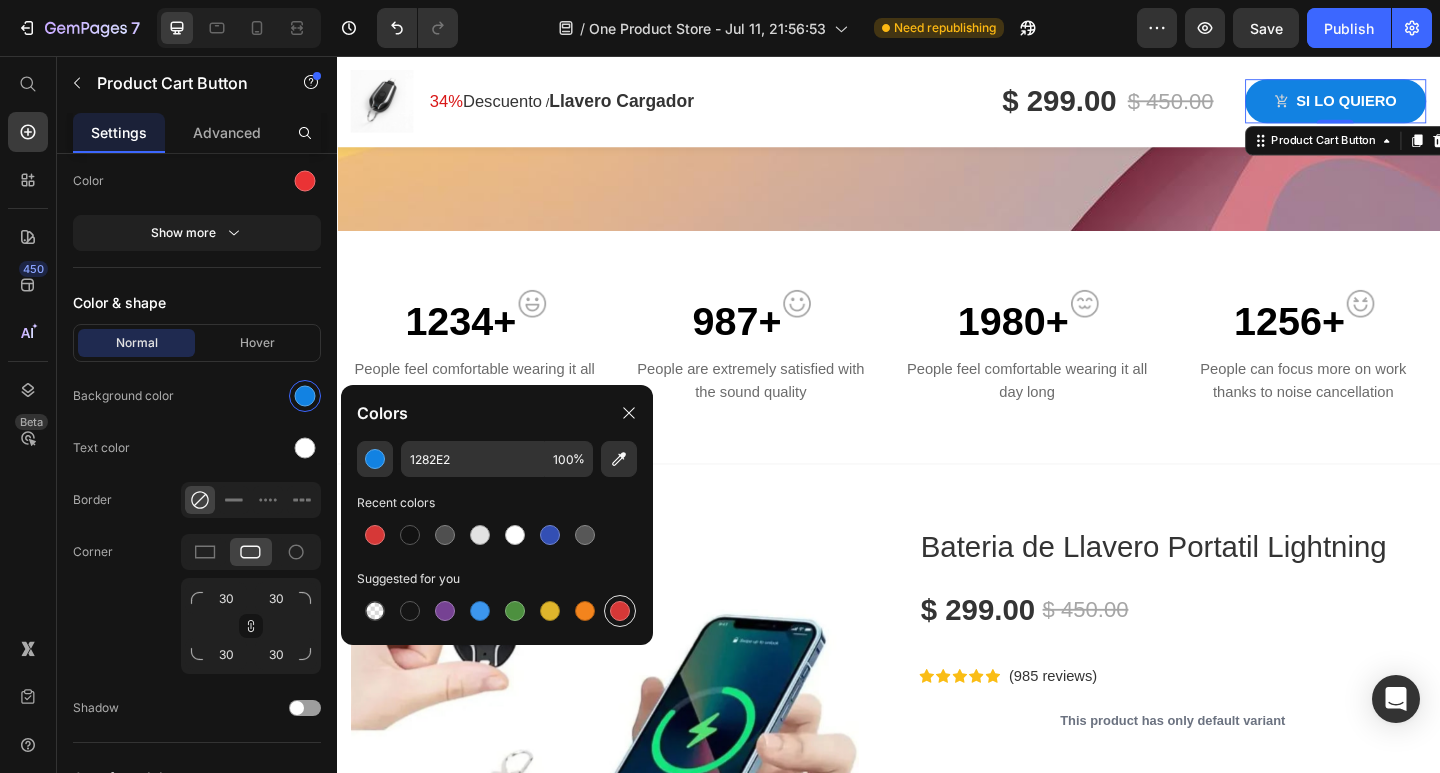click at bounding box center (620, 611) 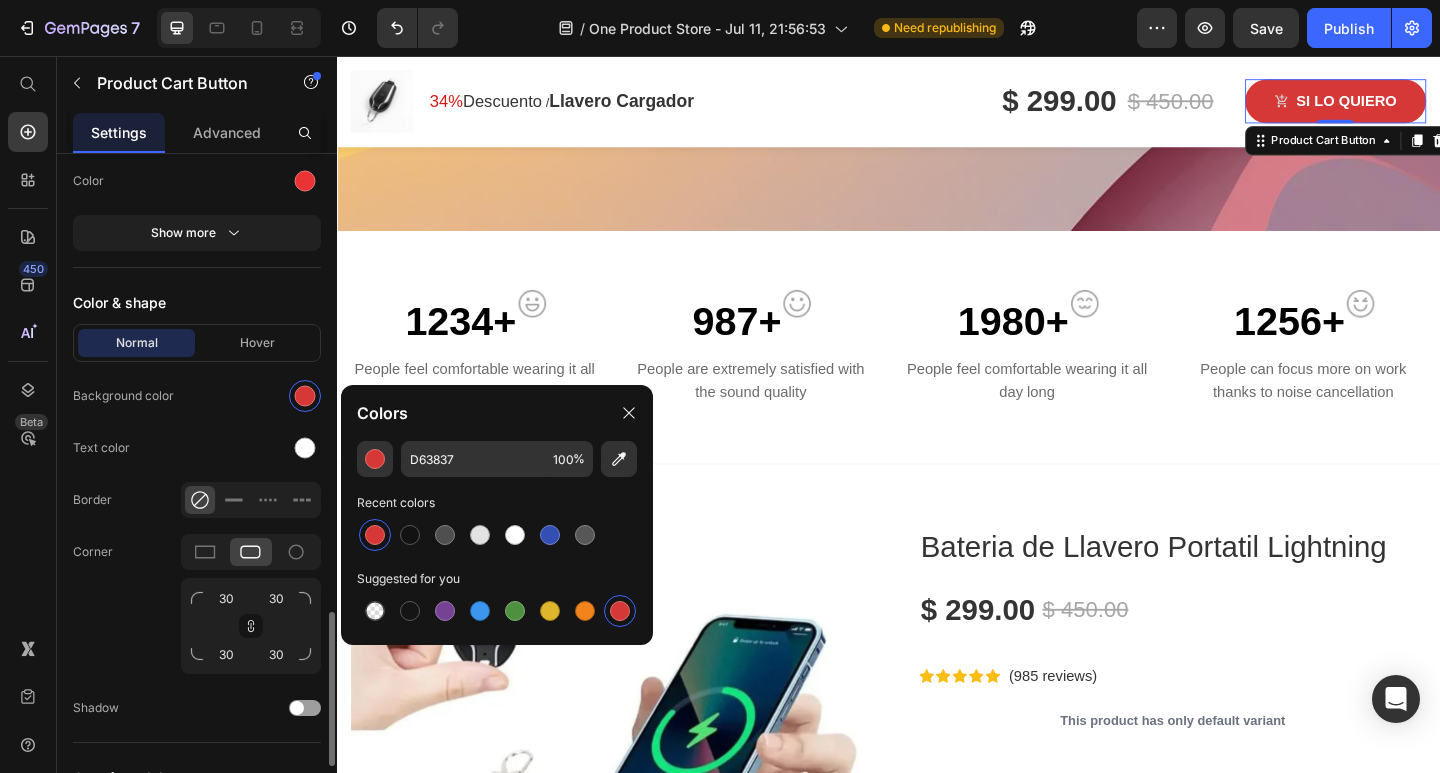 click on "Text color" 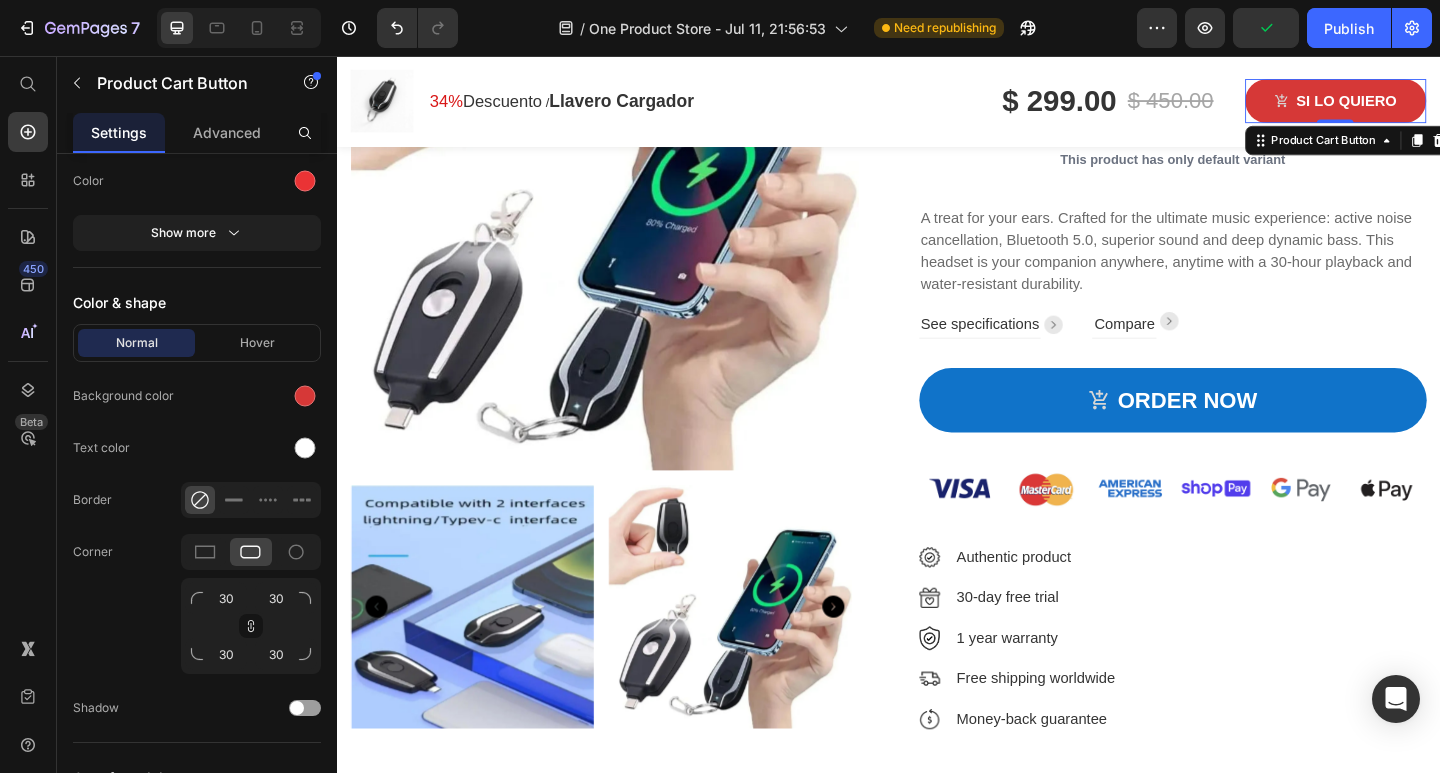 scroll, scrollTop: 1400, scrollLeft: 0, axis: vertical 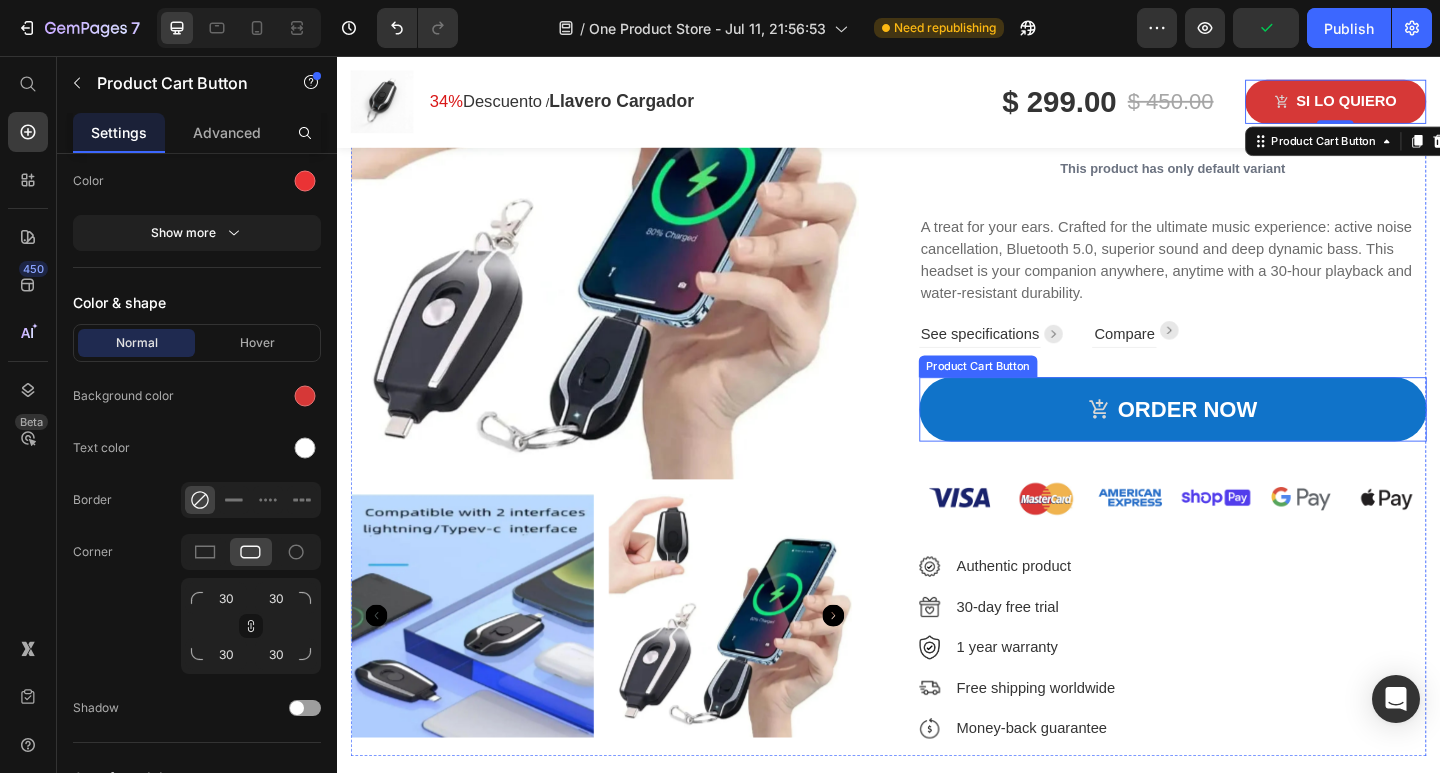 click on "ORDER NOW" at bounding box center (1246, 441) 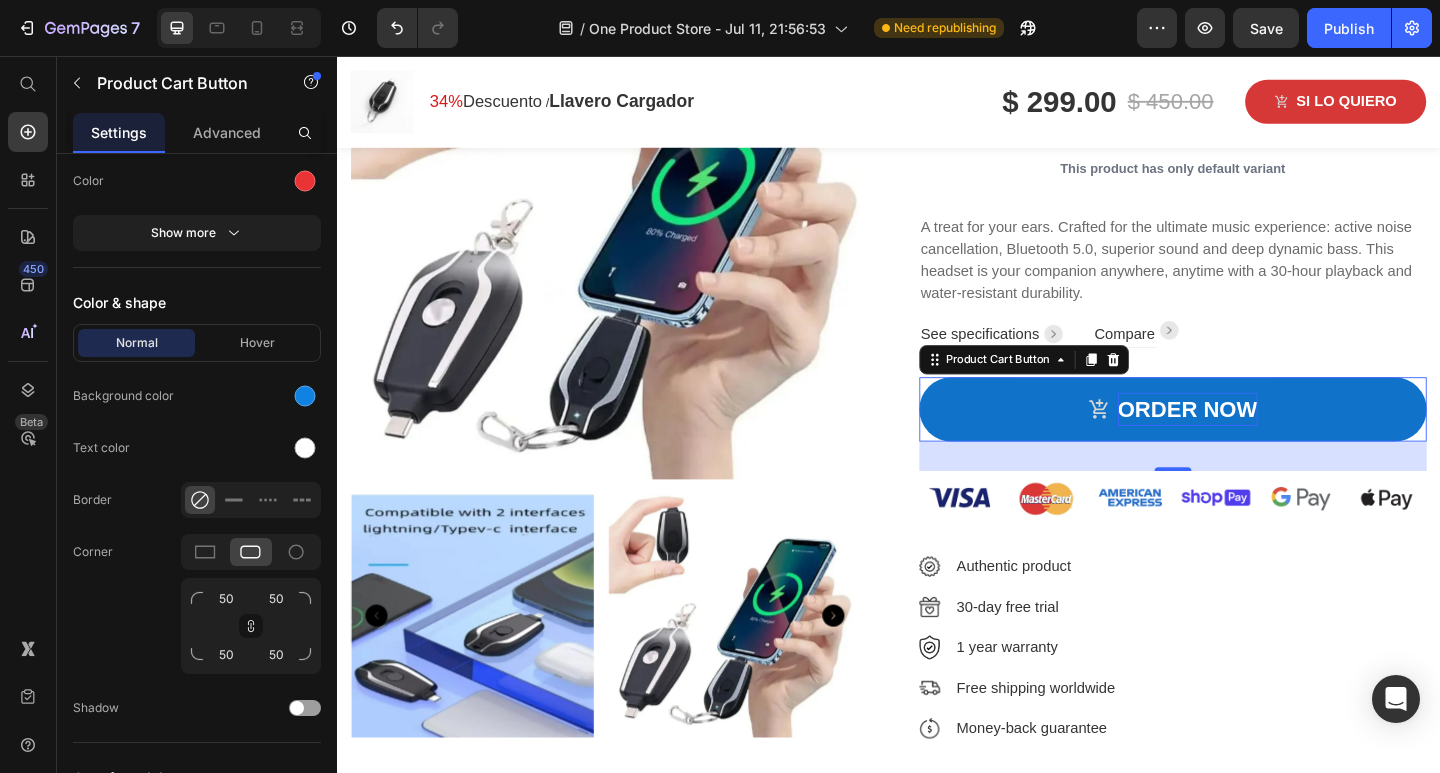 click on "ORDER NOW" at bounding box center [1262, 441] 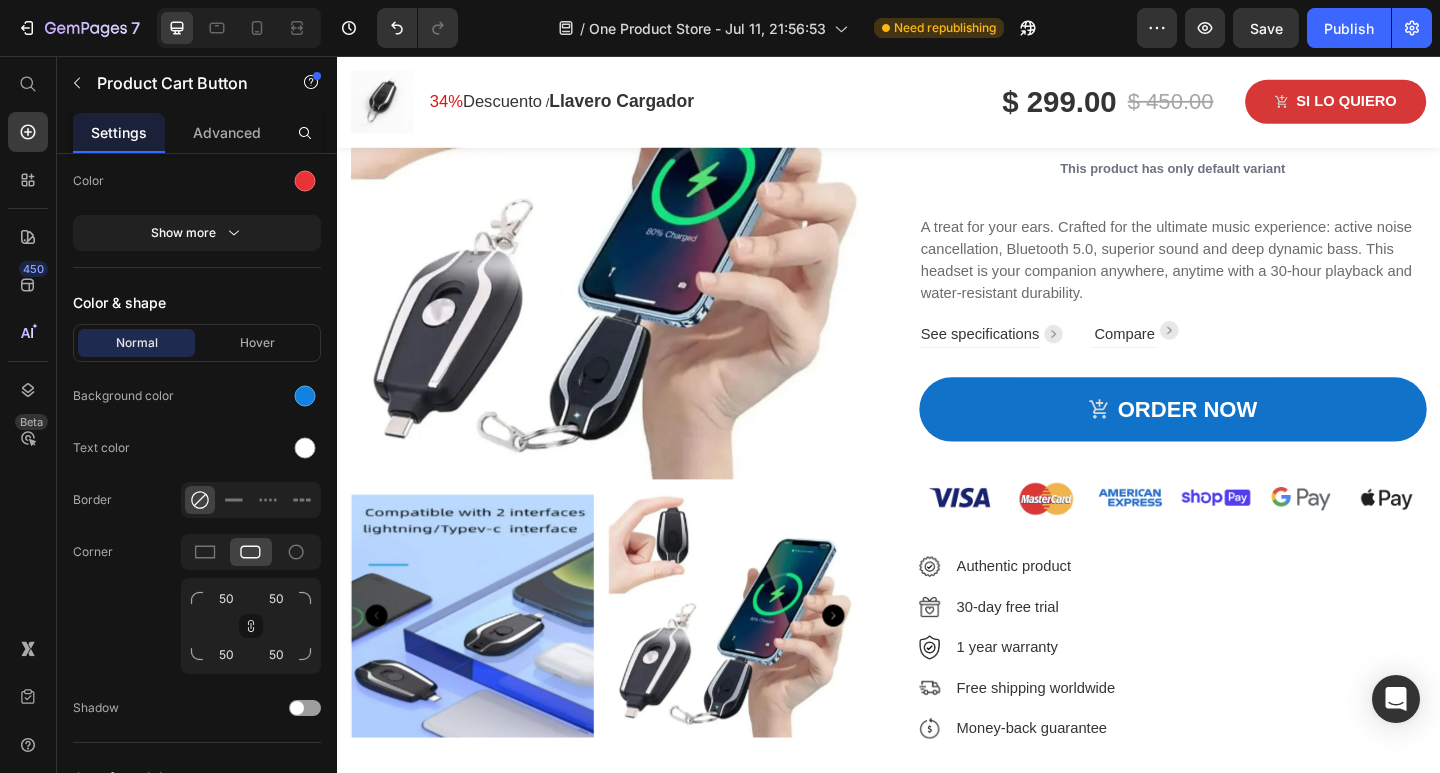 click 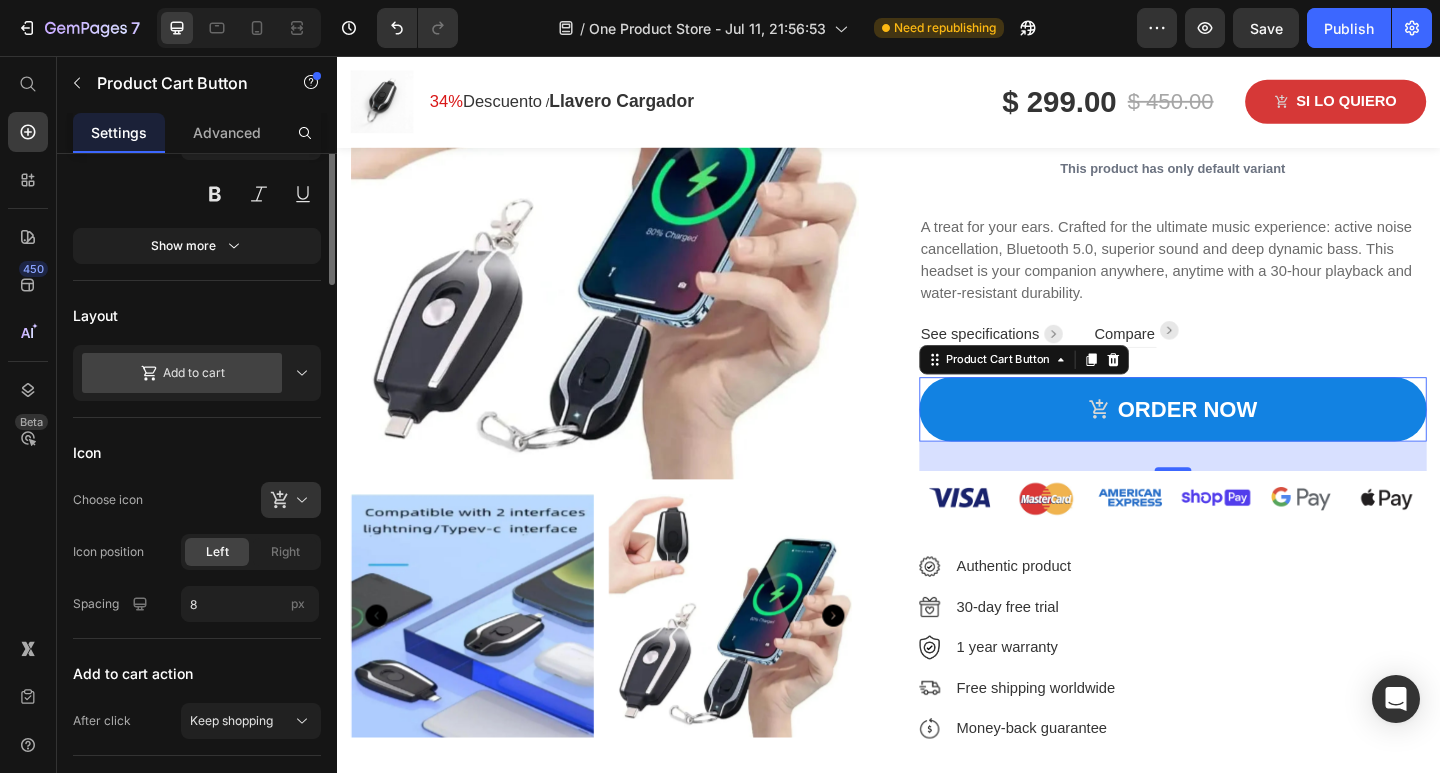 scroll, scrollTop: 213, scrollLeft: 0, axis: vertical 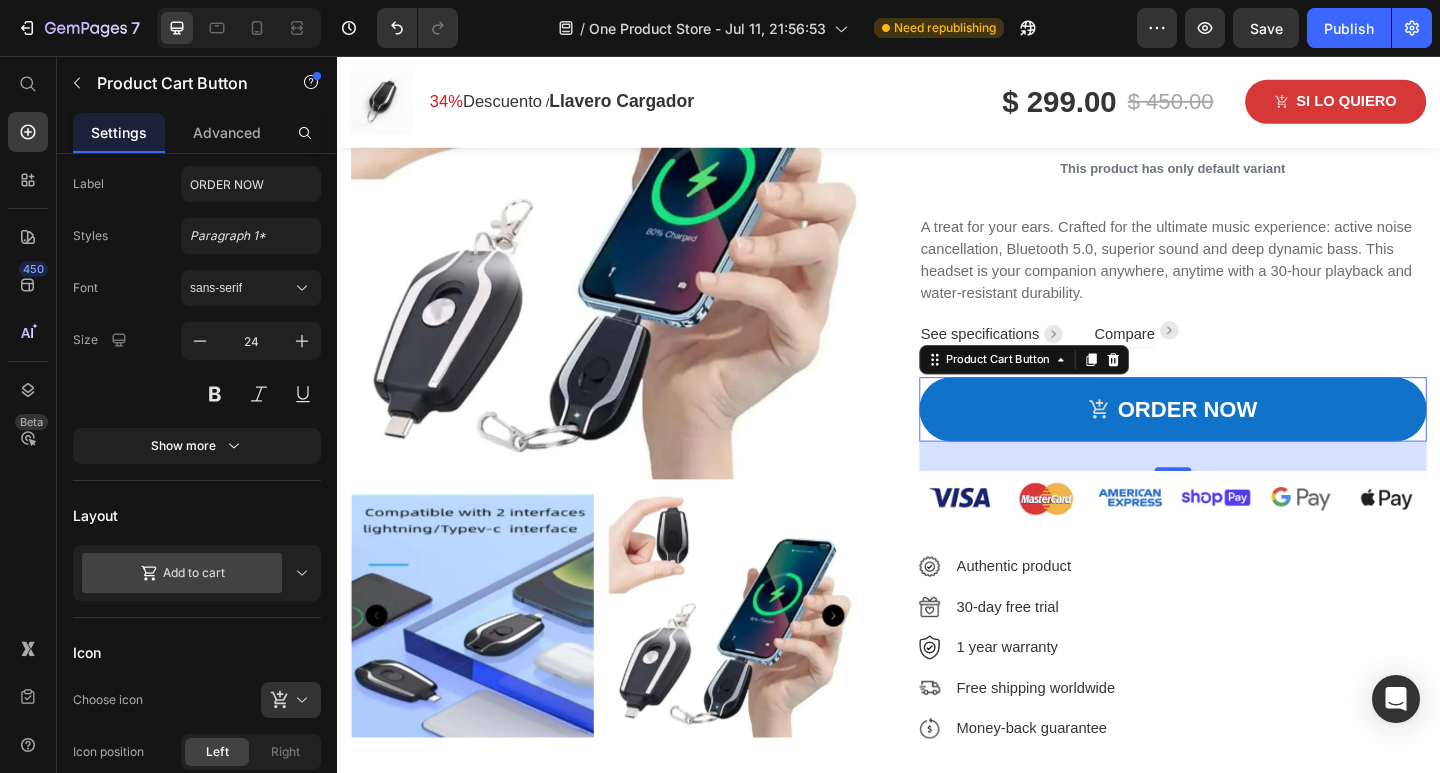 click on "ORDER NOW" at bounding box center (1246, 441) 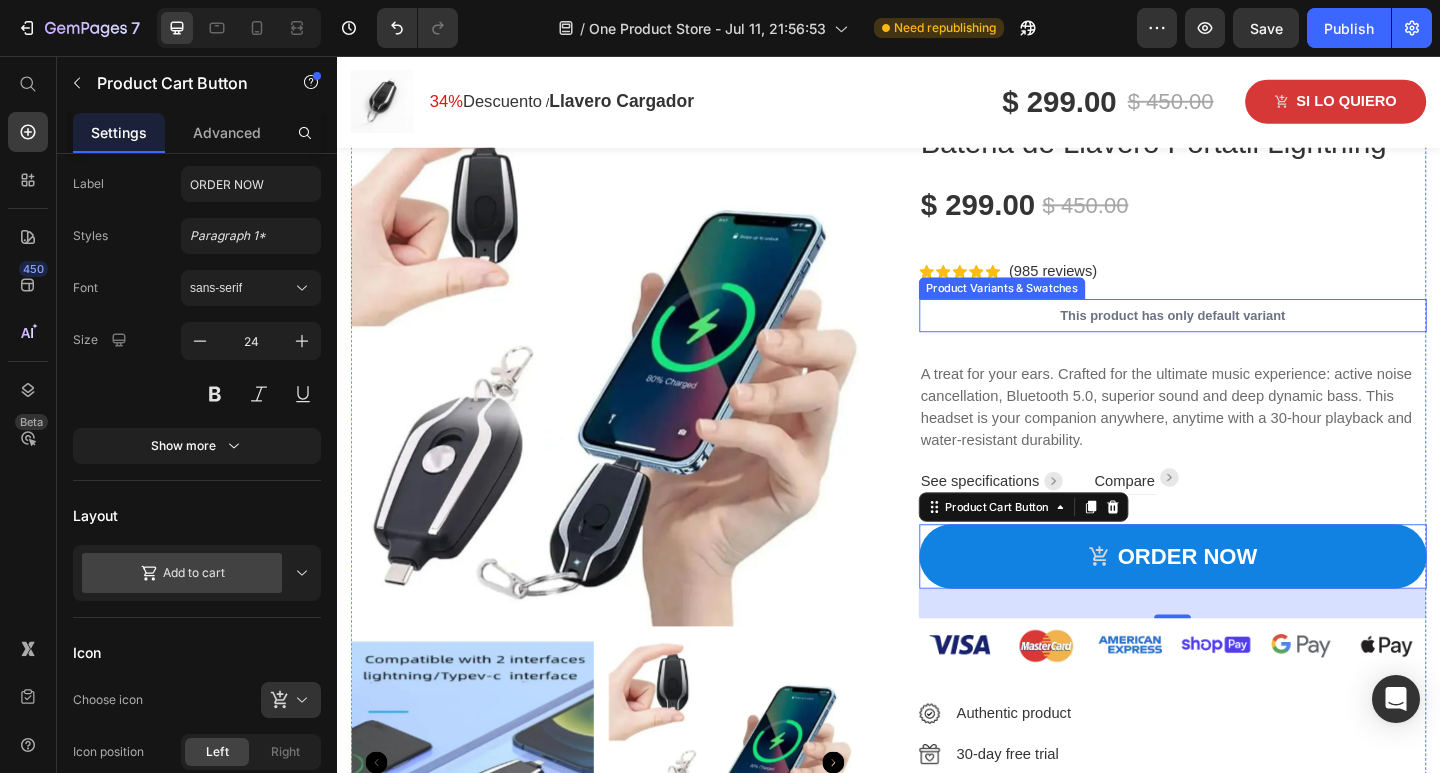 scroll, scrollTop: 1300, scrollLeft: 0, axis: vertical 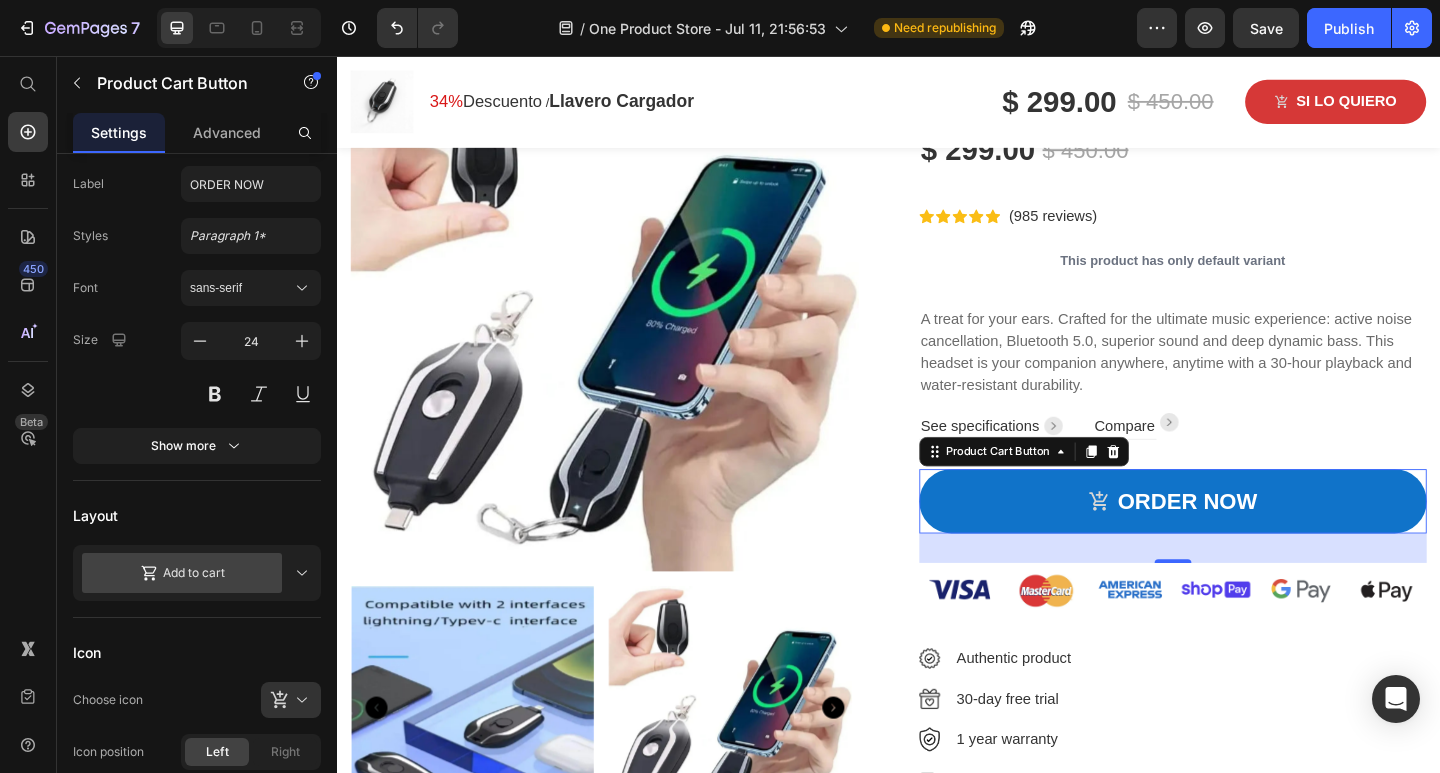 click on "ORDER NOW" at bounding box center [1246, 541] 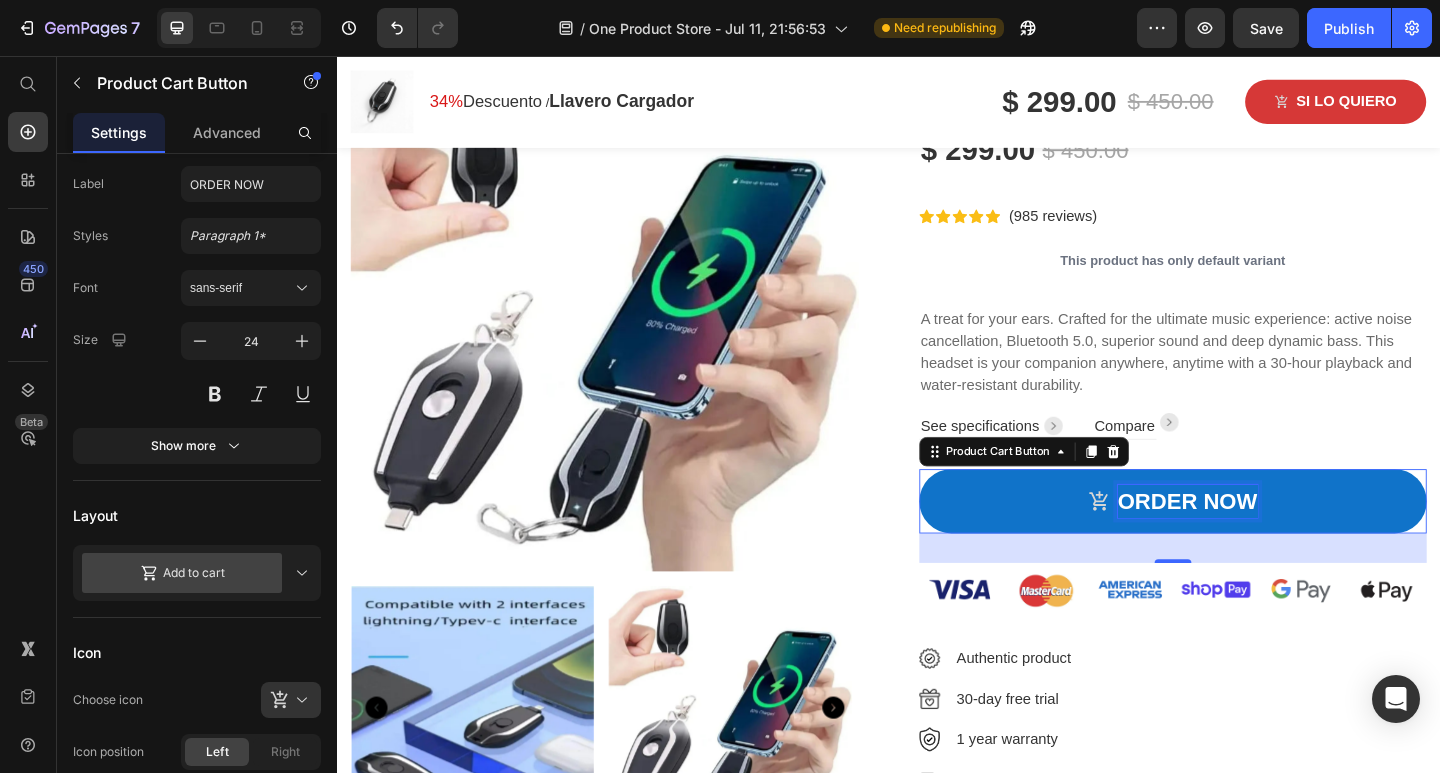 click on "ORDER NOW" at bounding box center [1262, 541] 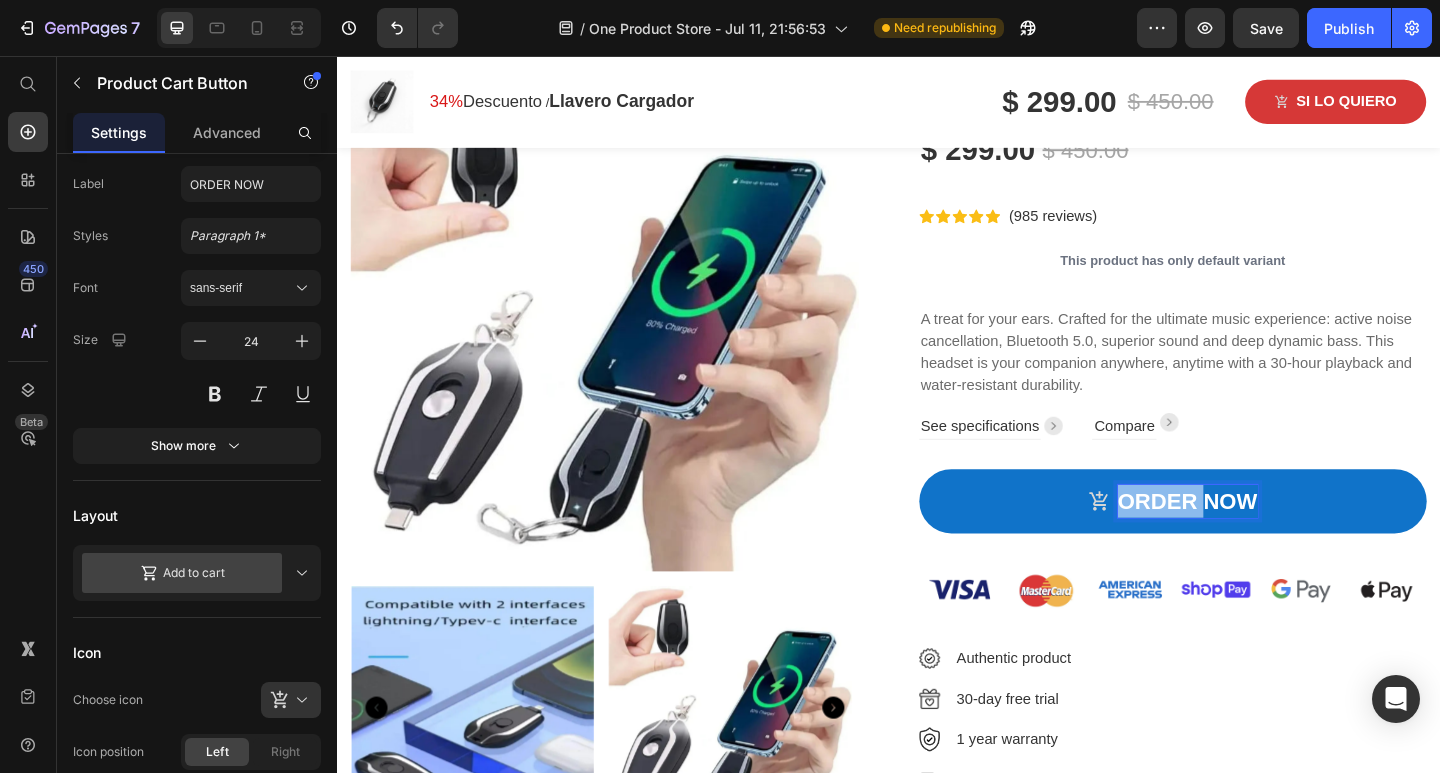 click on "ORDER NOW" at bounding box center (1262, 541) 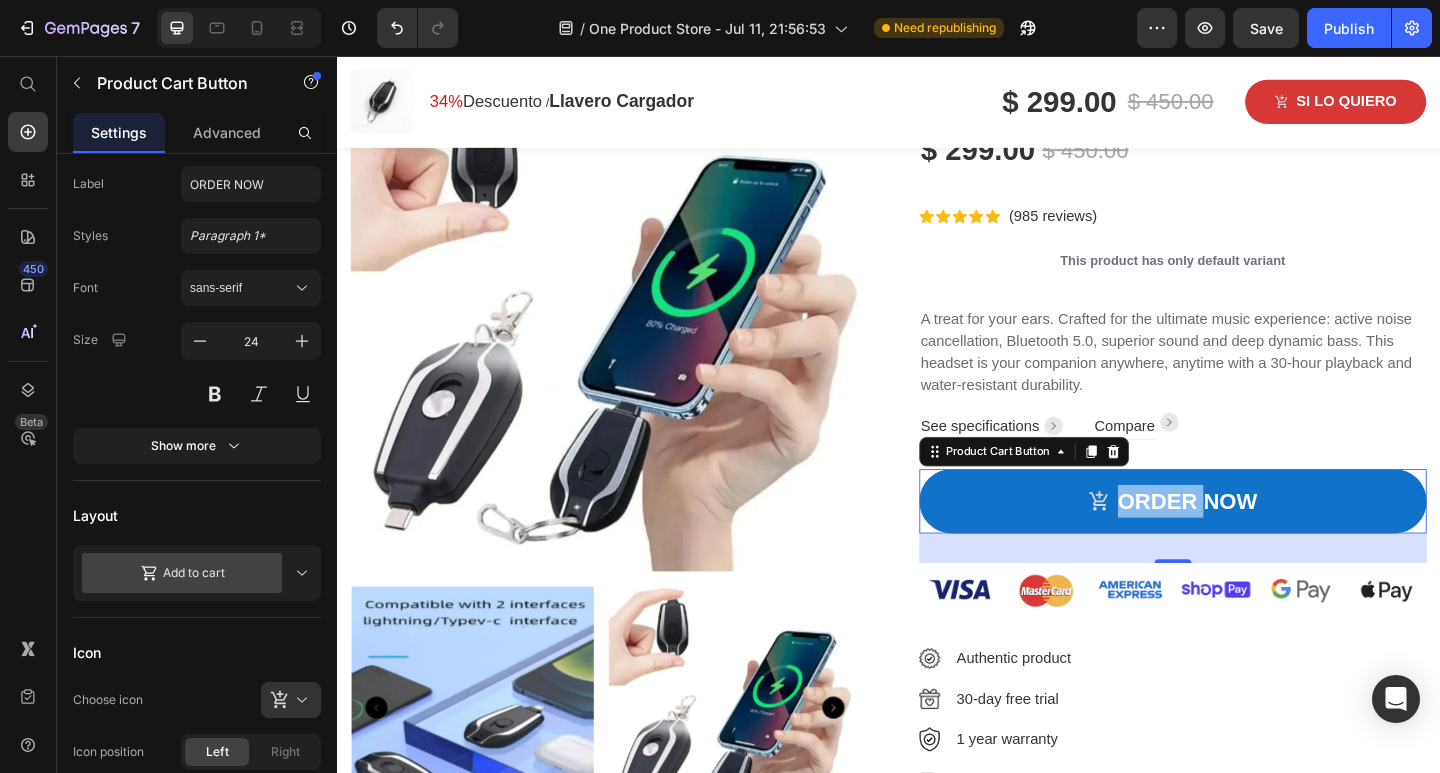 click on "ORDER NOW" at bounding box center [1246, 541] 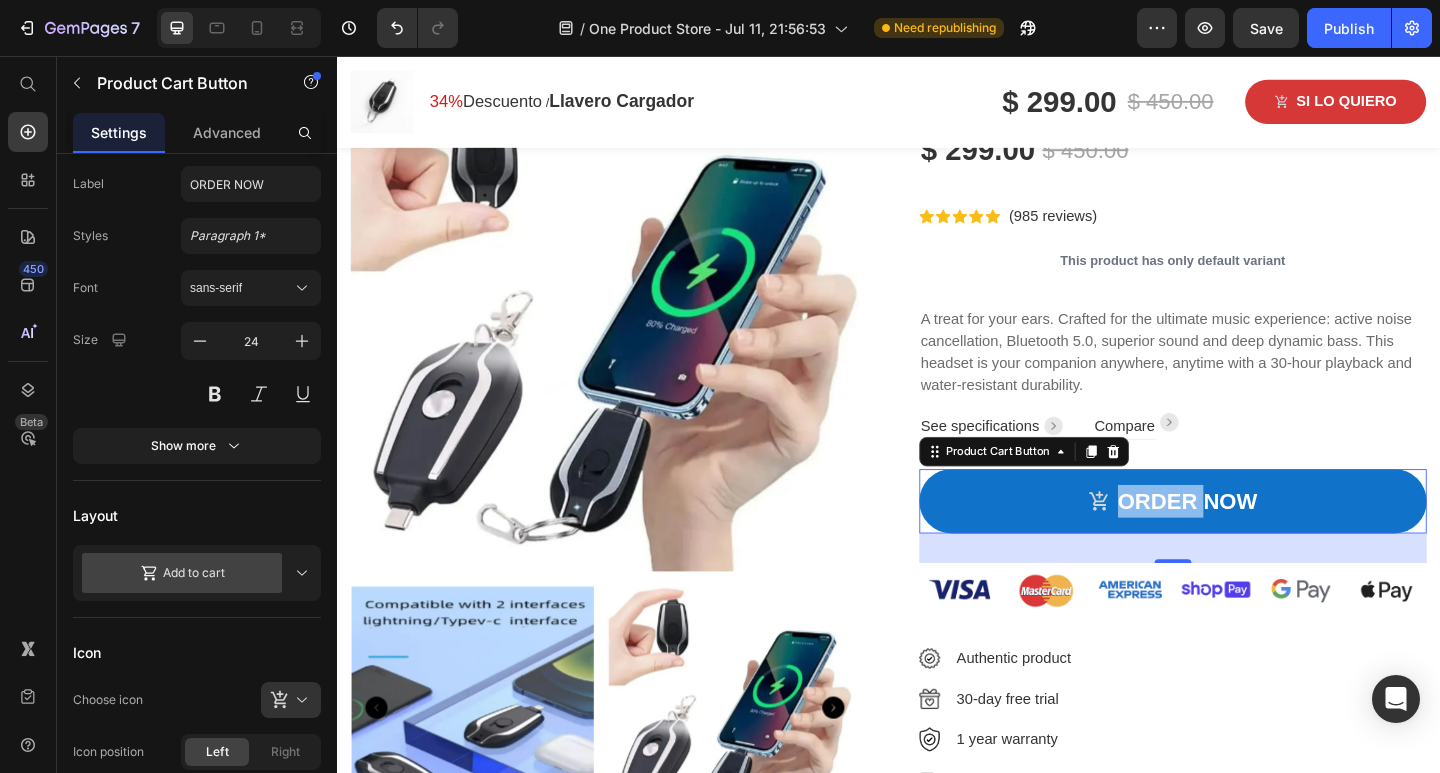 click on "ORDER NOW" at bounding box center (1246, 541) 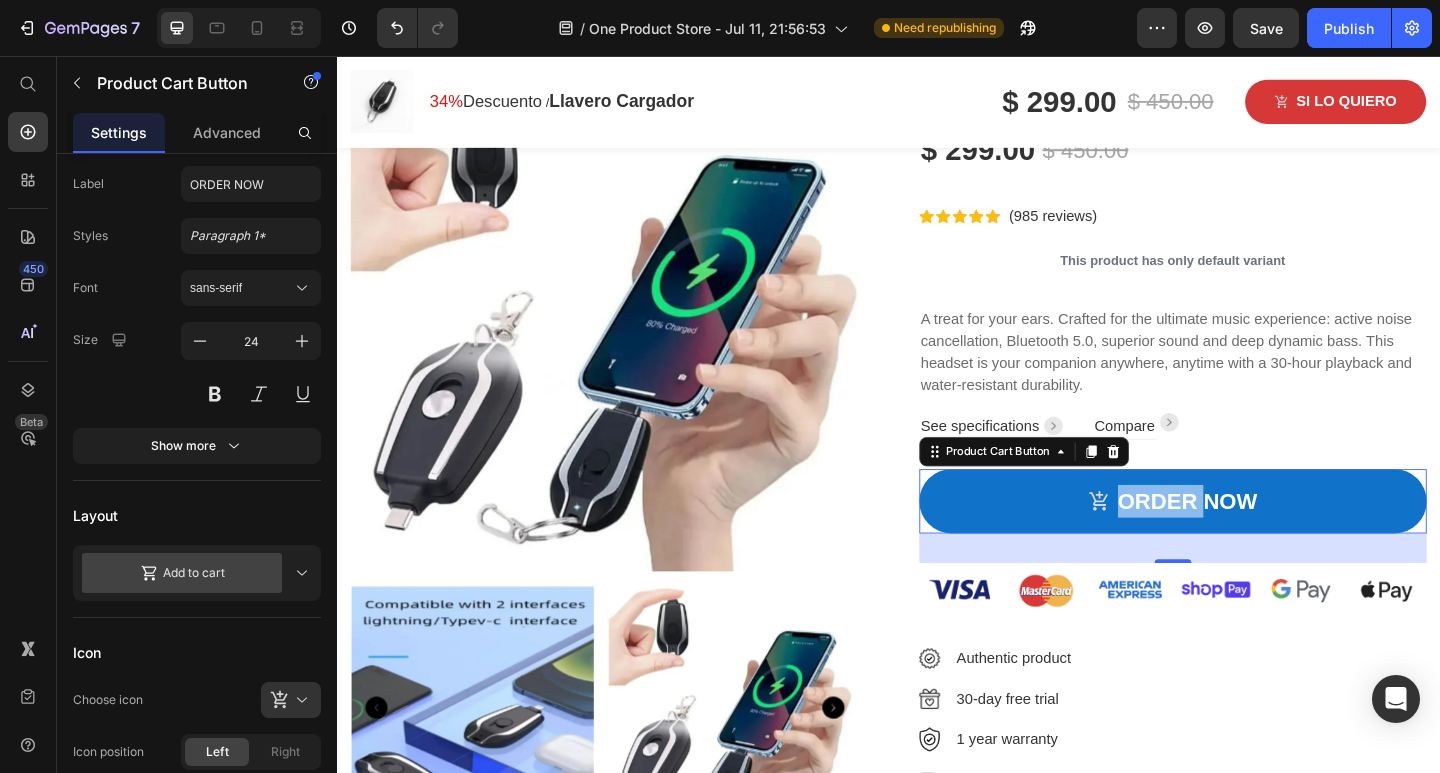 click on "ORDER NOW" at bounding box center (1246, 541) 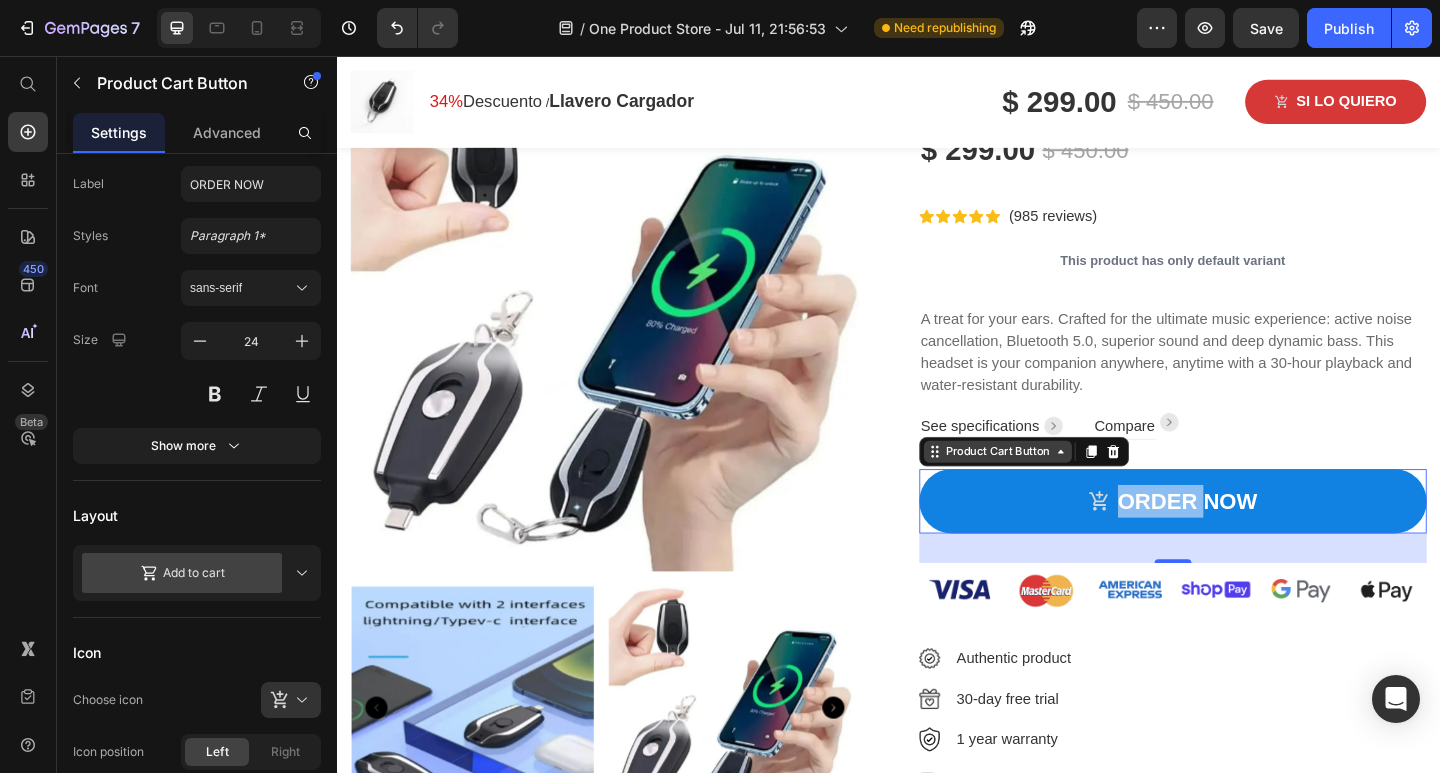 click on "Product Cart Button" at bounding box center [1055, 487] 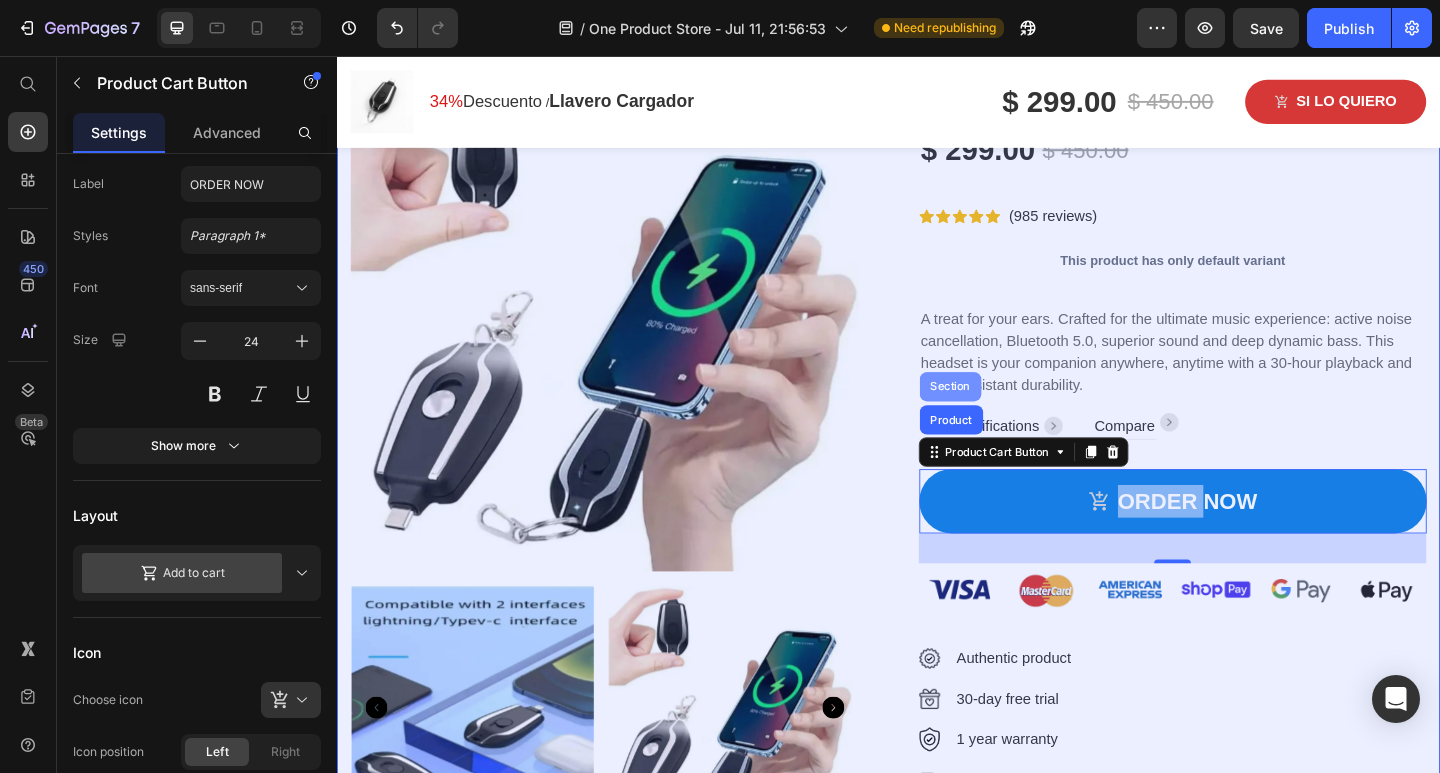 click on "Section" at bounding box center [1004, 416] 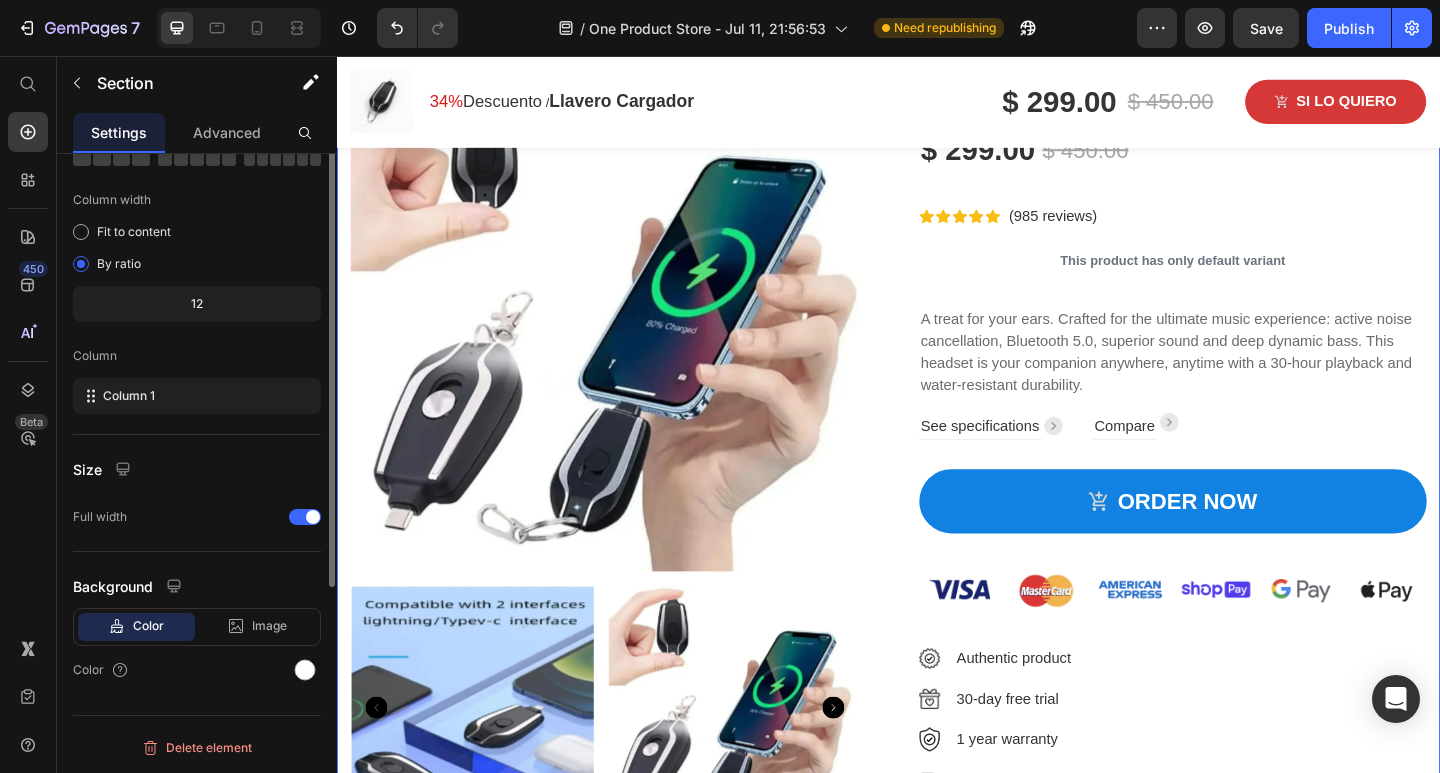 scroll, scrollTop: 0, scrollLeft: 0, axis: both 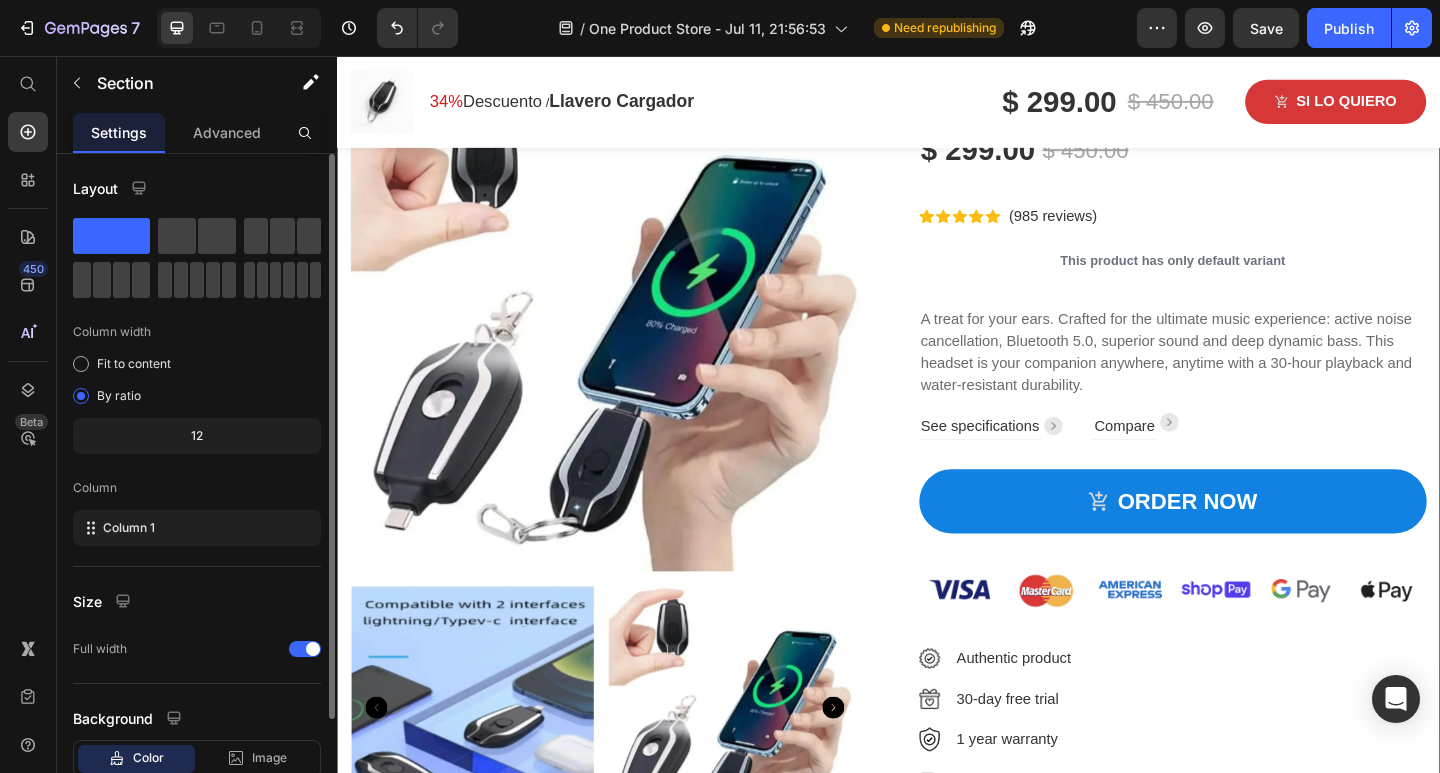 click 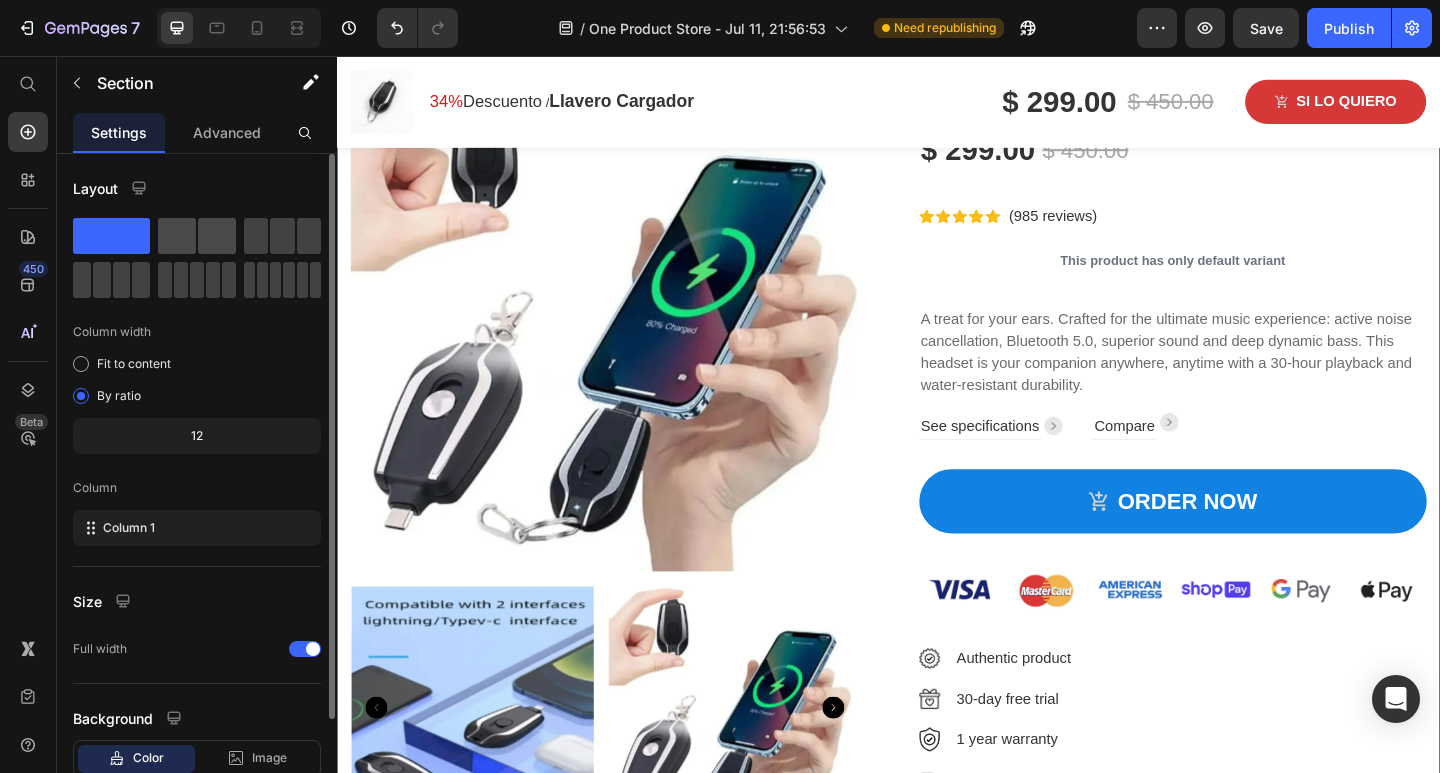 click 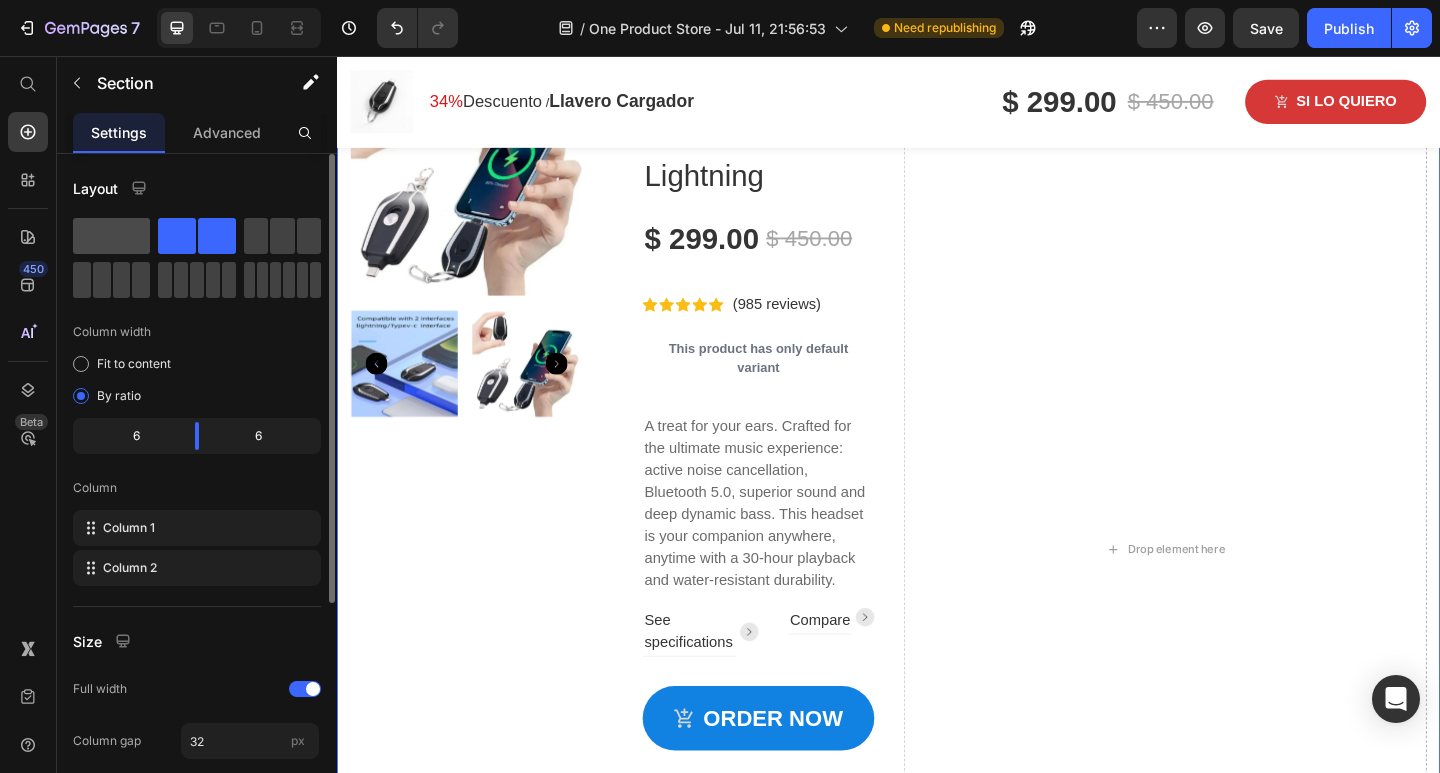 click 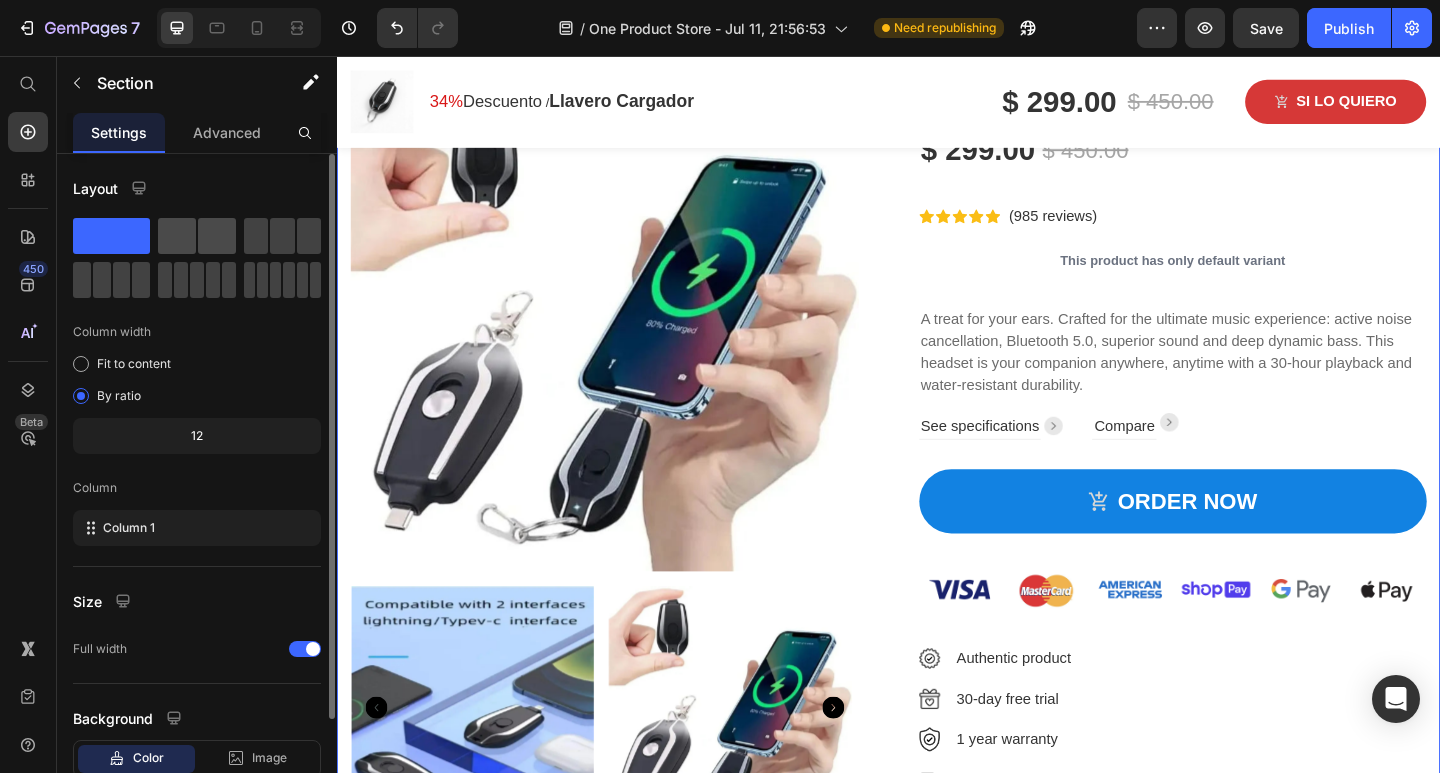 click 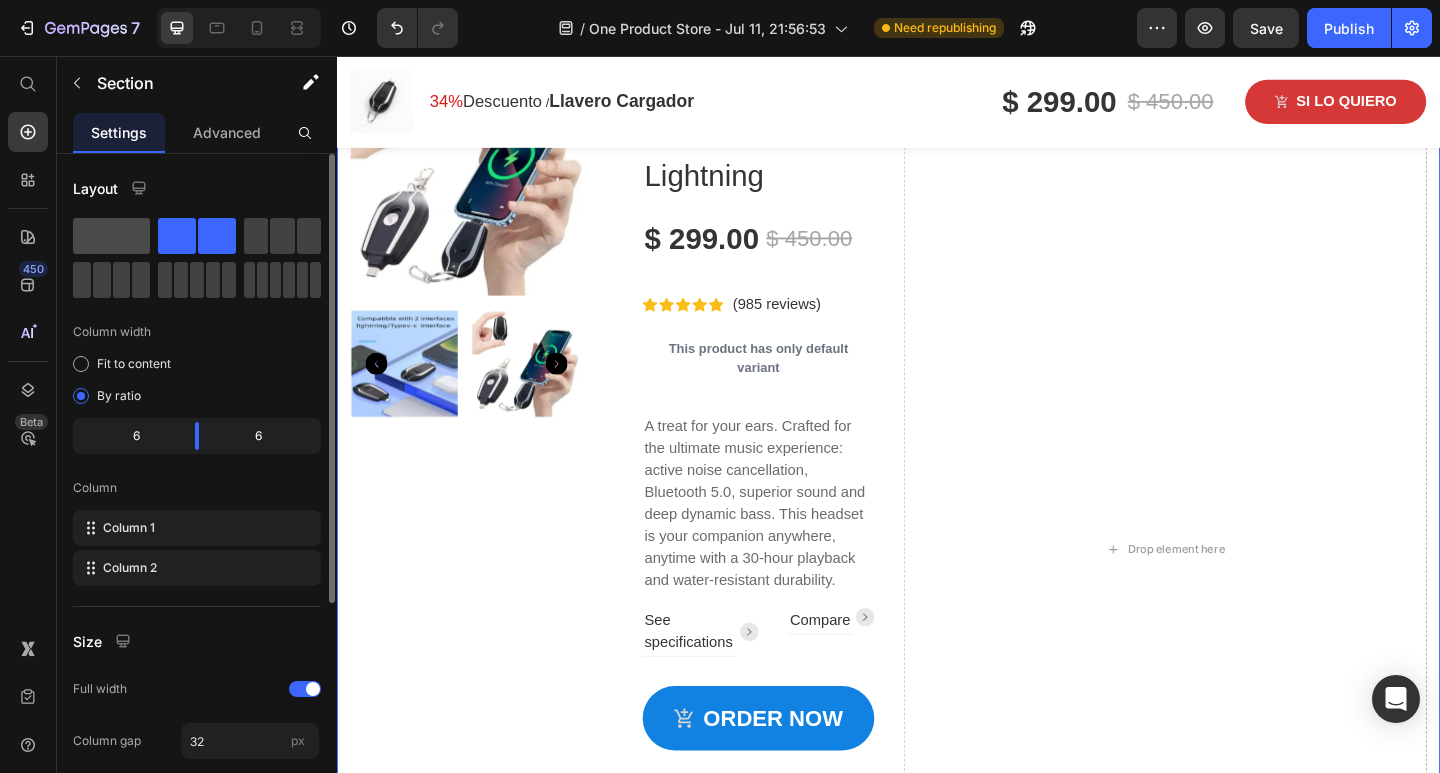 click 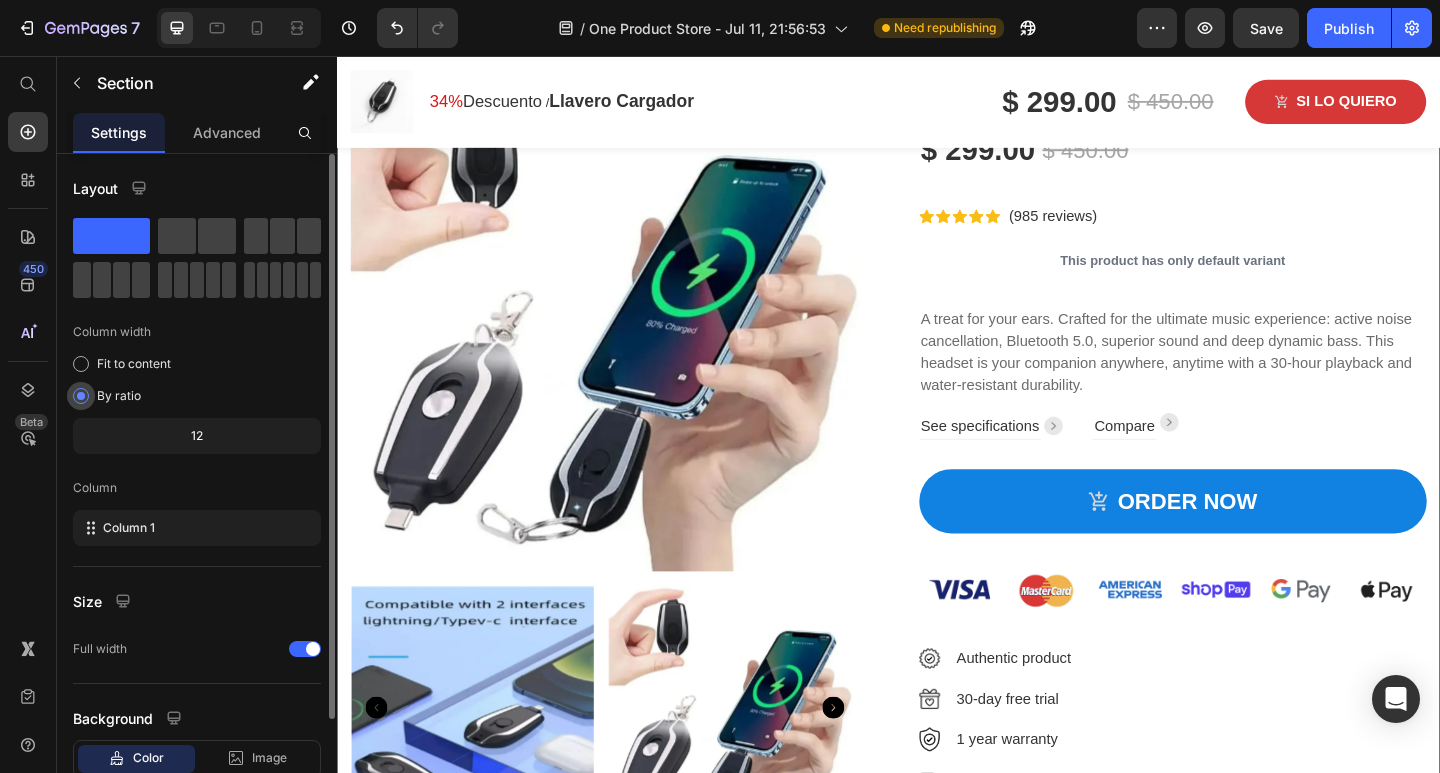 click on "By ratio" at bounding box center (119, 396) 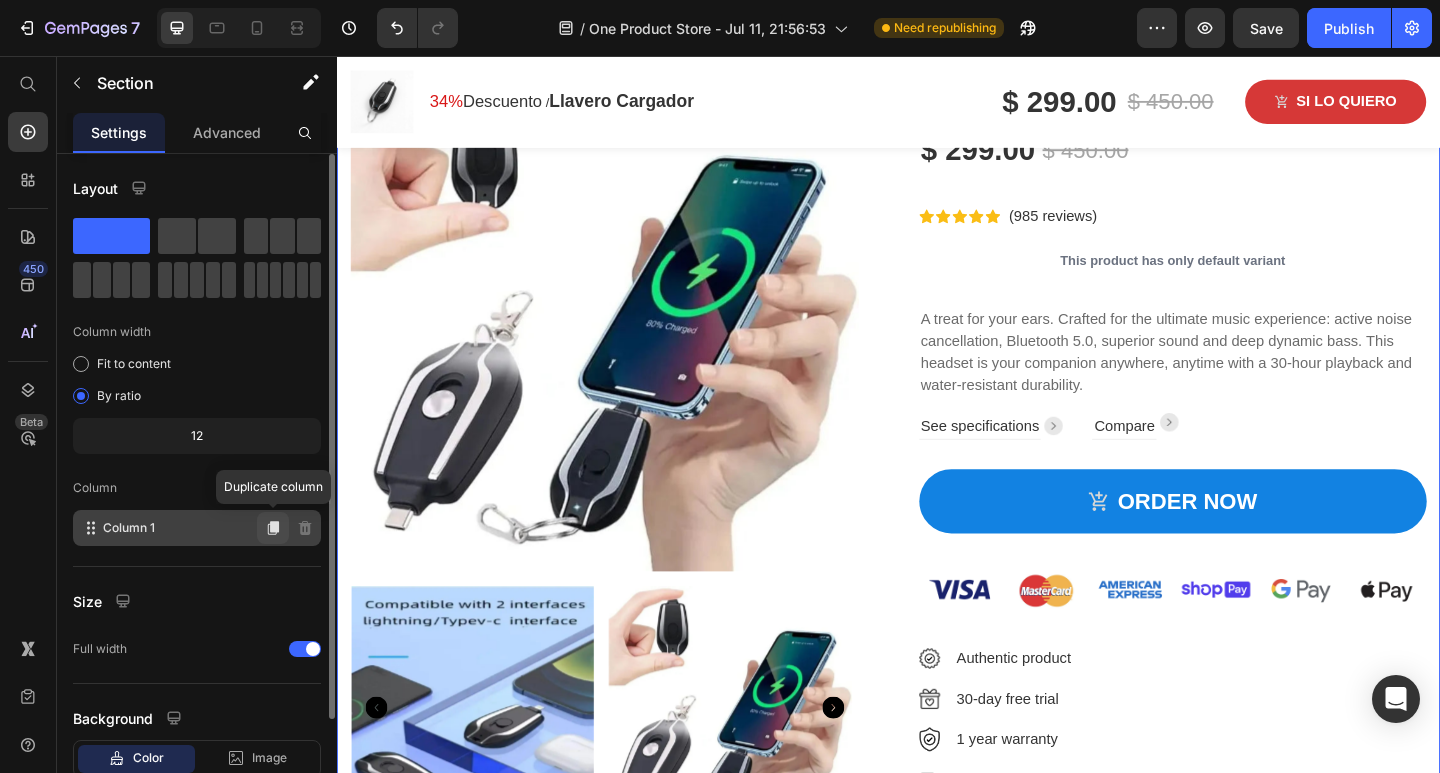 click 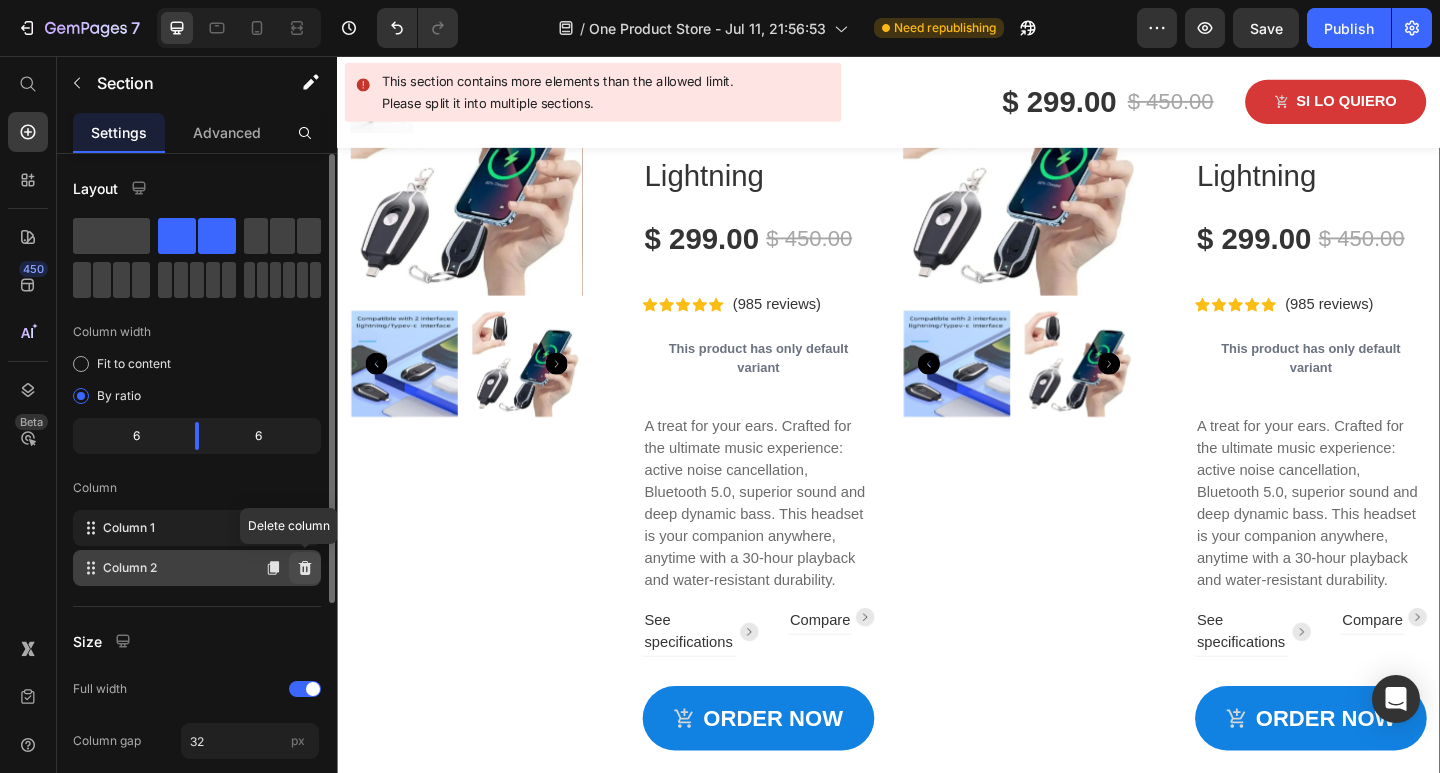 click 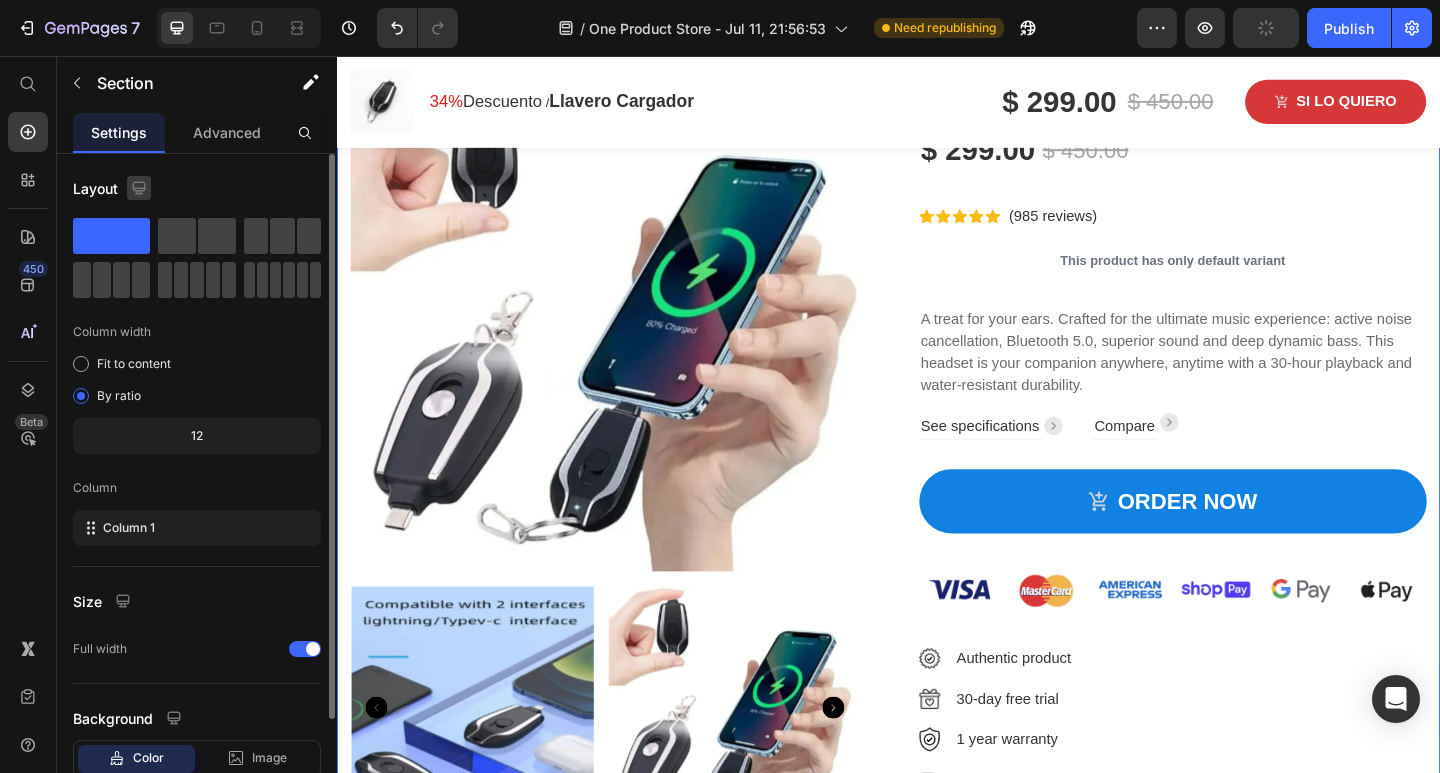 click 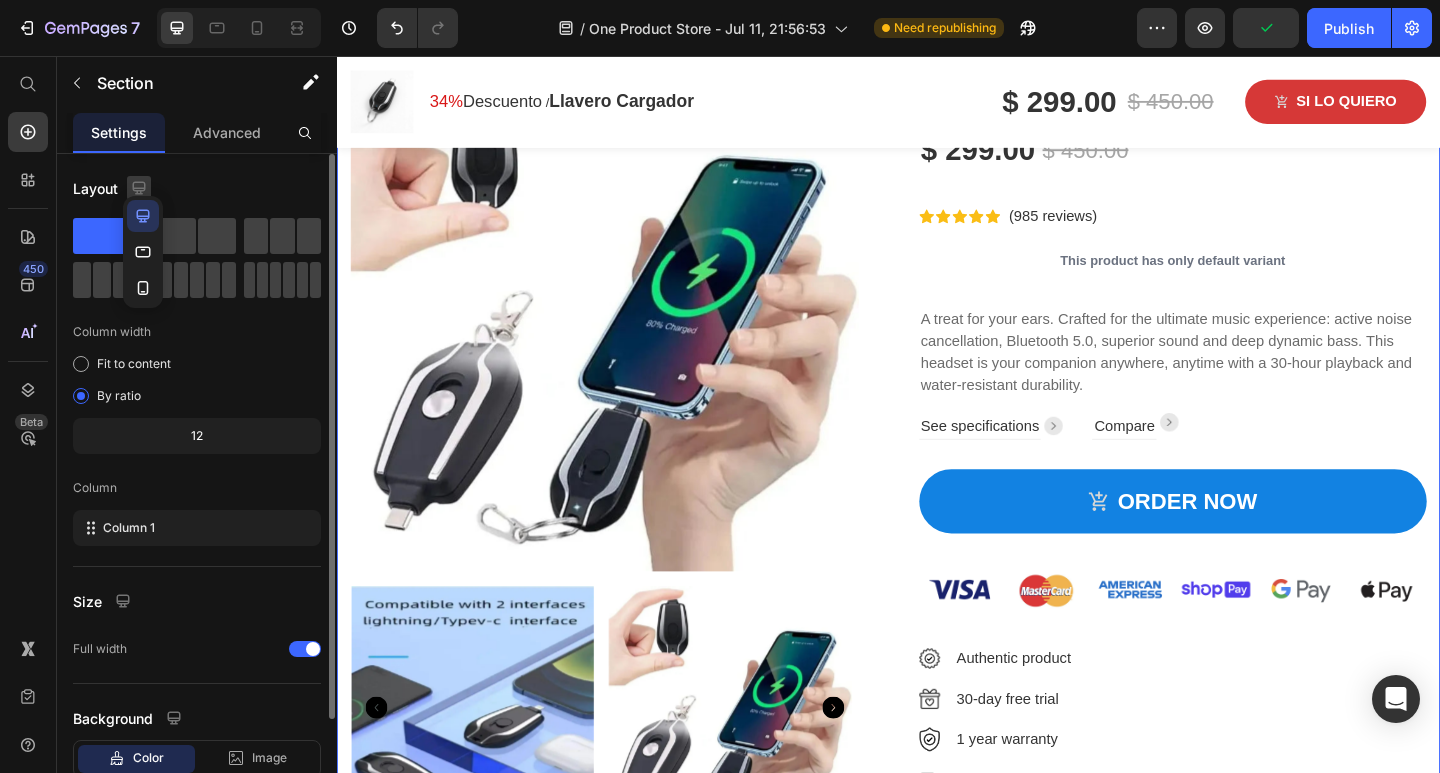 click 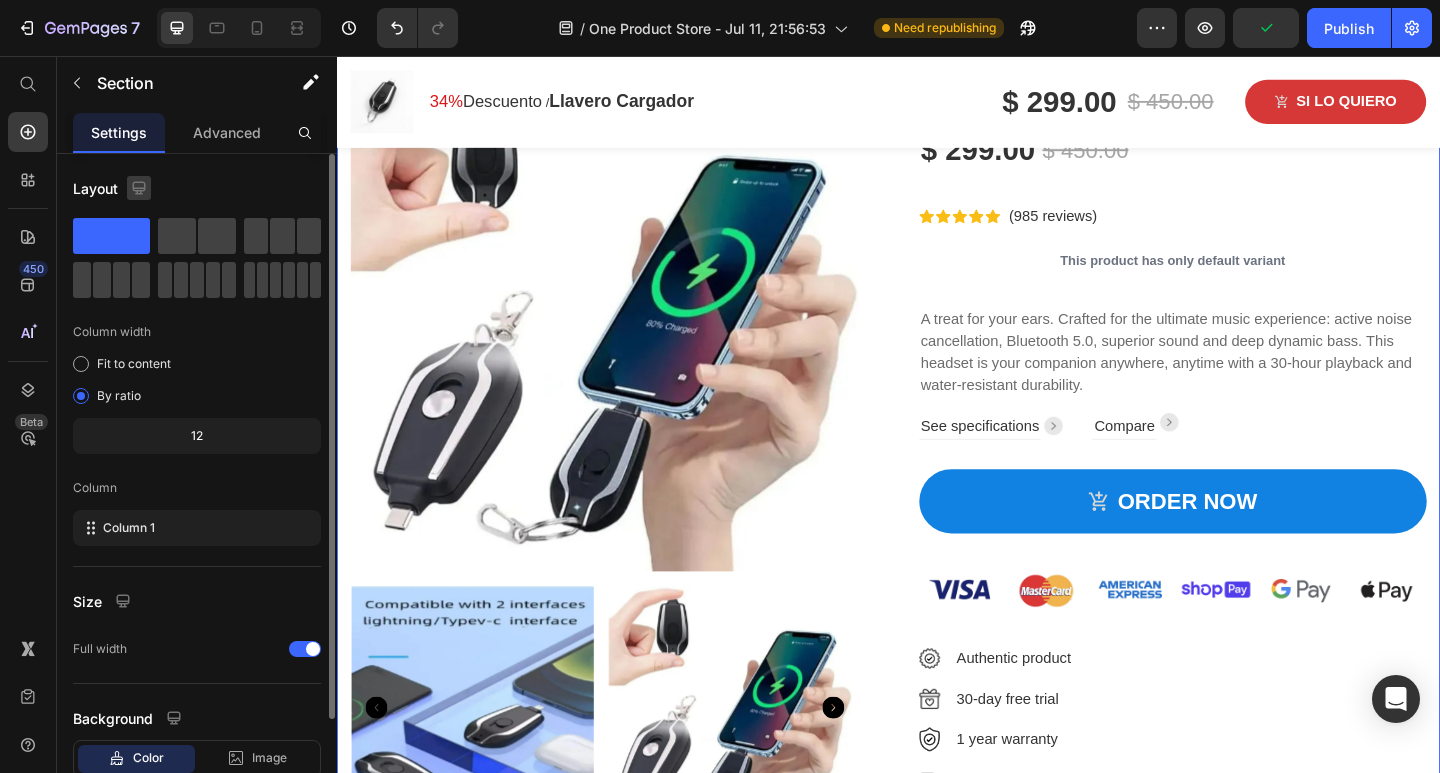 click 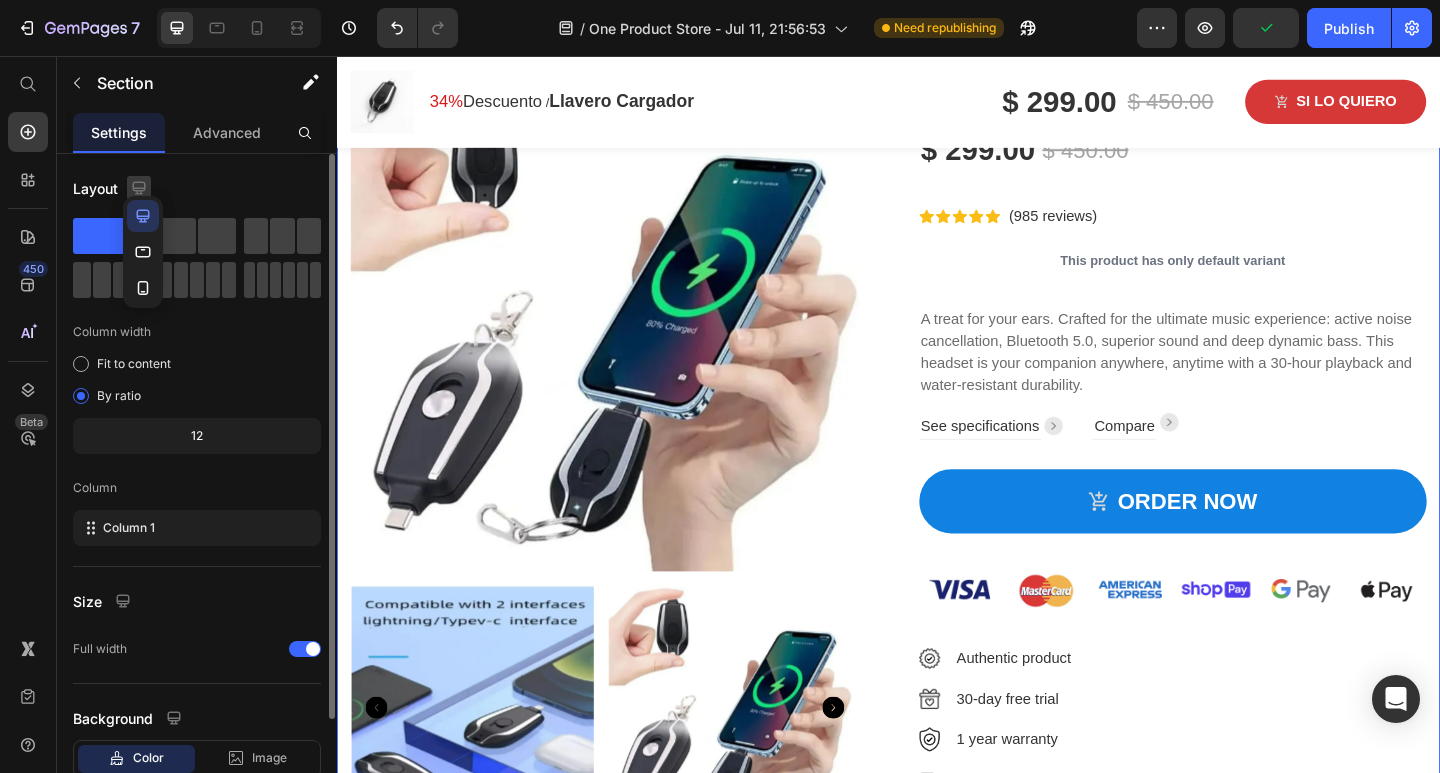click 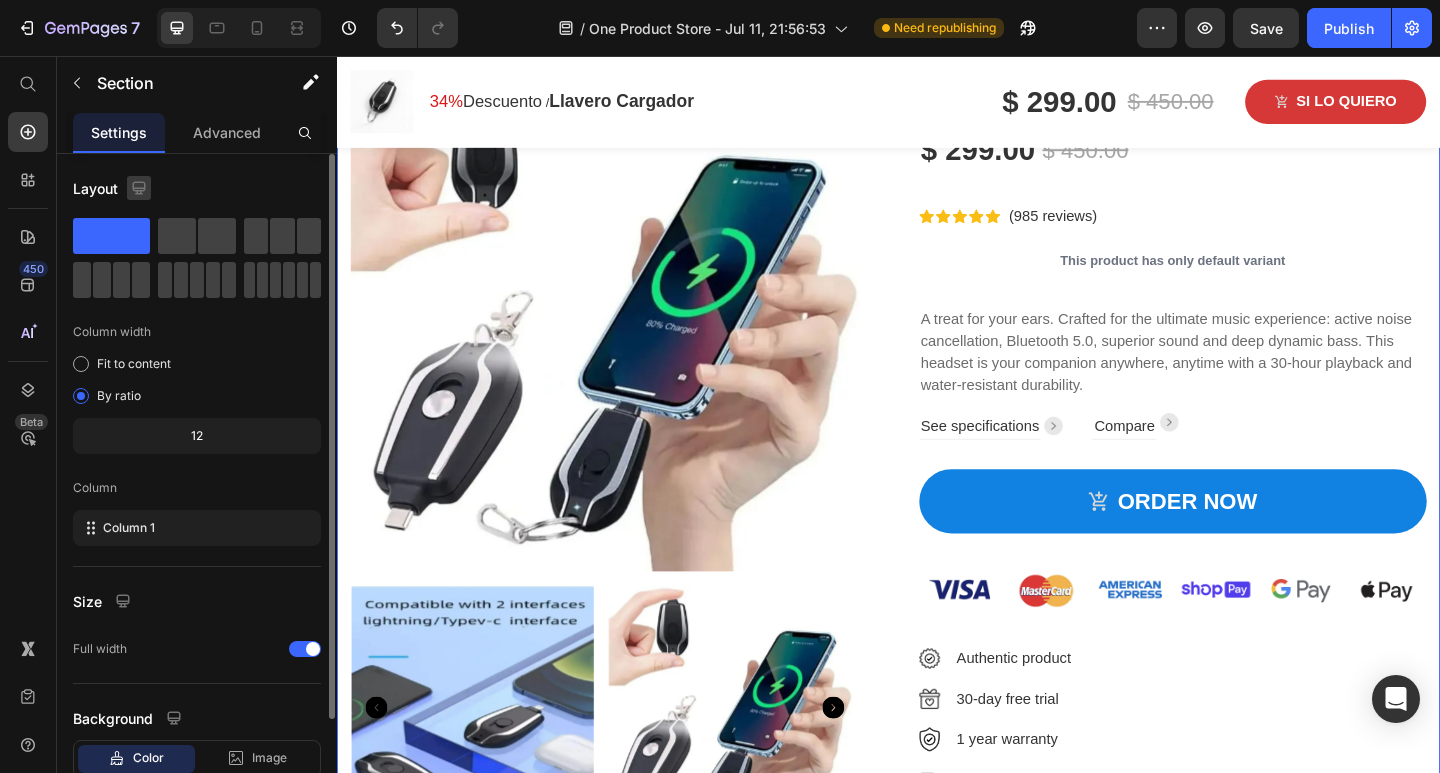 click 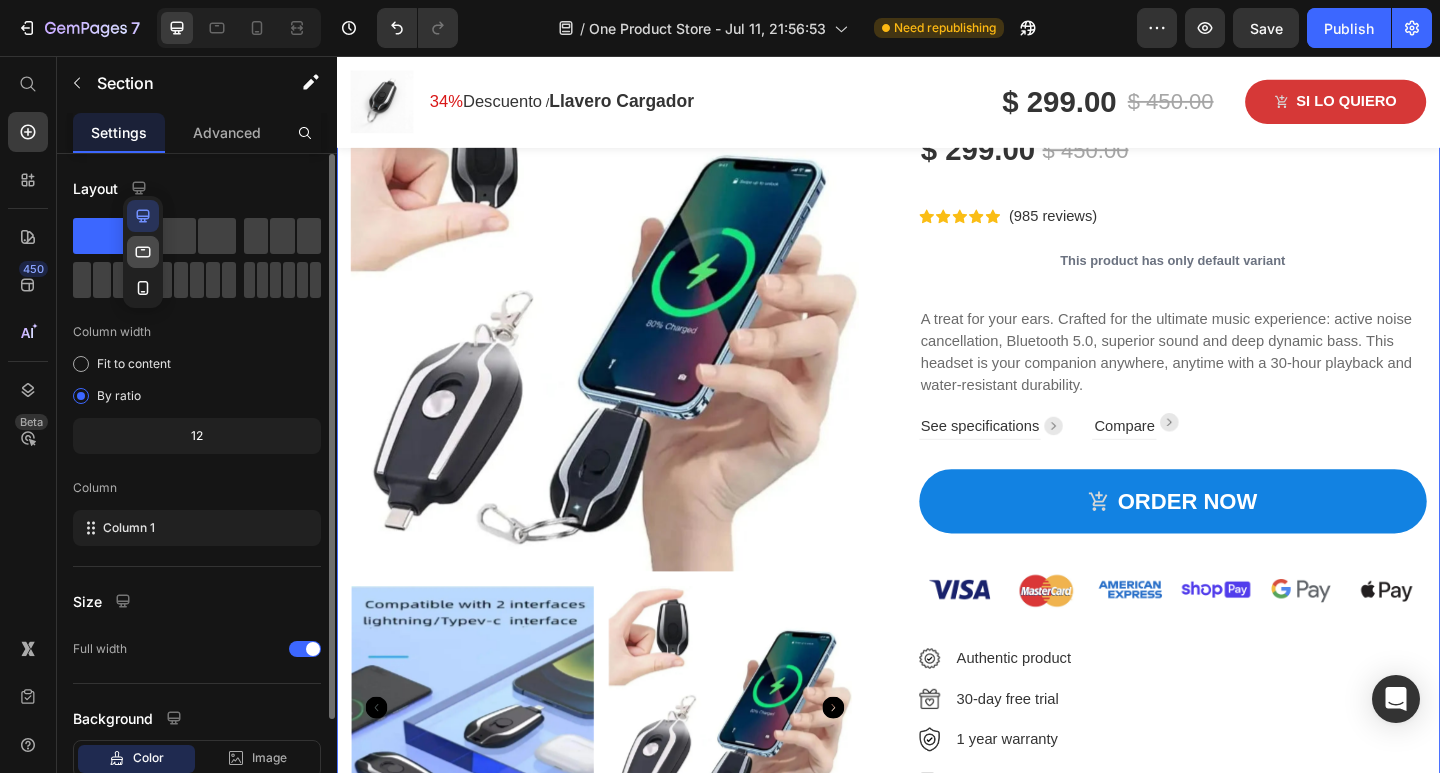 click 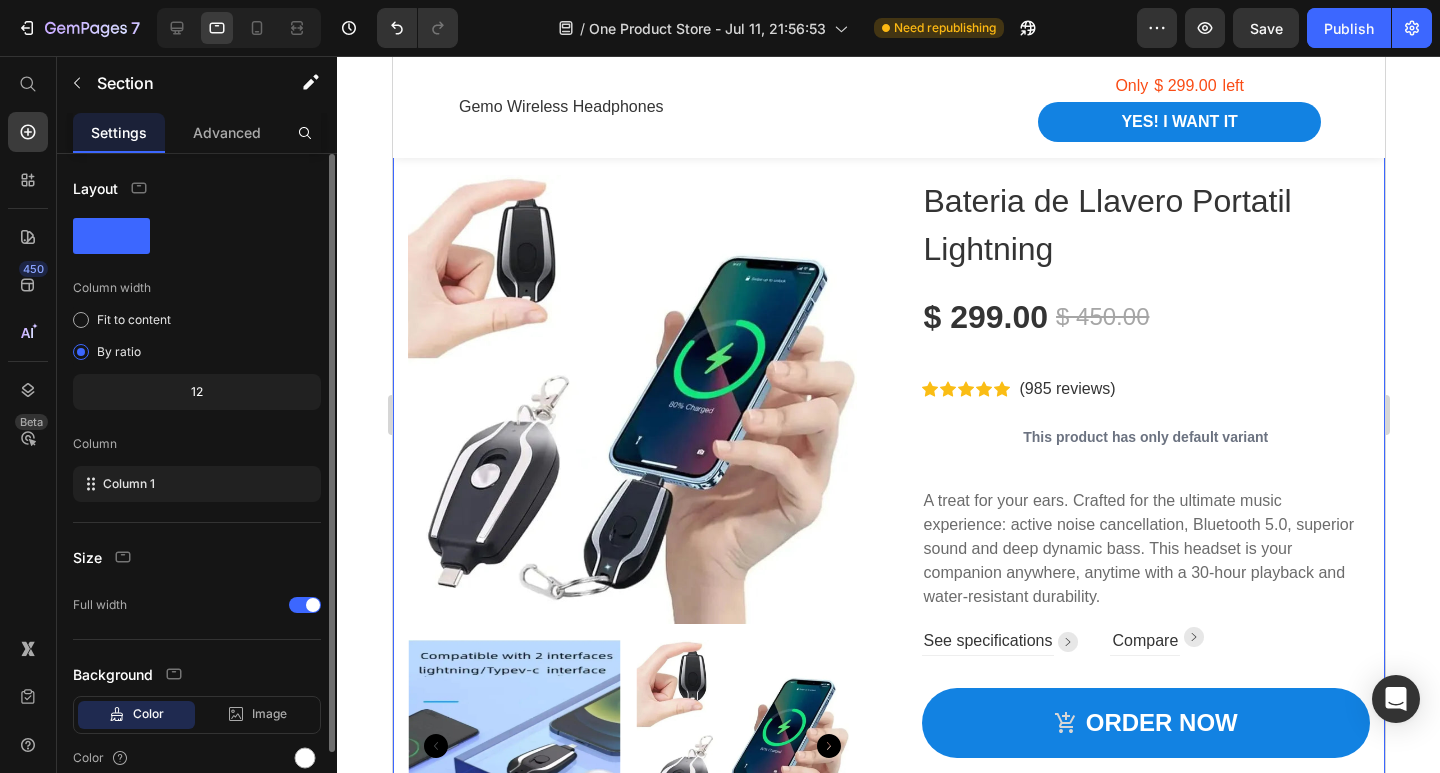 scroll, scrollTop: 1285, scrollLeft: 0, axis: vertical 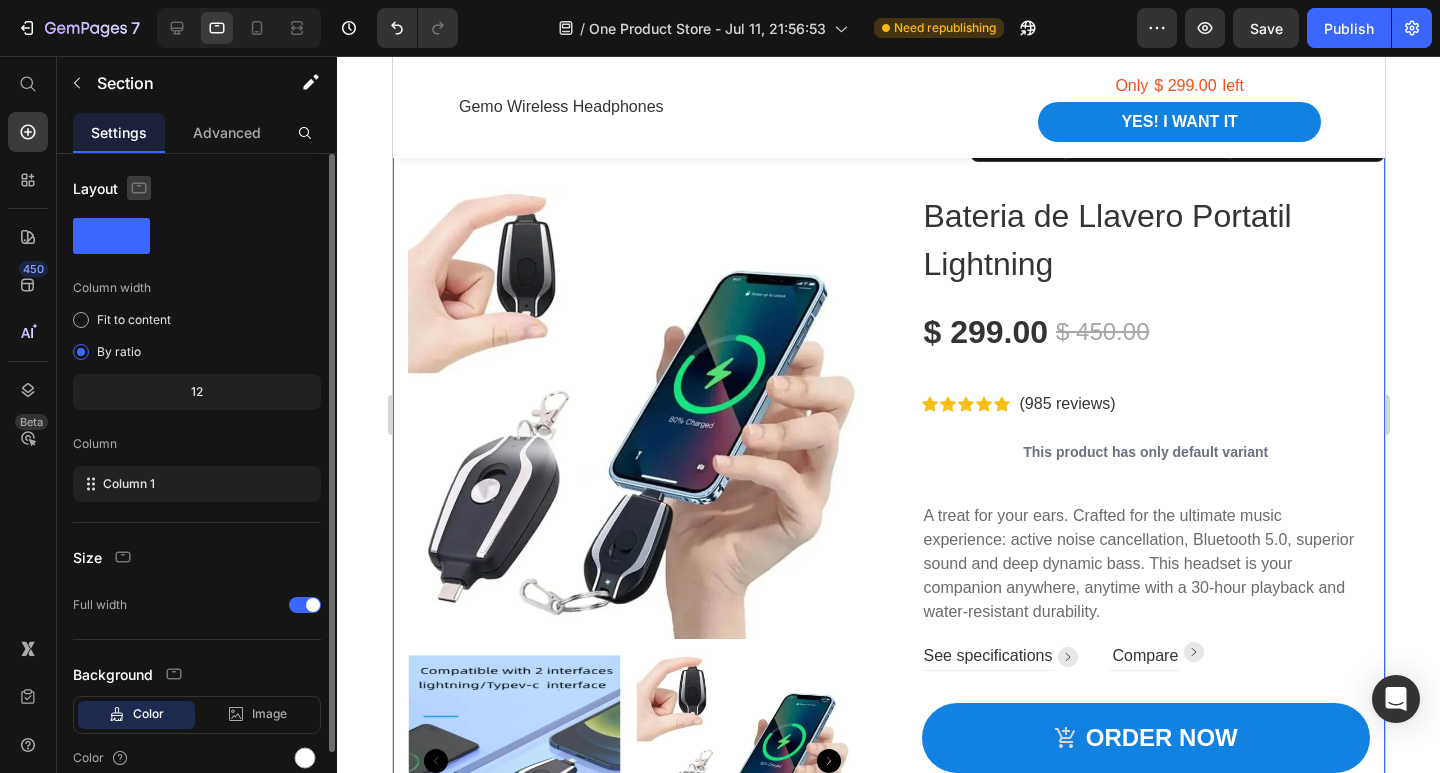 click 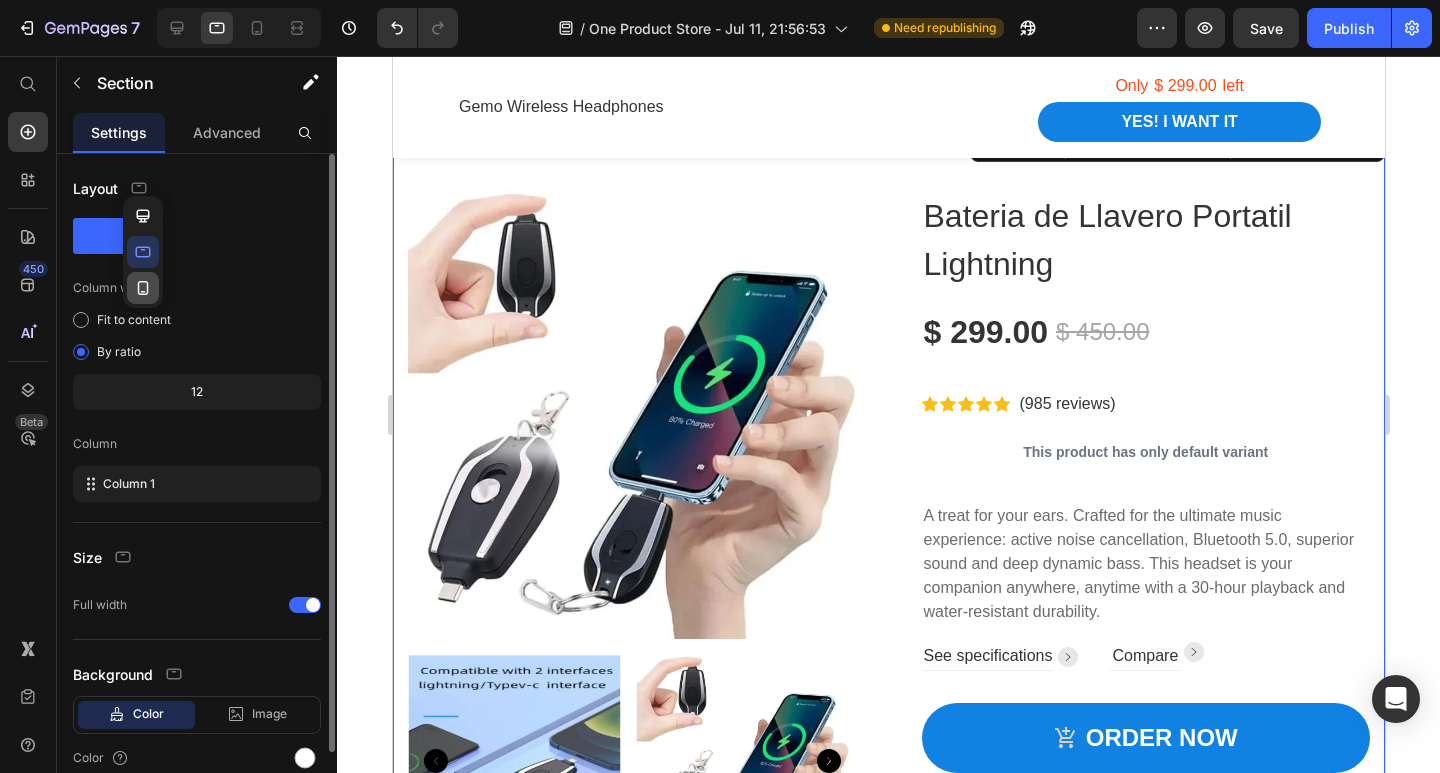 click 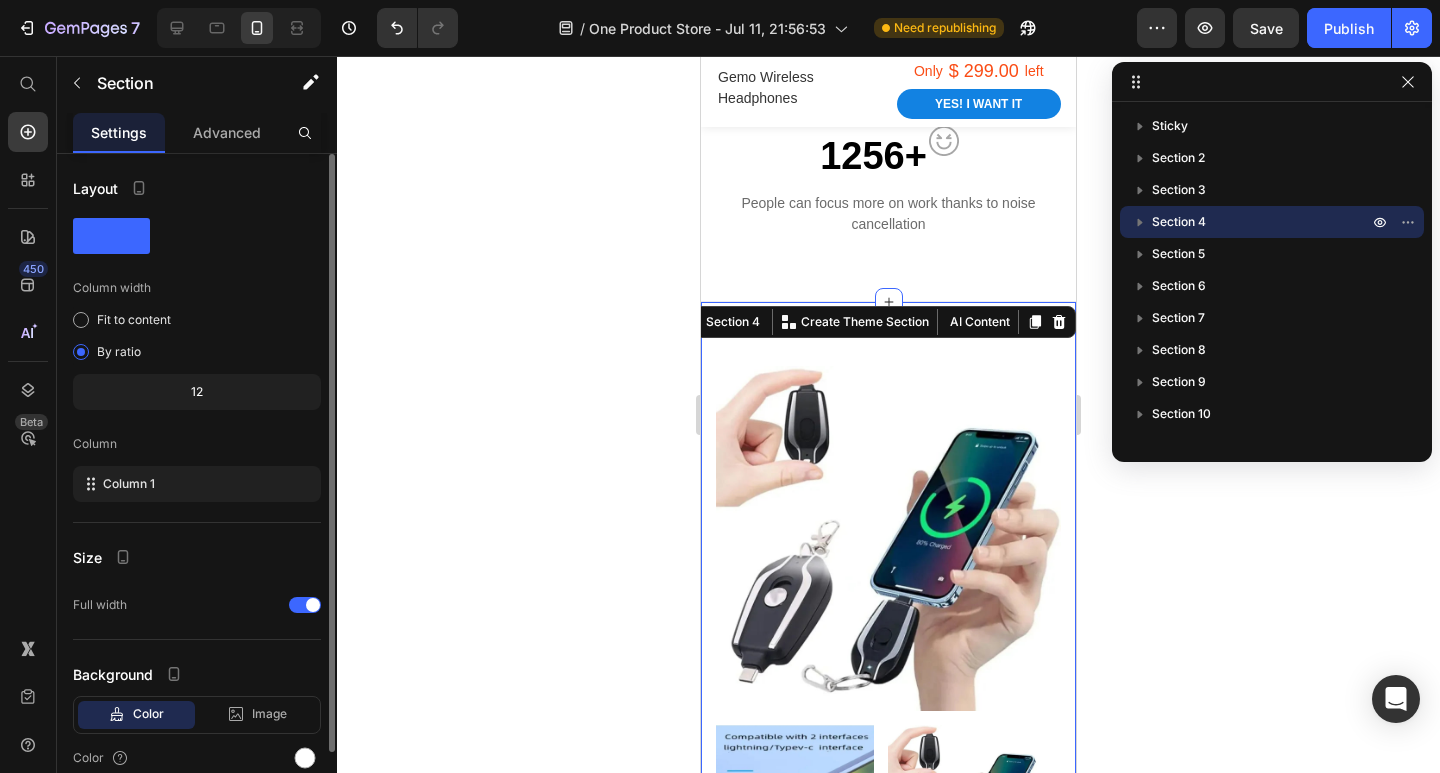 scroll, scrollTop: 1511, scrollLeft: 0, axis: vertical 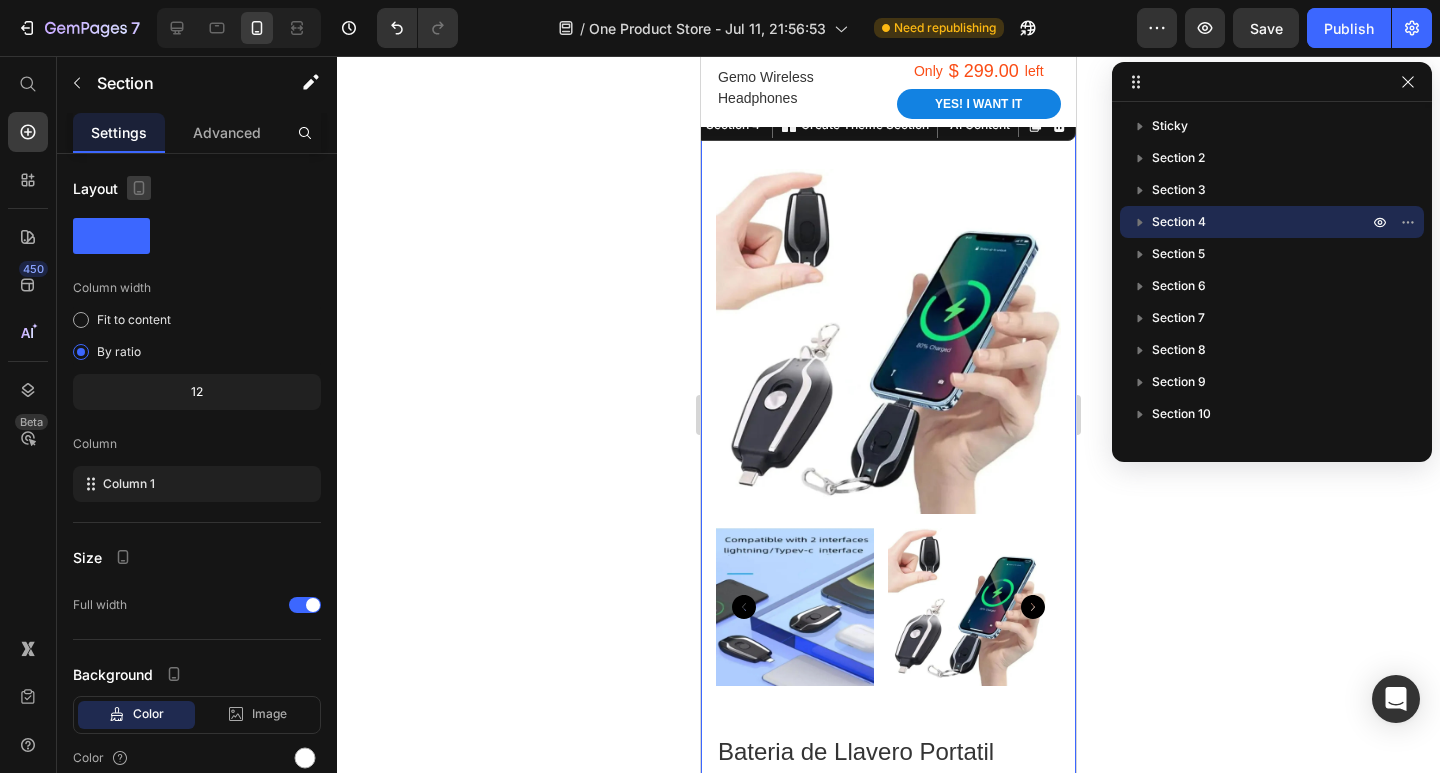 click 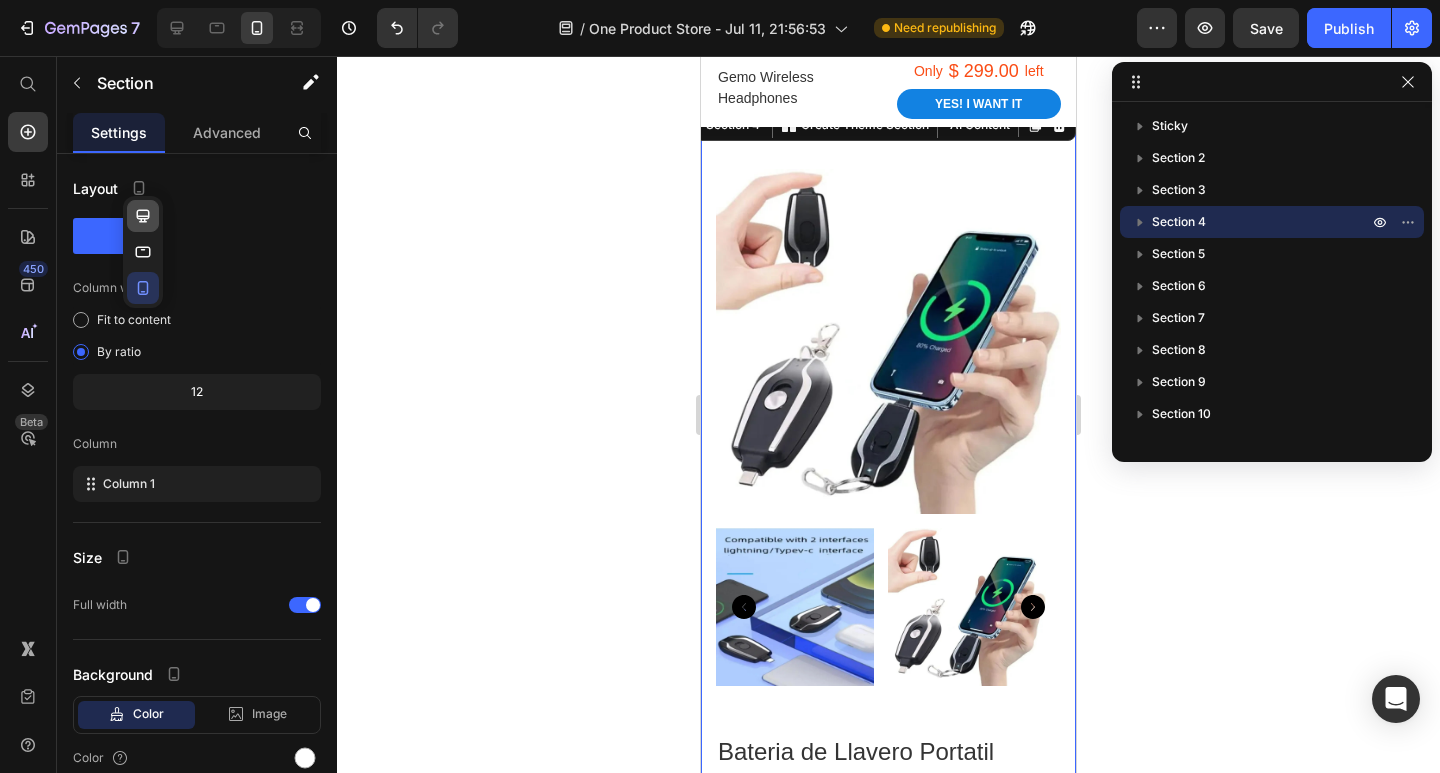 click 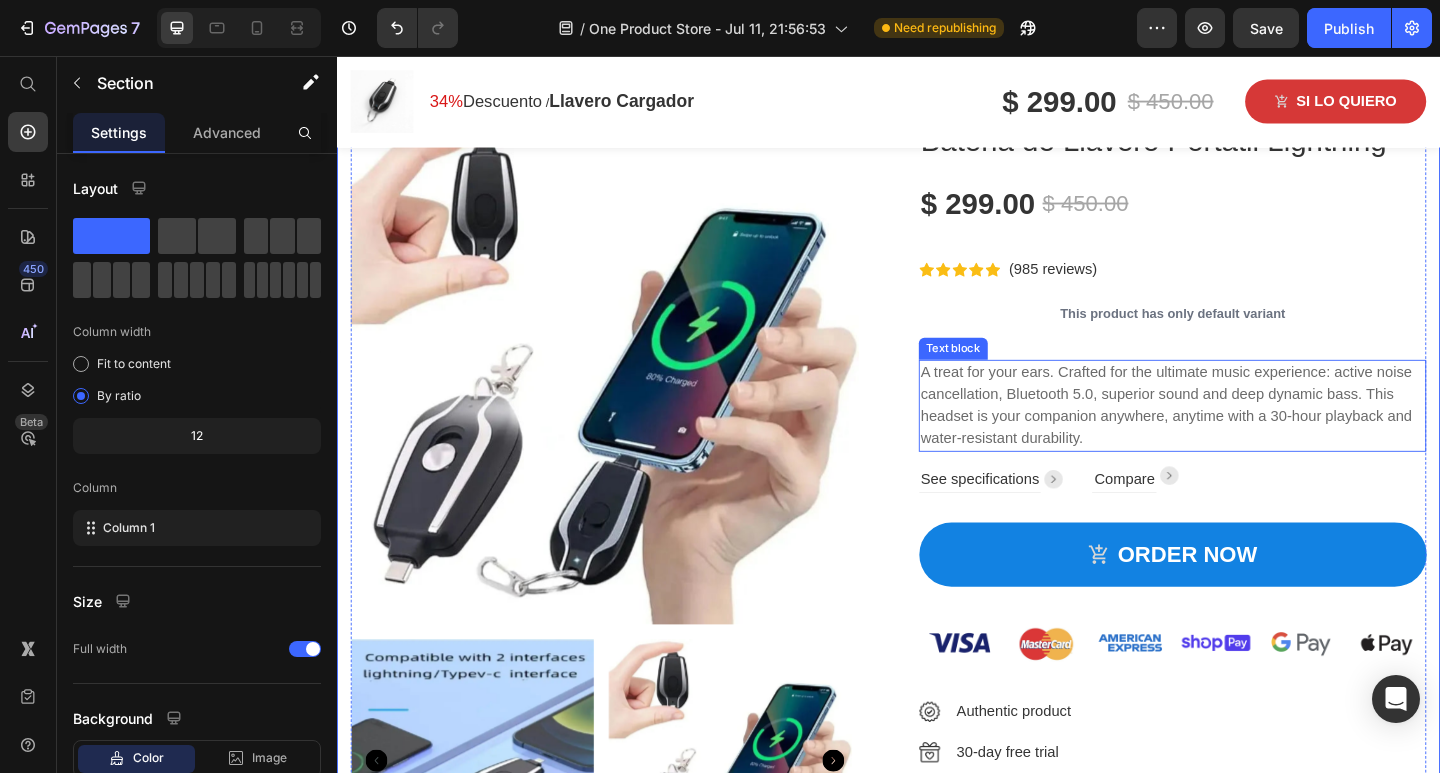 scroll, scrollTop: 1275, scrollLeft: 0, axis: vertical 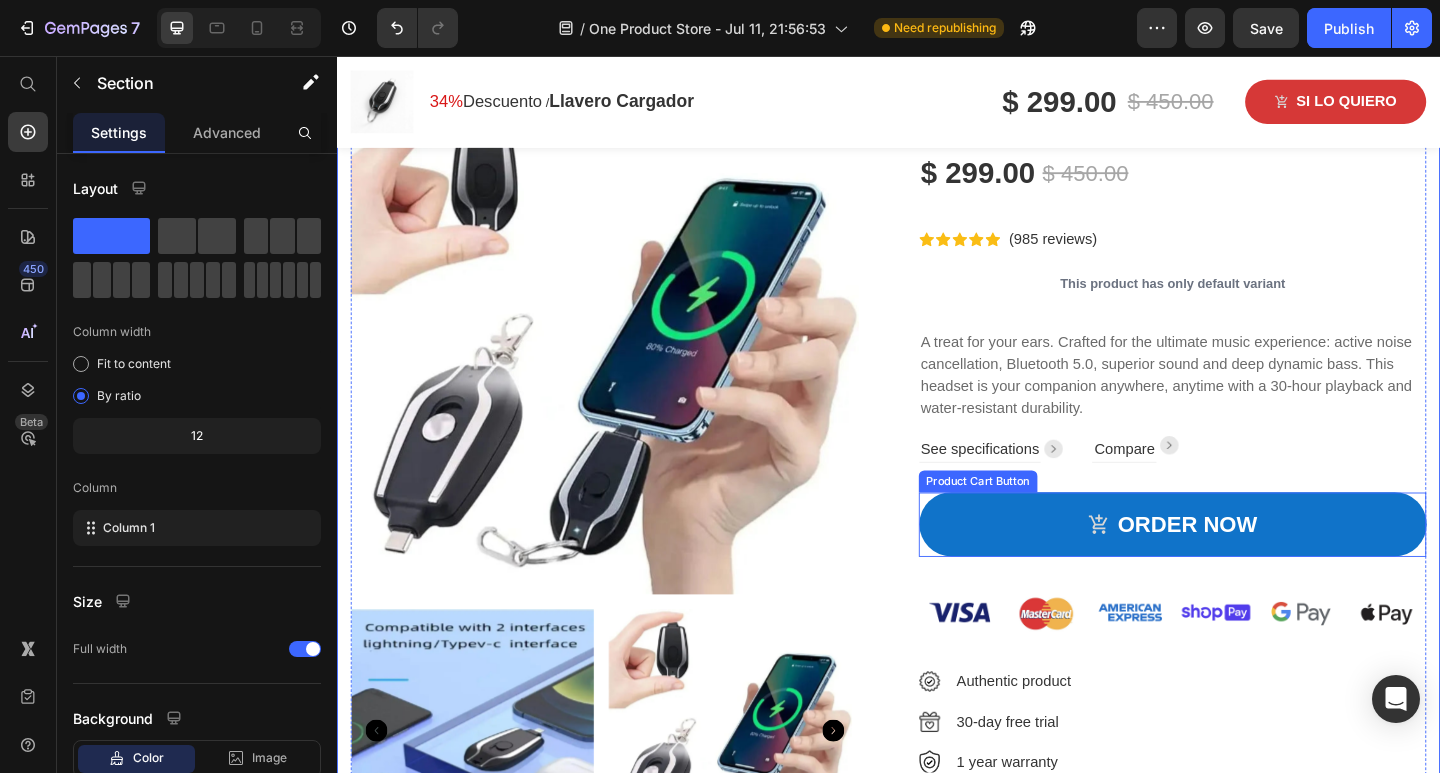 click on "ORDER NOW" at bounding box center (1246, 566) 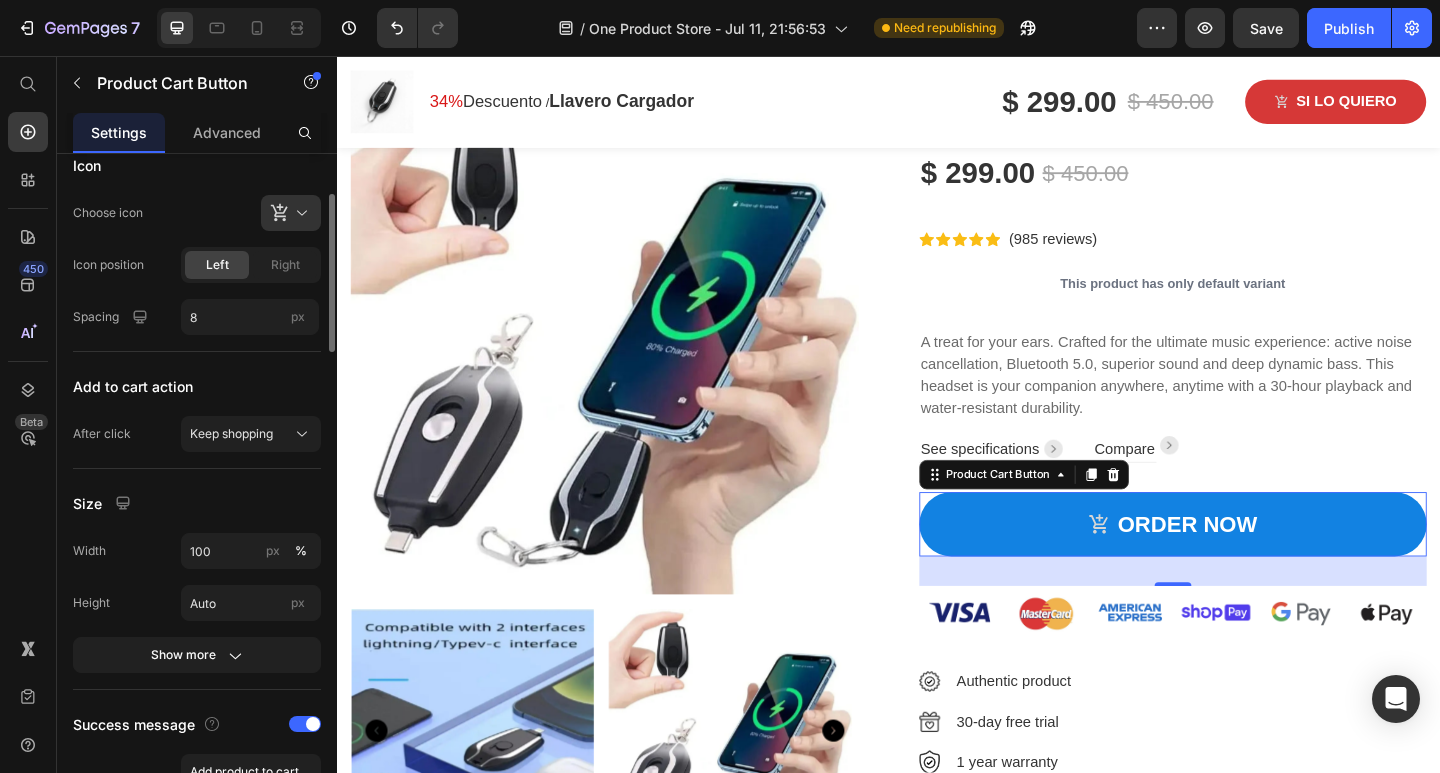 scroll, scrollTop: 500, scrollLeft: 0, axis: vertical 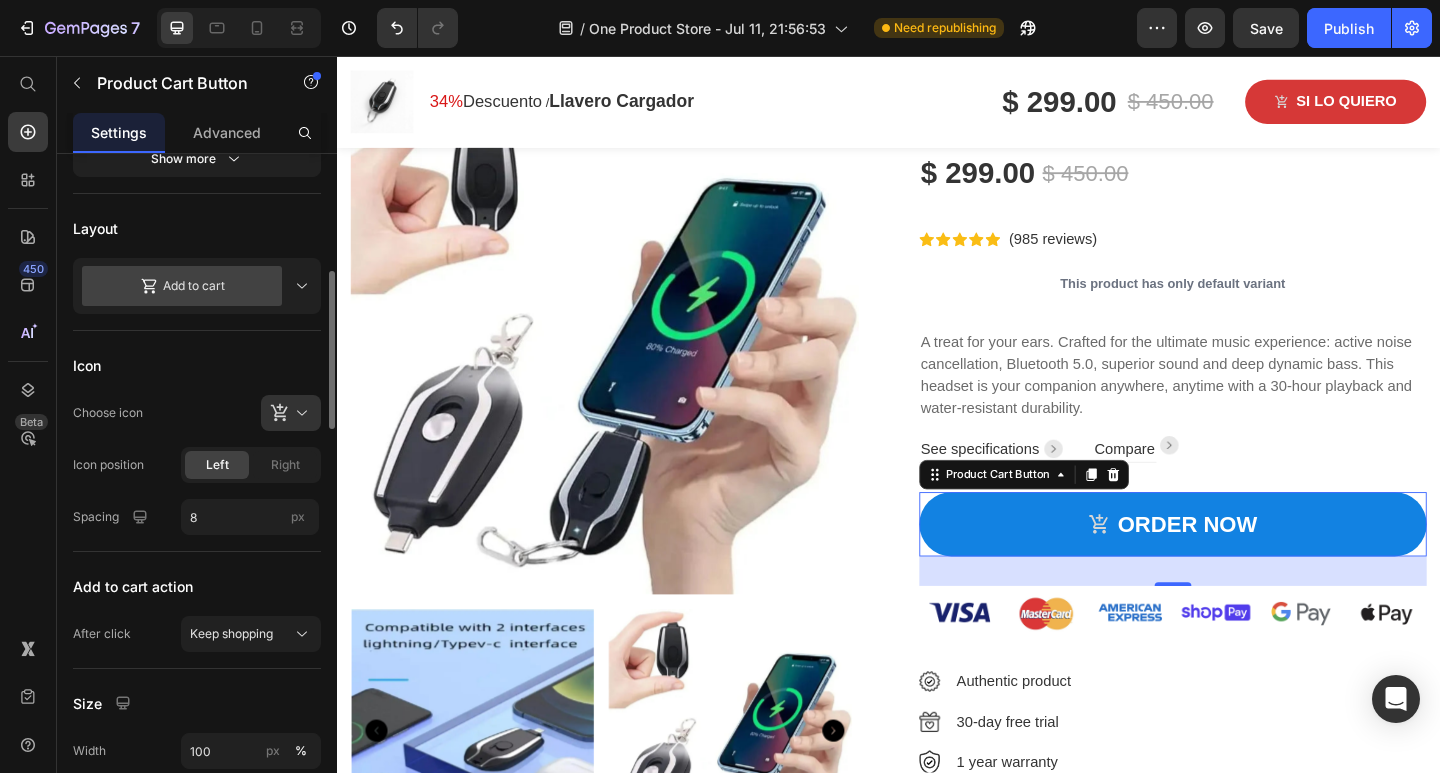 click 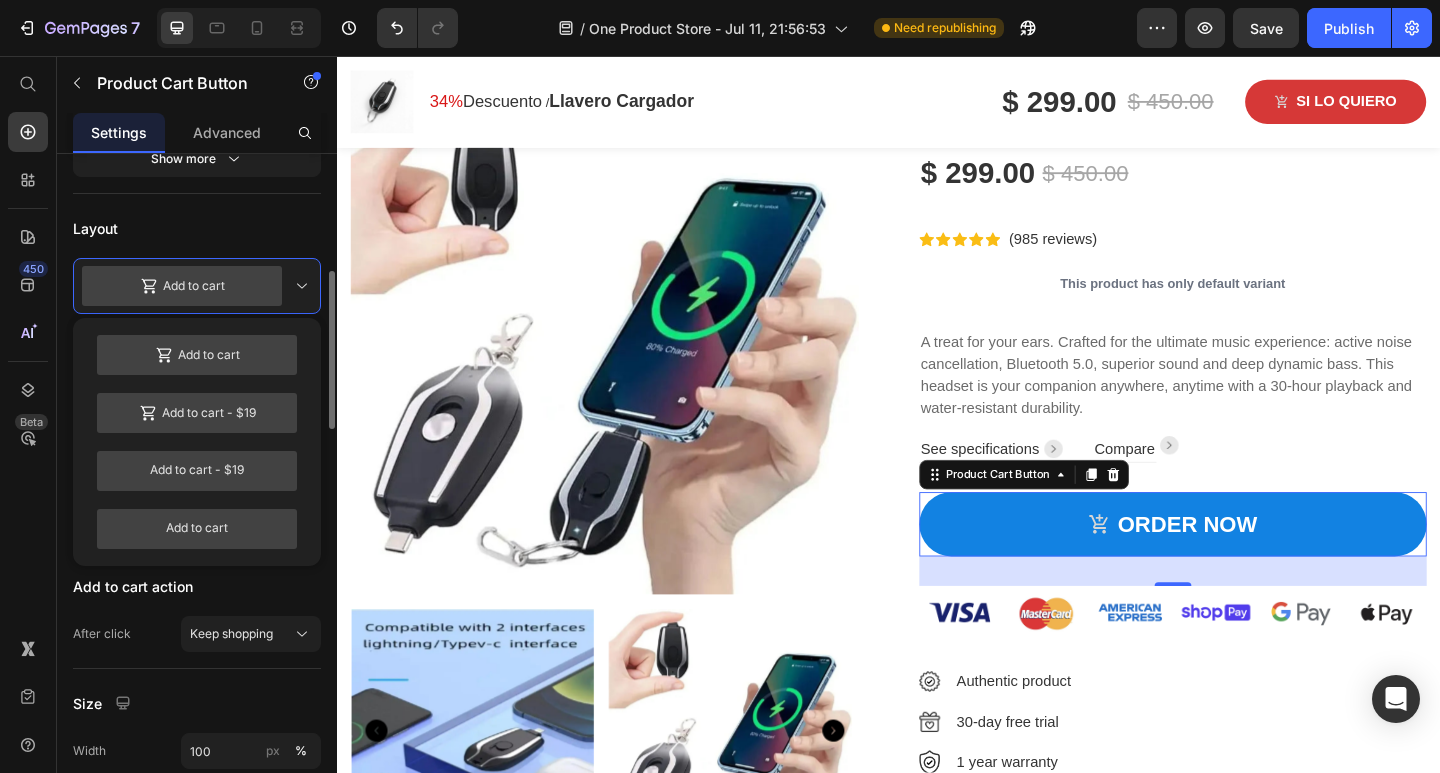 click on "Add to cart" at bounding box center (197, 286) 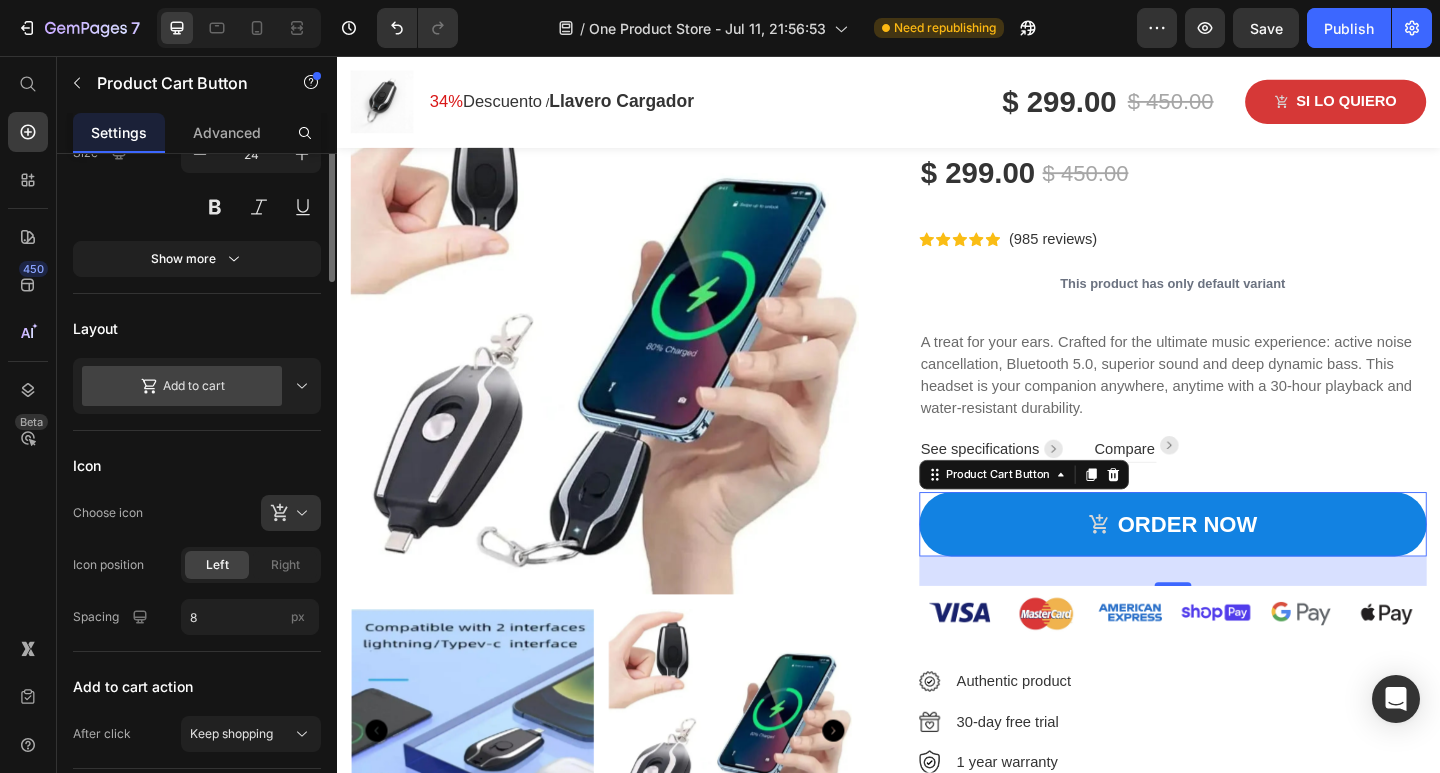 scroll, scrollTop: 300, scrollLeft: 0, axis: vertical 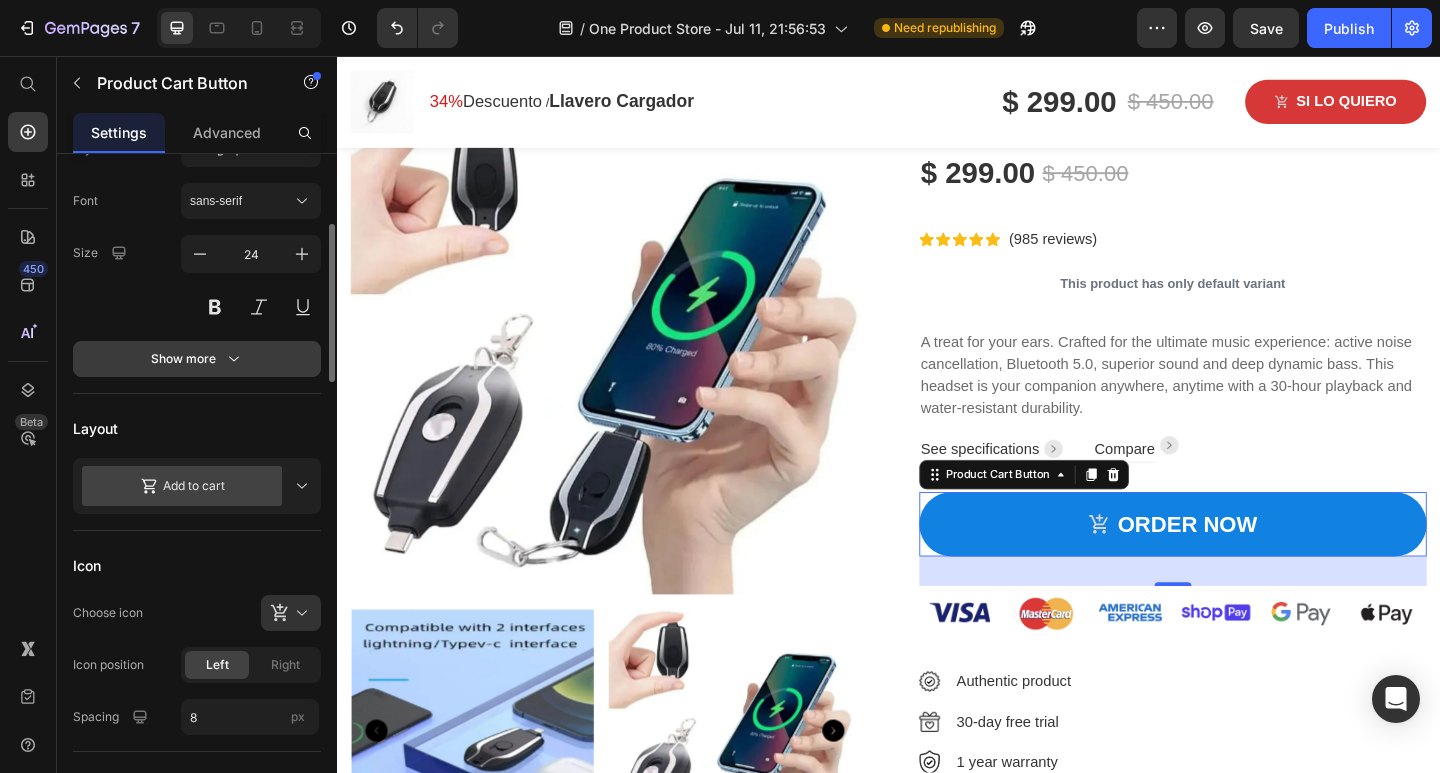 click 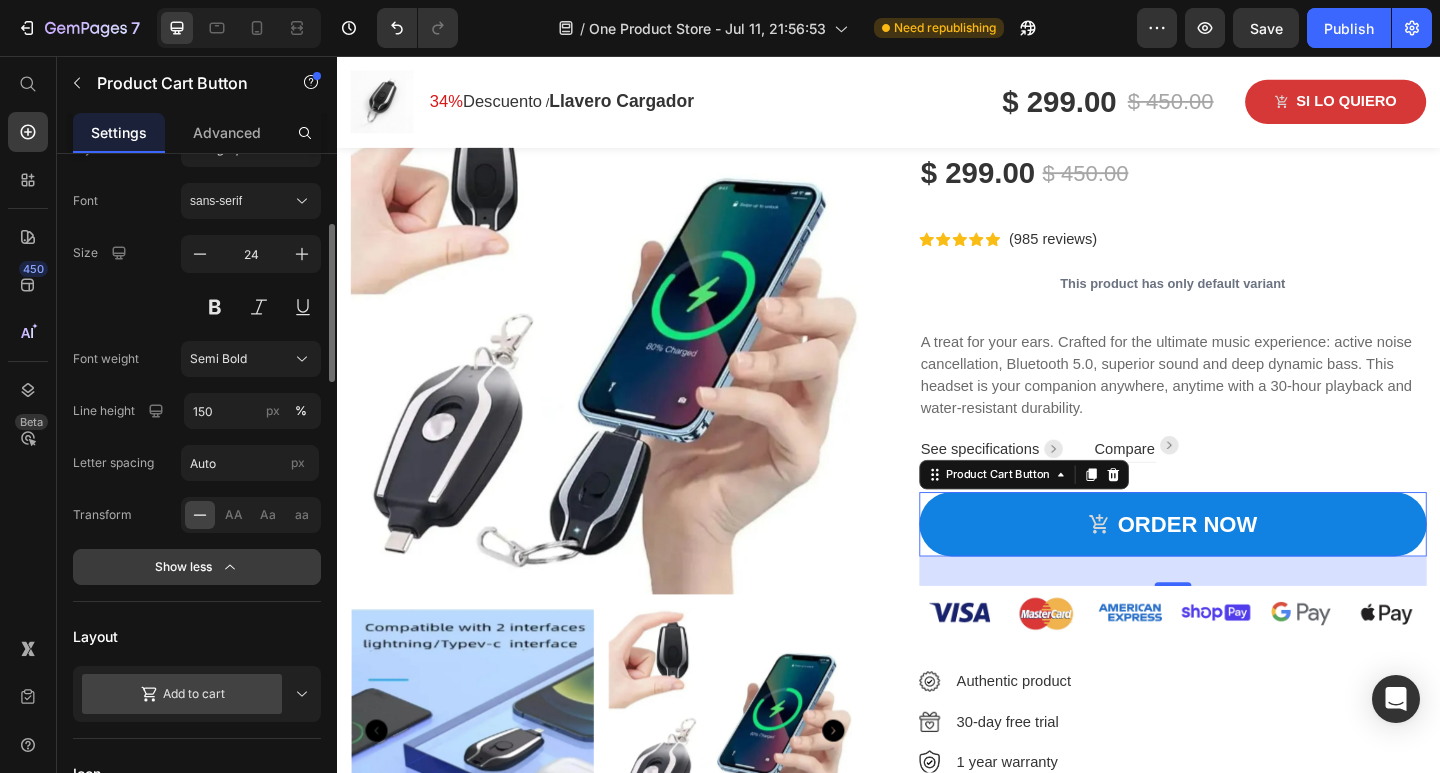 click on "Show less" 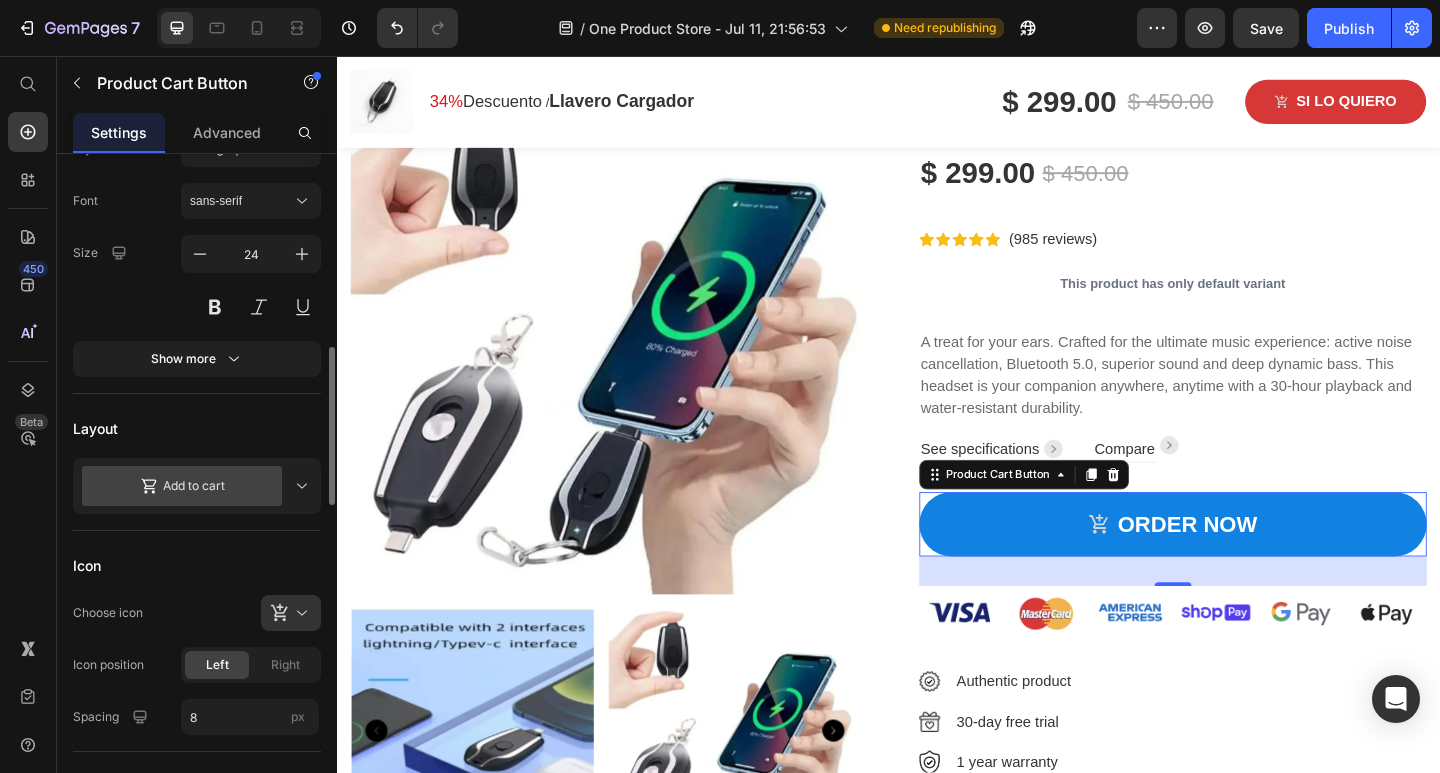 scroll, scrollTop: 400, scrollLeft: 0, axis: vertical 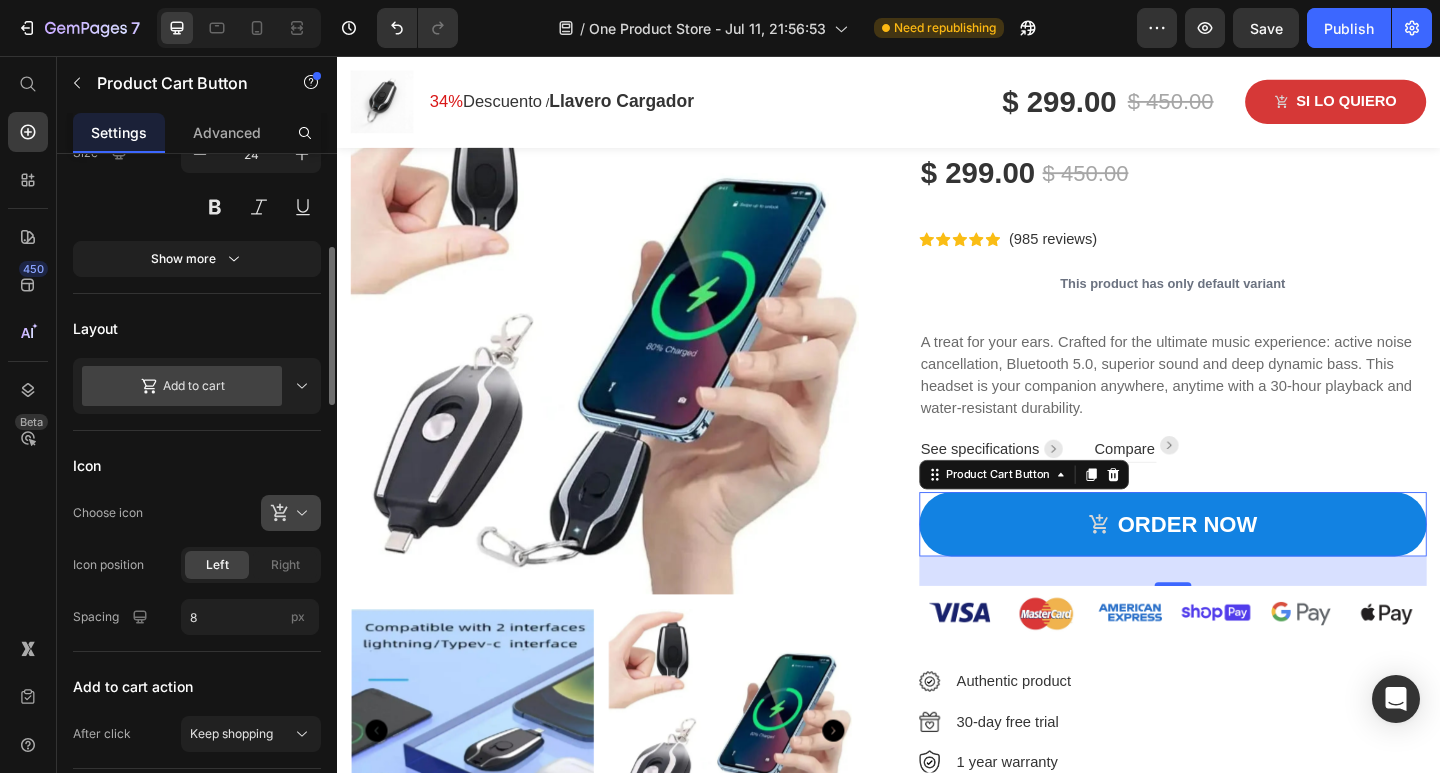click at bounding box center (299, 513) 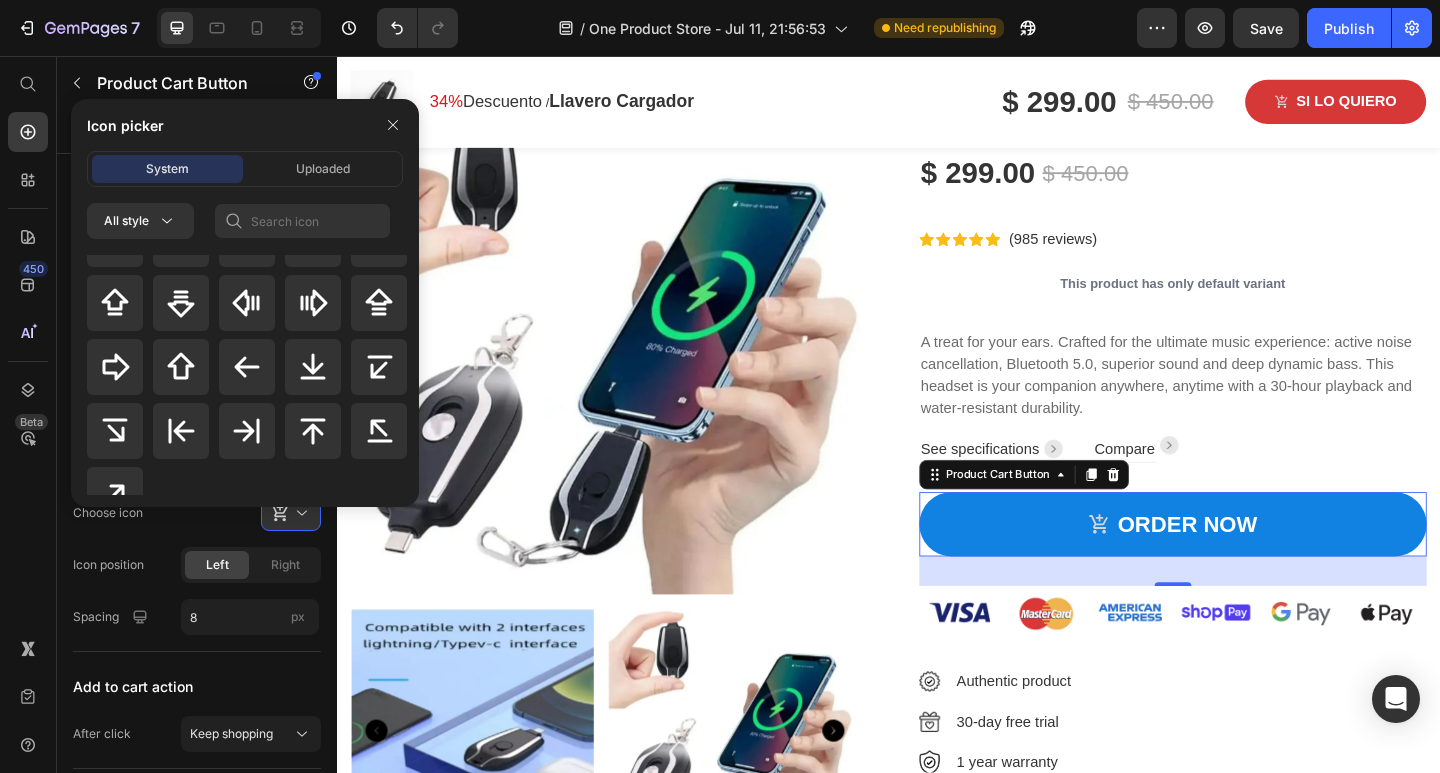 scroll, scrollTop: 928, scrollLeft: 0, axis: vertical 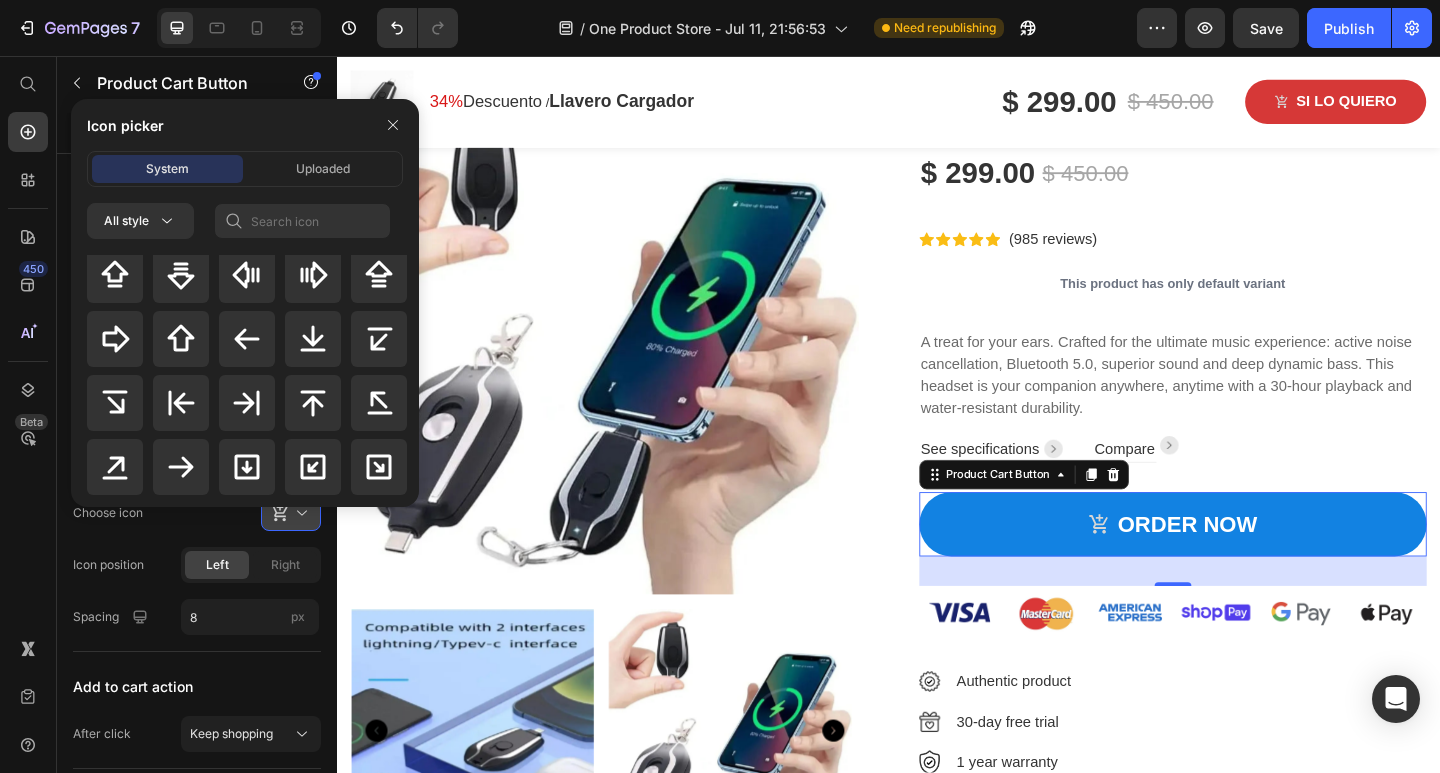 click at bounding box center (299, 513) 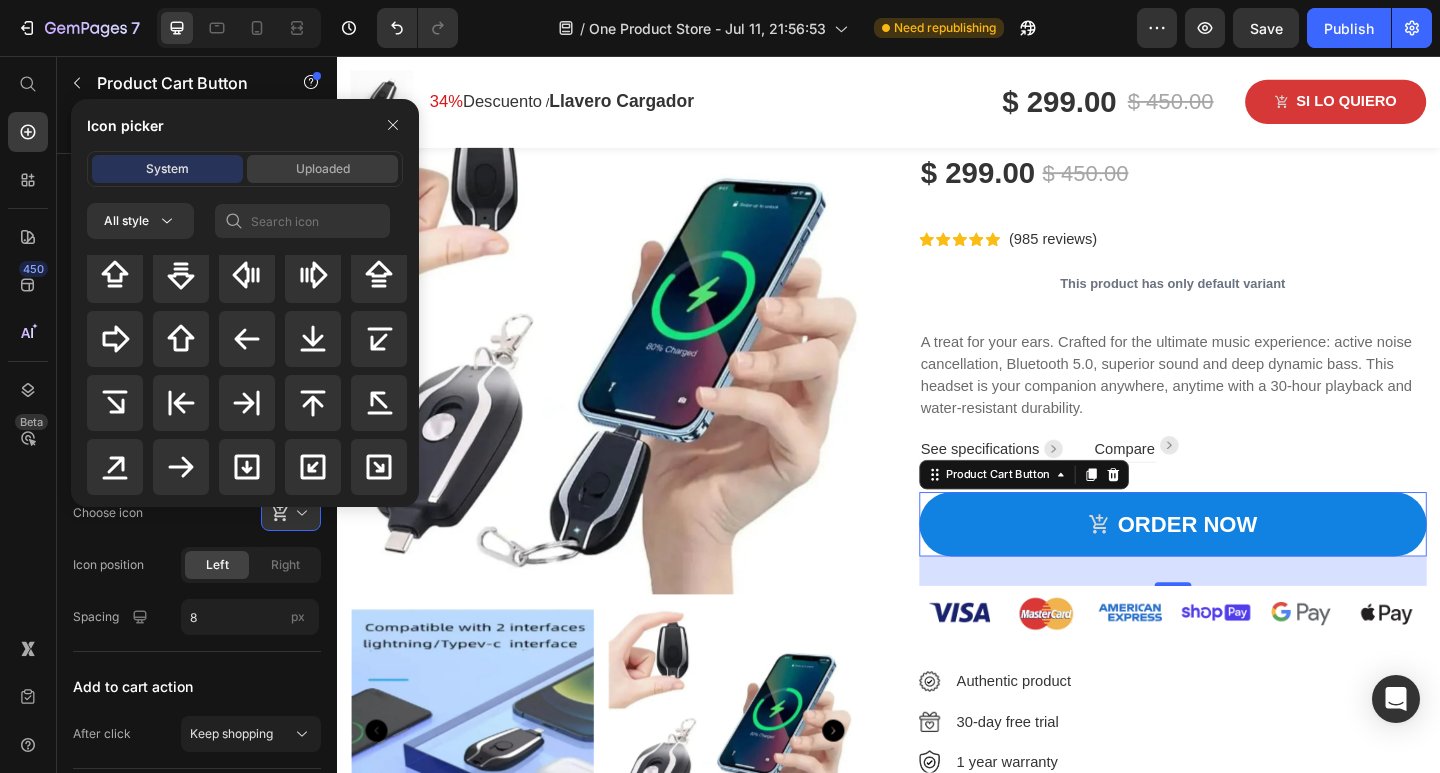 click on "Uploaded" at bounding box center [323, 169] 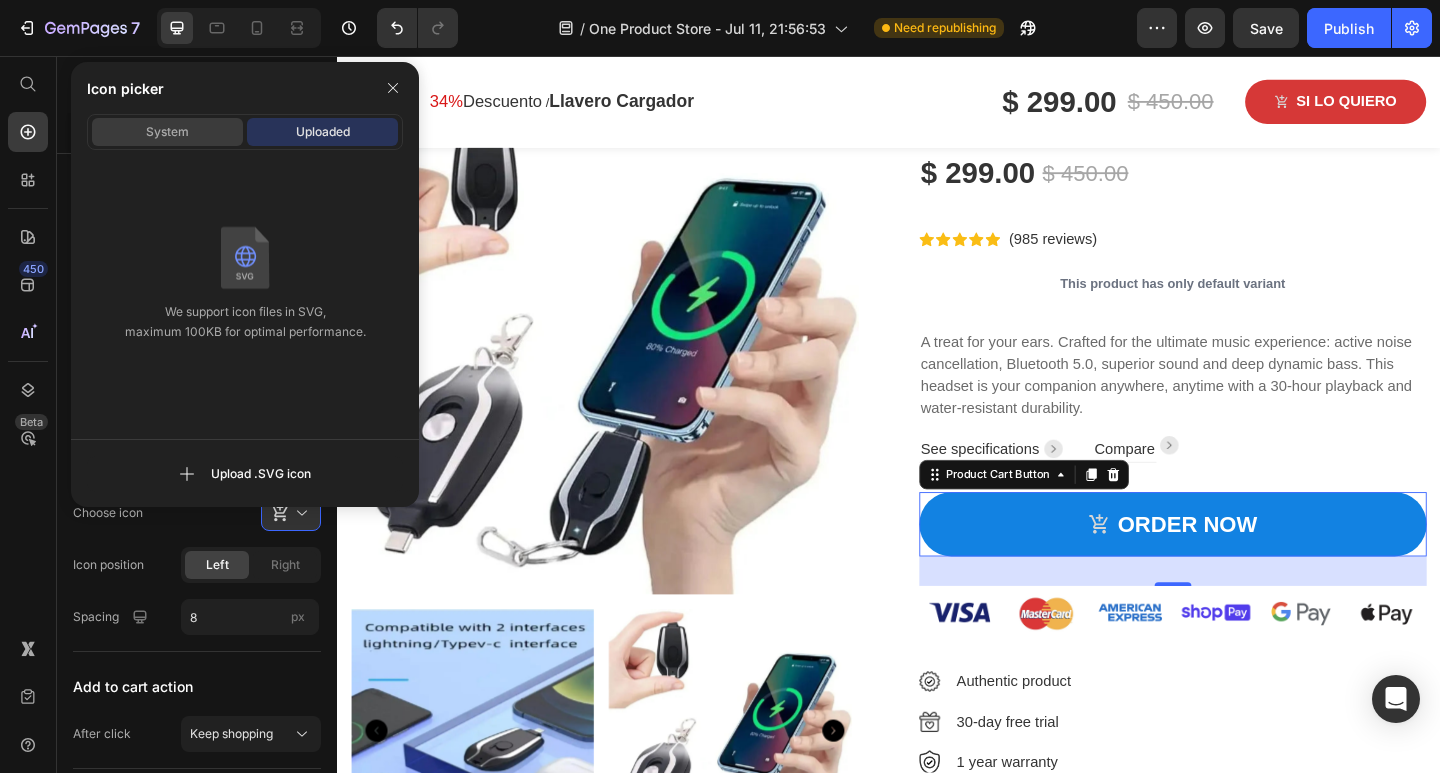 click on "System" at bounding box center [167, 132] 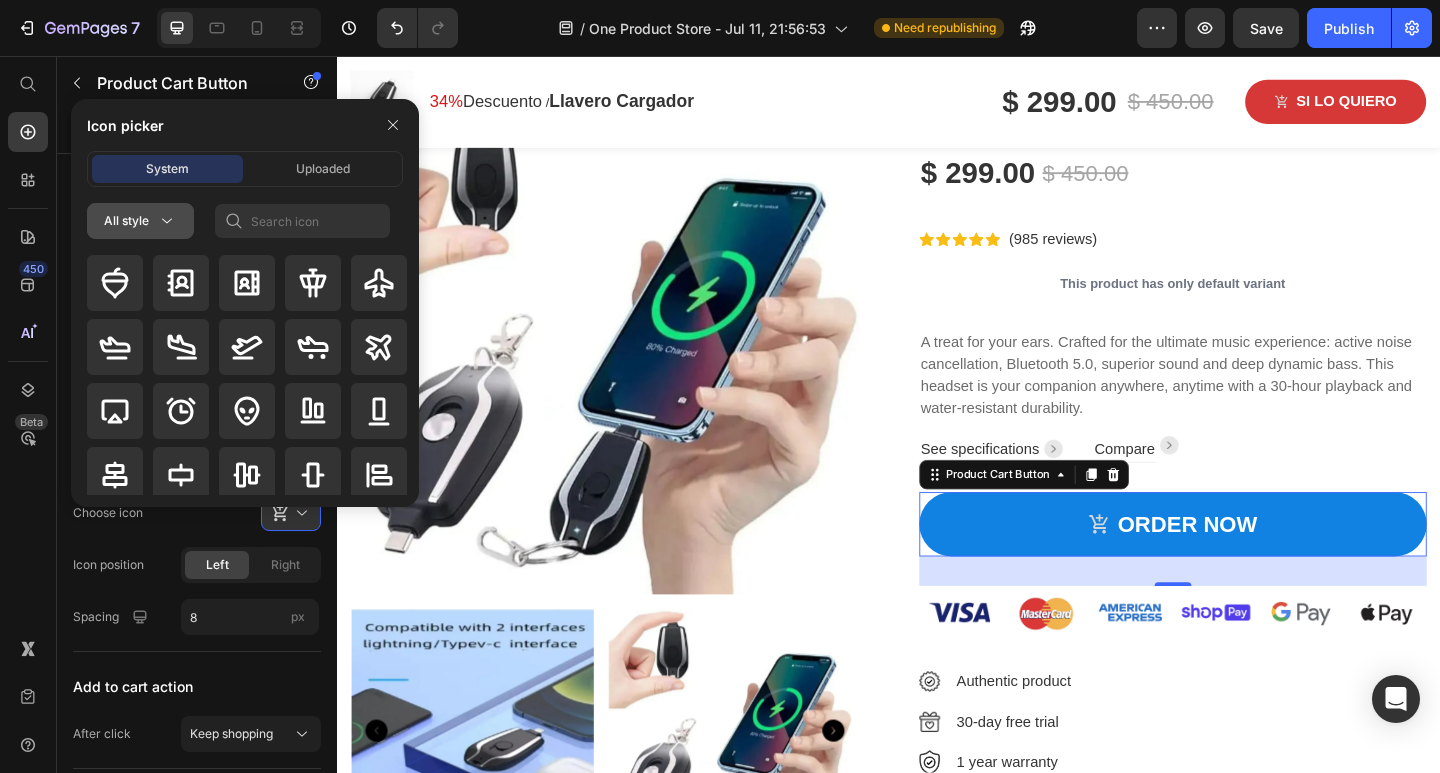 click 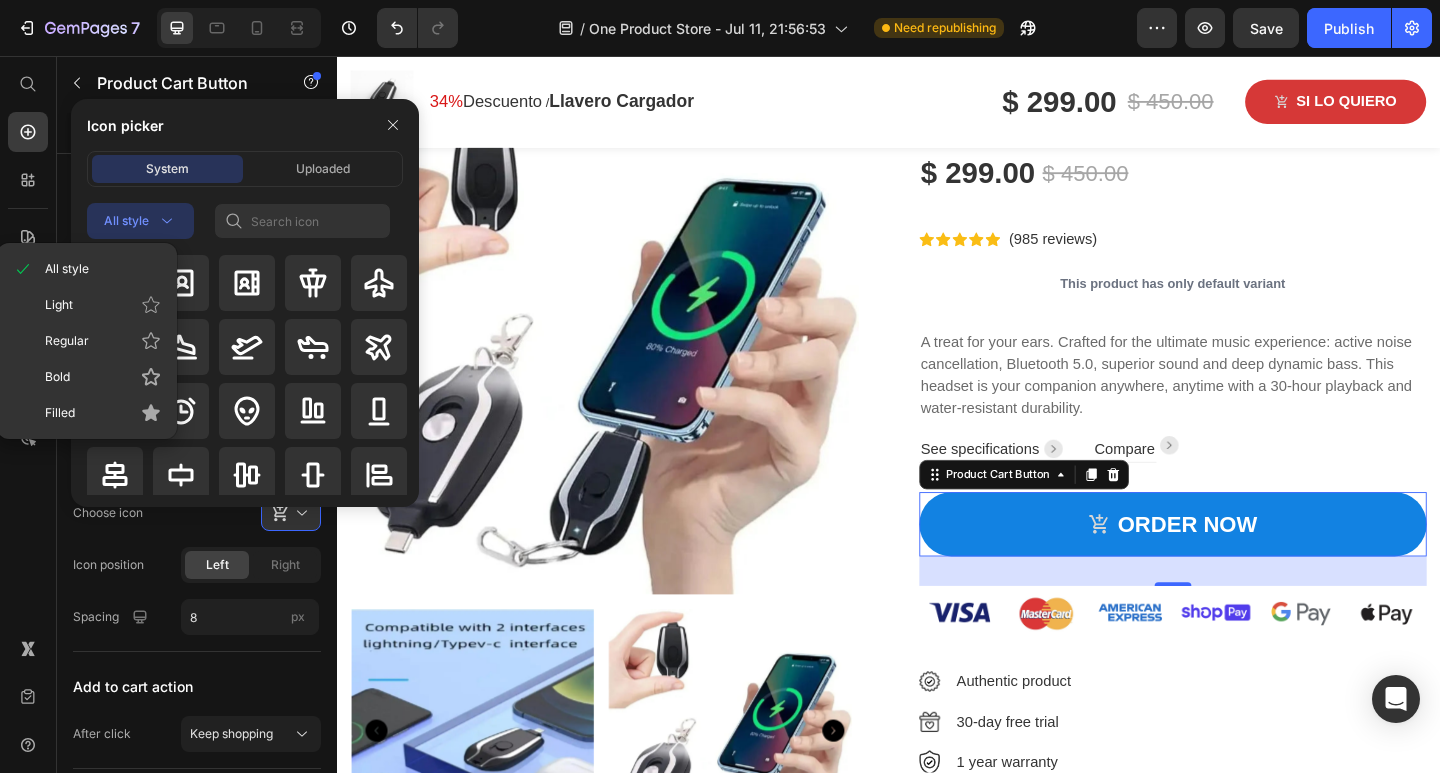 click on "Icon picker" at bounding box center [245, 125] 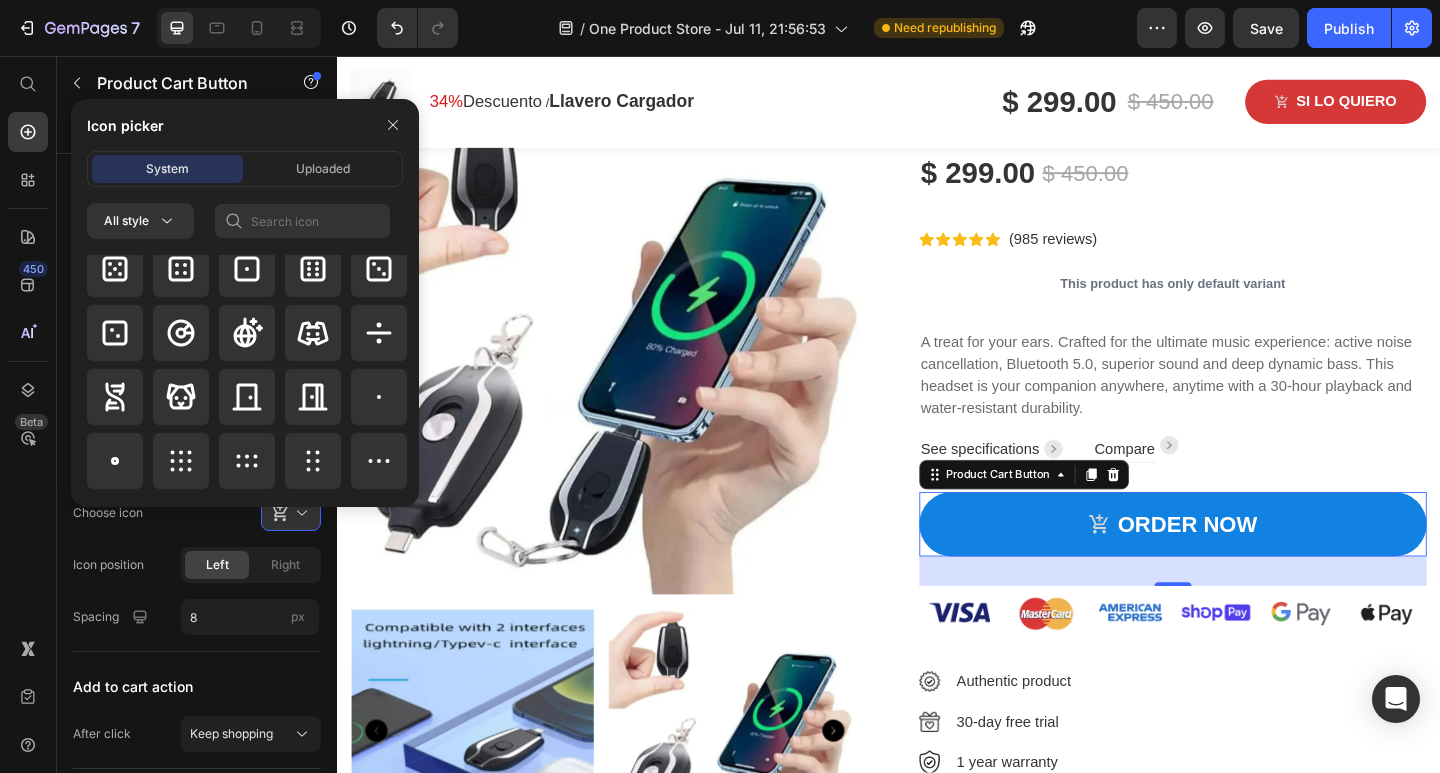 scroll, scrollTop: 5684, scrollLeft: 0, axis: vertical 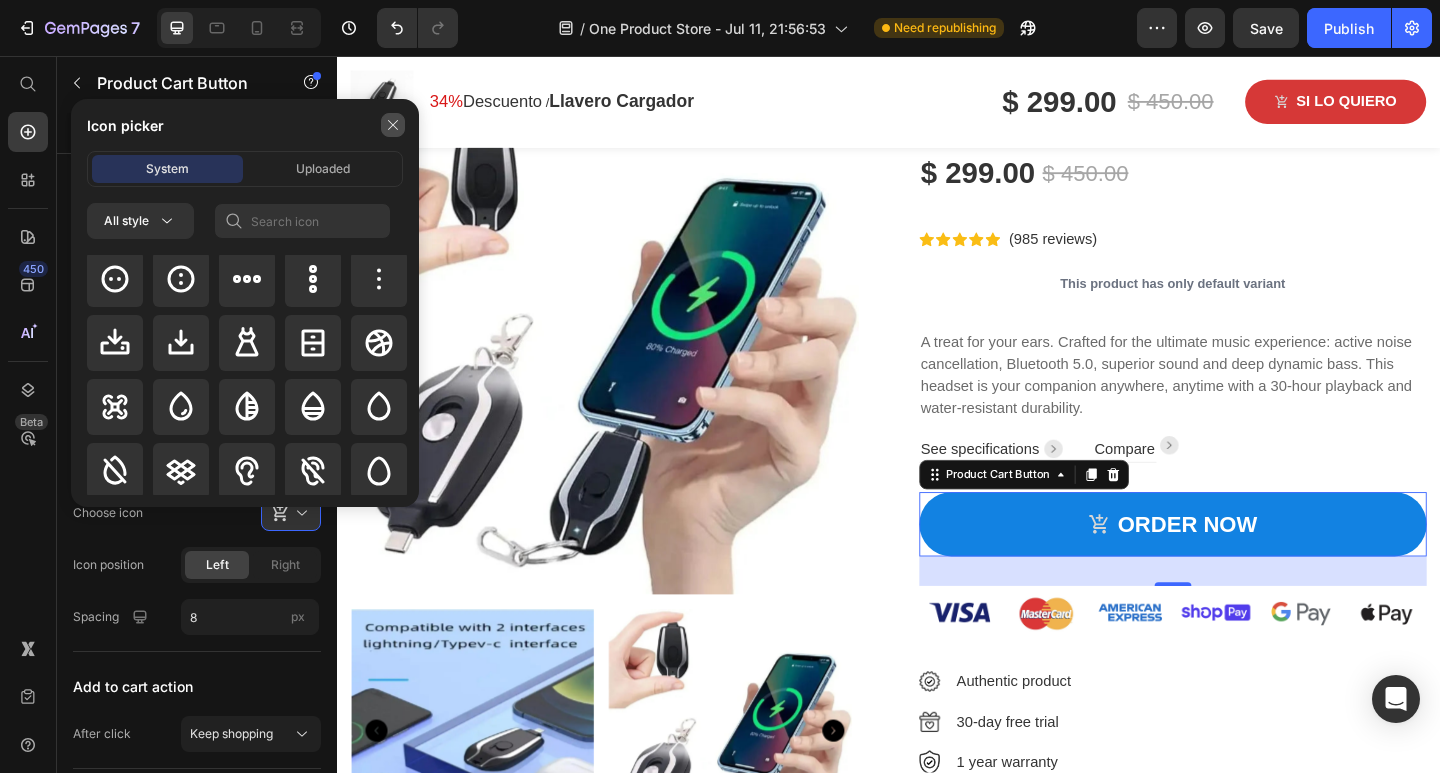 click 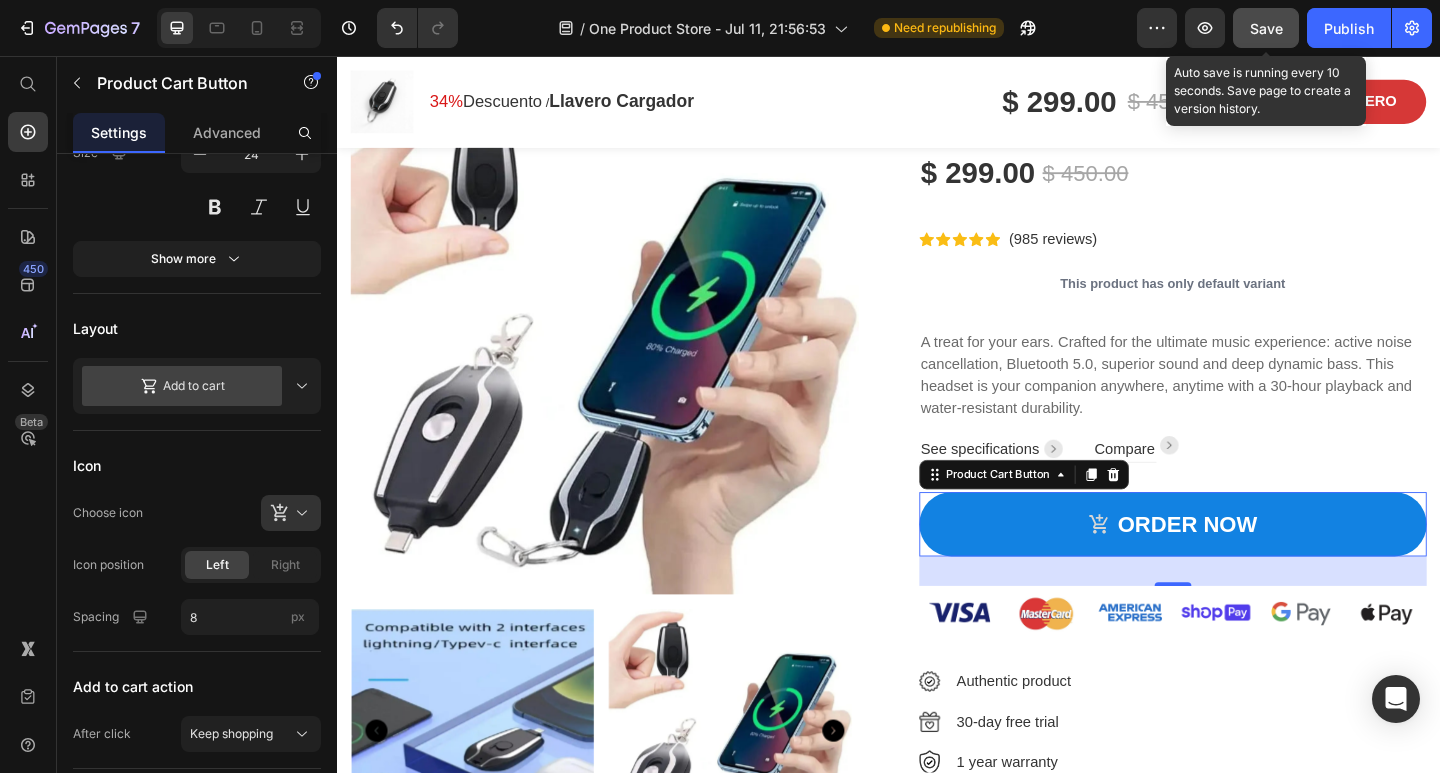 click on "Save" at bounding box center (1266, 28) 